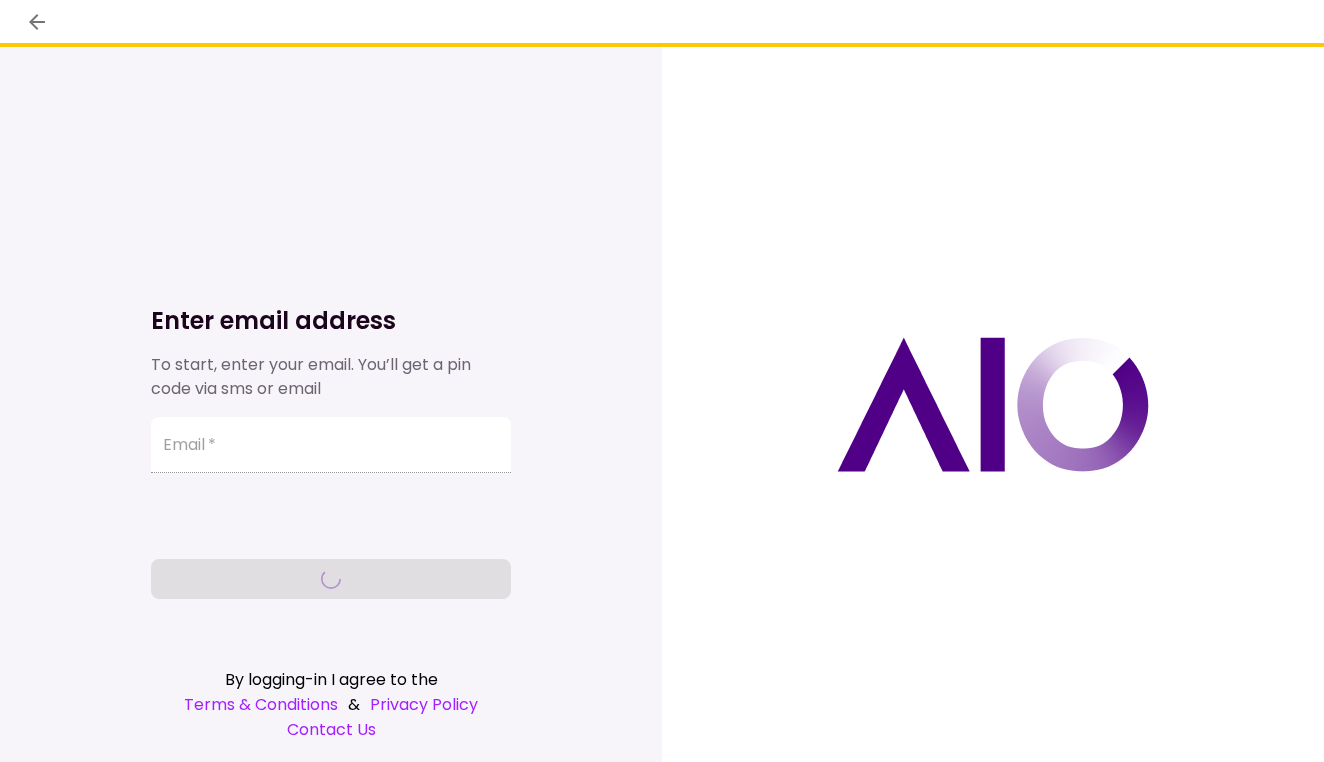 scroll, scrollTop: 0, scrollLeft: 0, axis: both 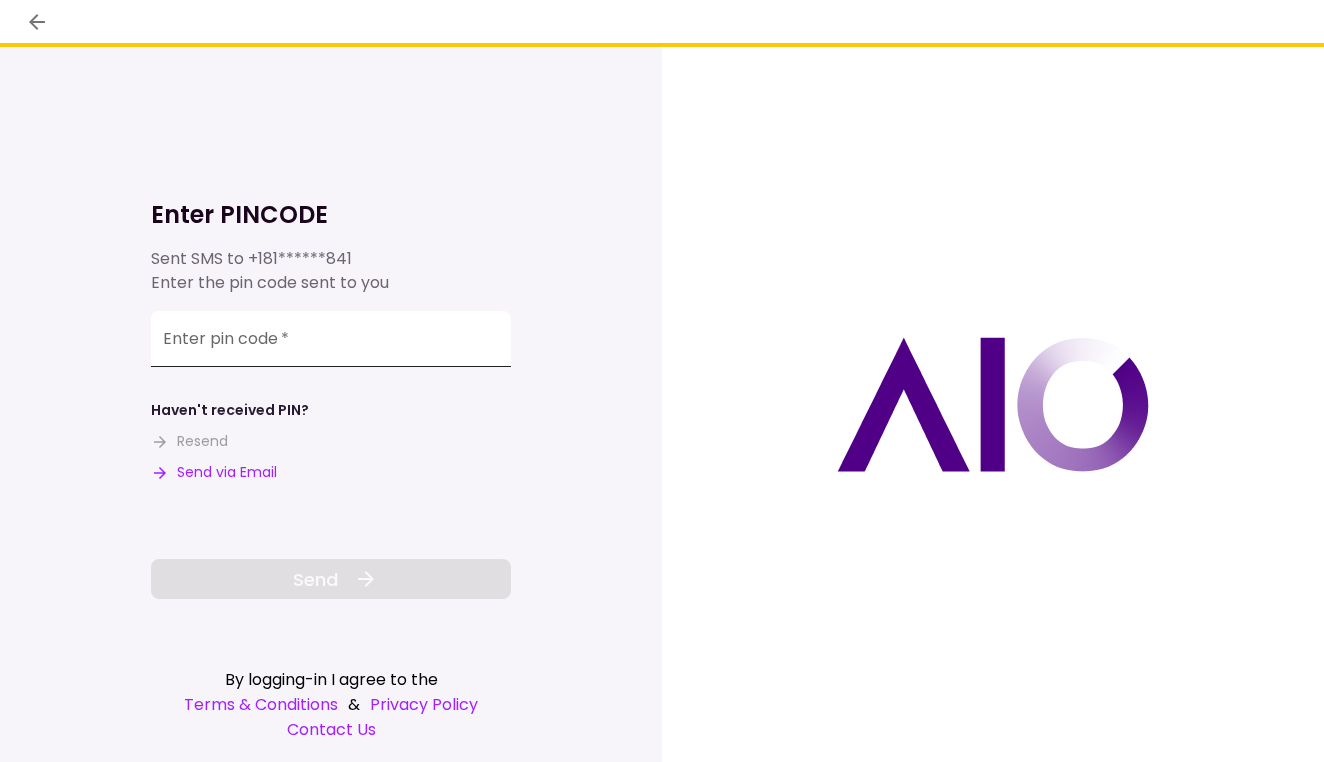 click on "Enter pin code   *" at bounding box center (331, 339) 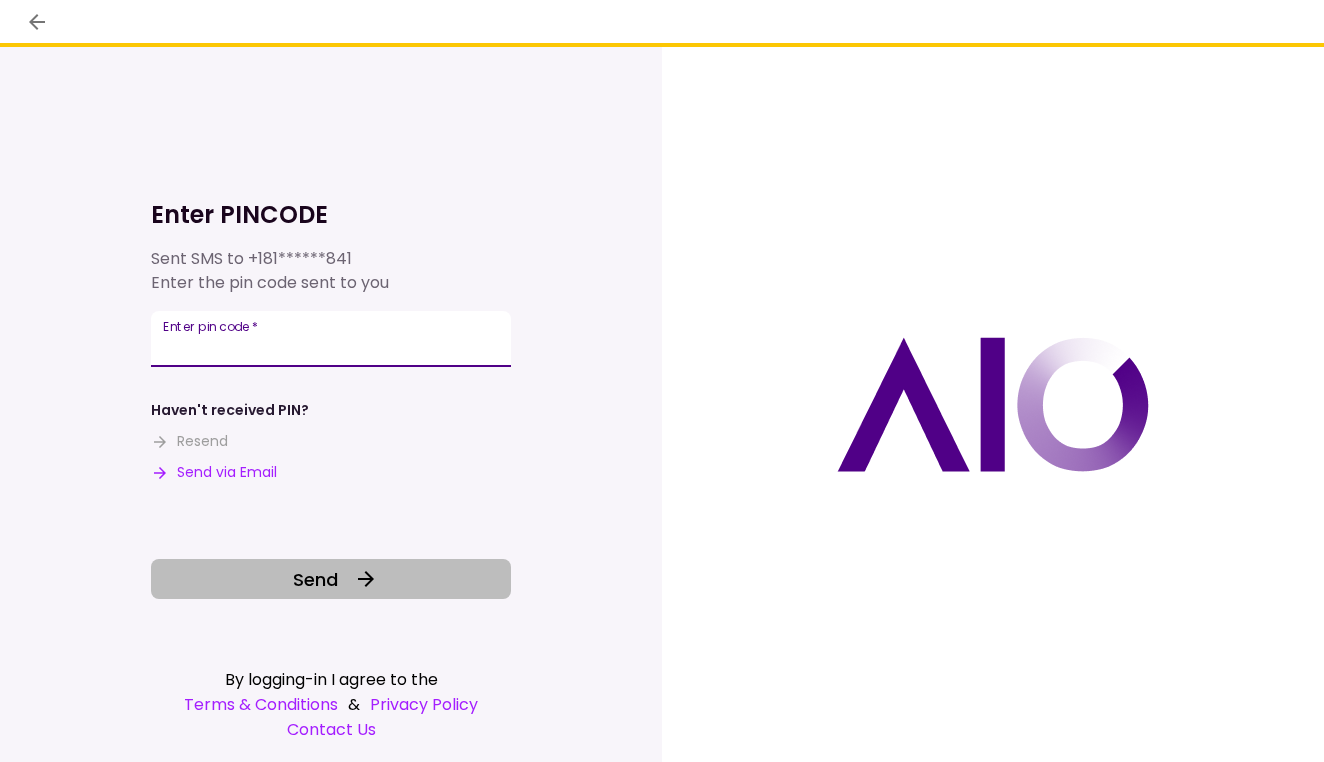 type on "******" 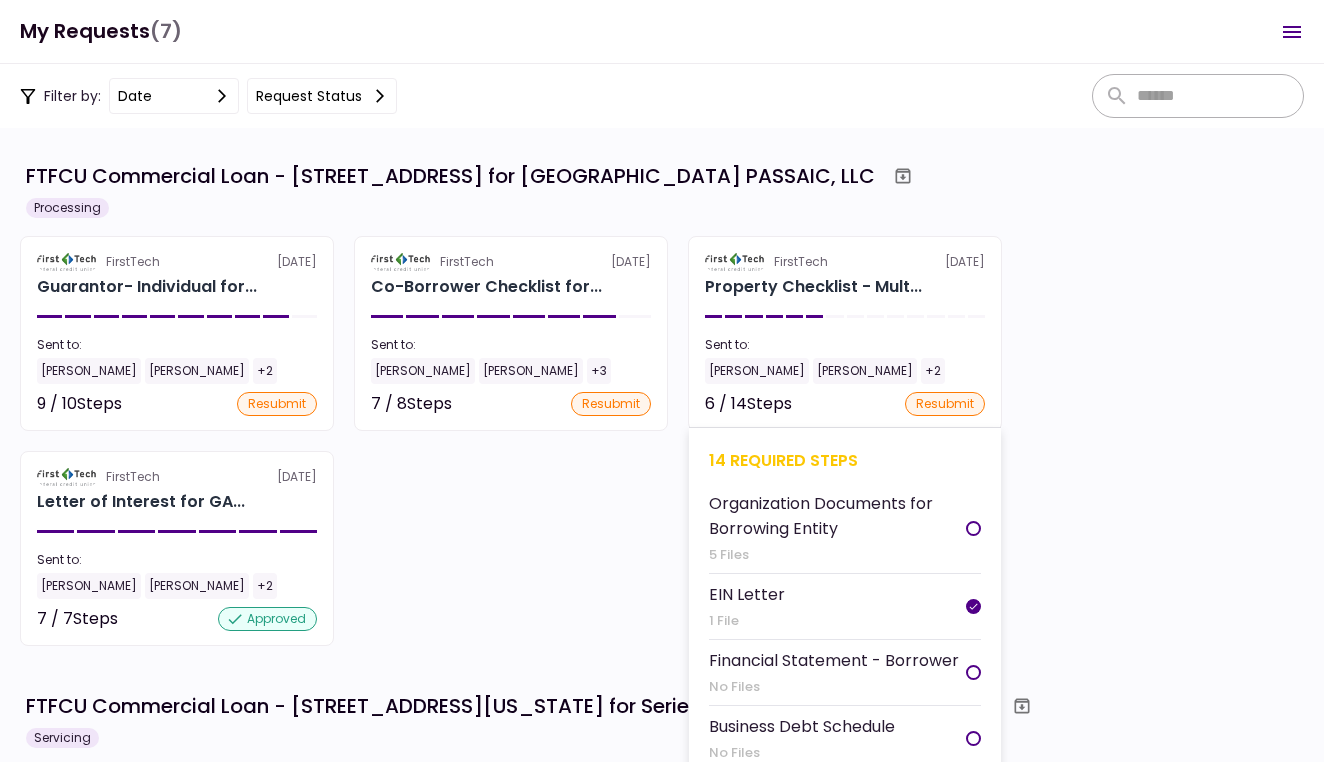 click on "FirstTech 10 Jul Property Checklist - Mult... Sent to: Steve Muller Kamron Aghevli +2 6 / 14  Steps resubmit 14   required steps Organization Documents for Borrowing Entity 5 Files EIN Letter 1 File Financial Statement - Borrower No Files Business Debt Schedule No Files Tax Return - Borrower No Files IRS Form 4506-T Borrower No Files COFSA- Borrower No Files Property Operating Statements 1 File Current Rent Roll 1 File Copy(s) of Lease(s) and Amendment(s) 12 Files Property Survey No Files Prior Environmental Phase I and/or Phase II No Files Property Hazard Insurance Policy and Liability Insurance Policy 2 Files Rent Roll and Past Due Affidavit No Files" at bounding box center (845, 333) 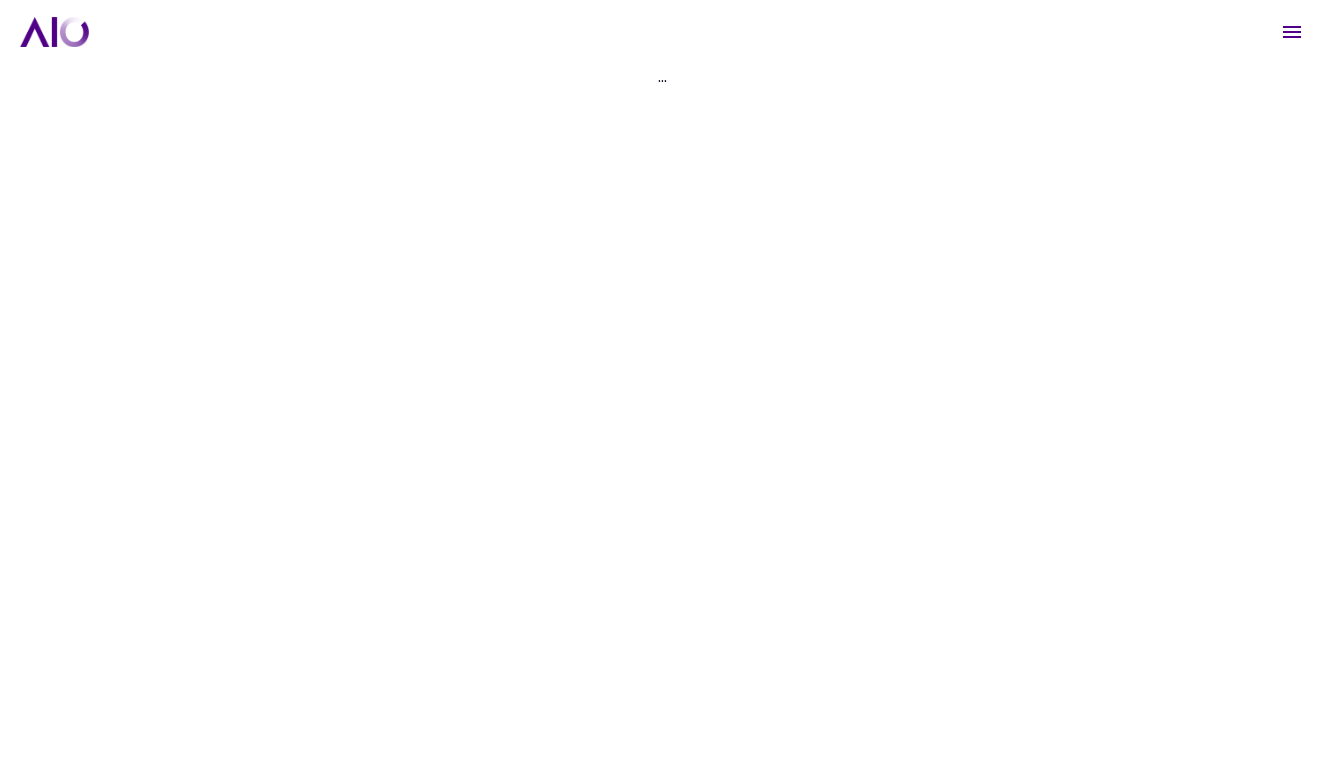 click on "Filter by: date Request status FTFCU Commercial Loan - 325 Main Street Little Ferry NJ for GARDEN STREET PASSAIC, LLC Processing FirstTech 10 Jul Guarantor- Individual for... Sent to: Steve Muller Kamron Aghevli +2 9 / 10  Steps resubmit 10   required steps E-Sign Consent No Files CRE Owned Worksheet 1 File Resume 1 File FTFCU PFS 1 File Member Provided PFS 1 File Tax Return - Guarantor 21 Files IRS Form 4506-T Guarantor 1 File Personal Debt Schedule 1 File COFSA- Guarantor 1 File Liquidity Statements - Guarantor 1 File FirstTech 10 Jul Co-Borrower Checklist for... Sent to: Steve Muller Kamron Aghevli +3 7 / 8  Steps resubmit 8   required steps E-Sign Consent 1 File Organization Documents for Borrowing Entity 7 Files EIN Letter 1 File Financial Statement - Borrower 1 File Tax Return - Borrower No Files IRS Form 4506-T Borrower 2 Files COFSA- Borrower 1 File Business Debt Schedule 1 File FirstTech 10 Jul Property Checklist - Mult... Sent to: Steve Muller Kamron Aghevli +2 6 / 14  Steps resubmit 14   5 Files +2" at bounding box center [662, 413] 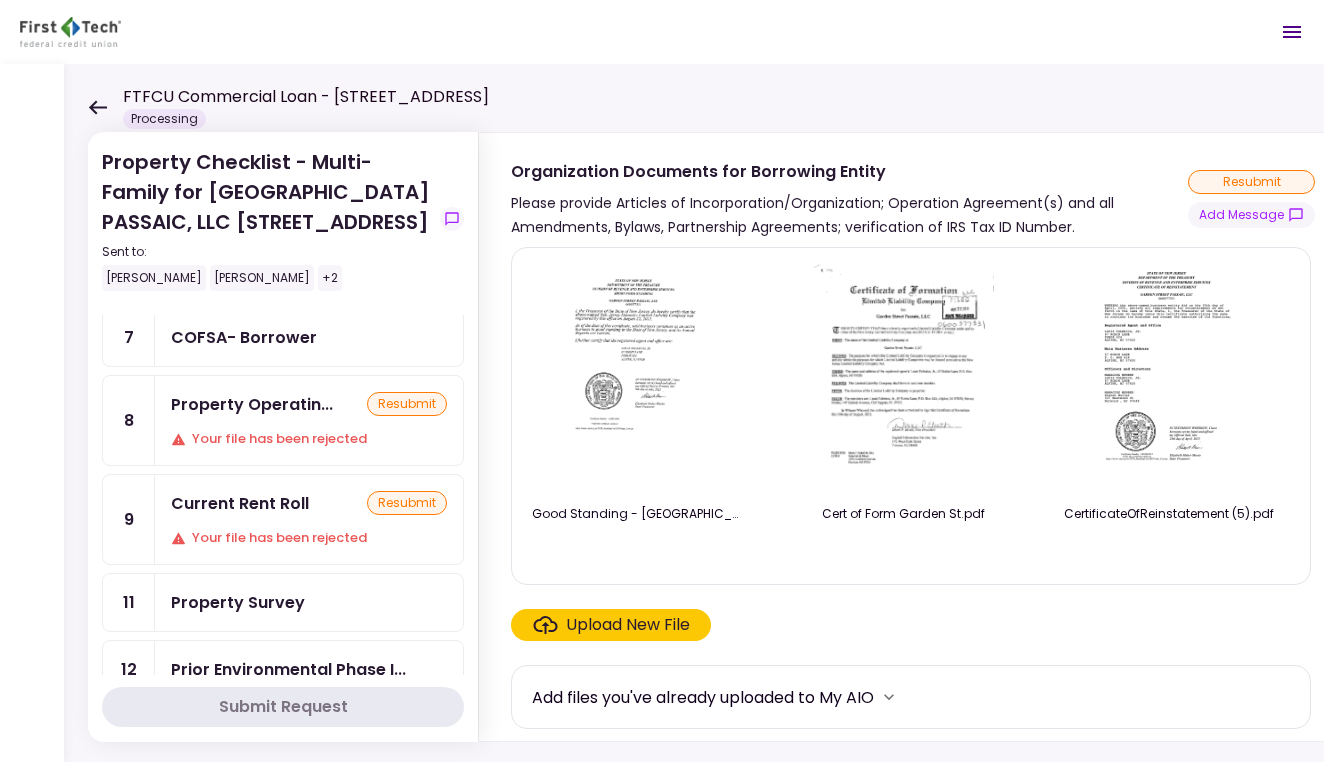 scroll, scrollTop: 418, scrollLeft: 0, axis: vertical 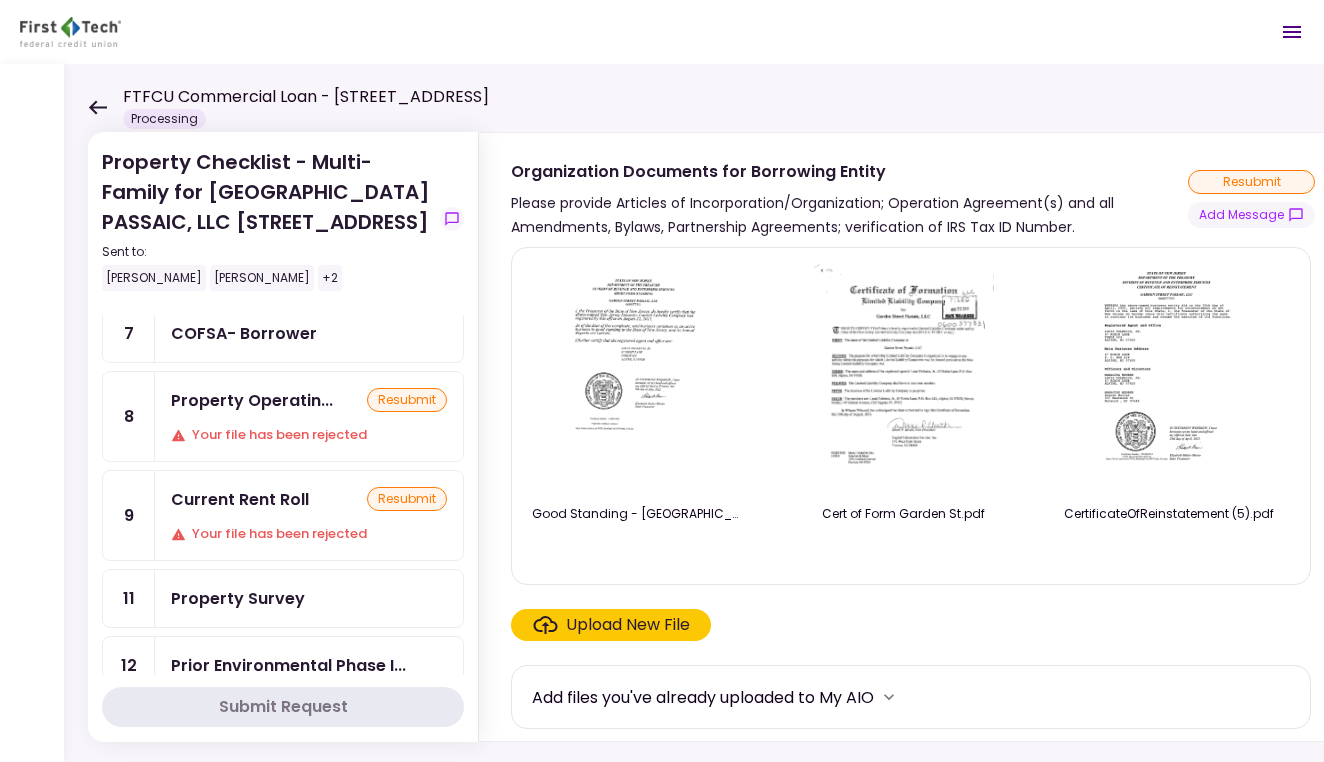 click on "Property Survey" at bounding box center (309, 598) 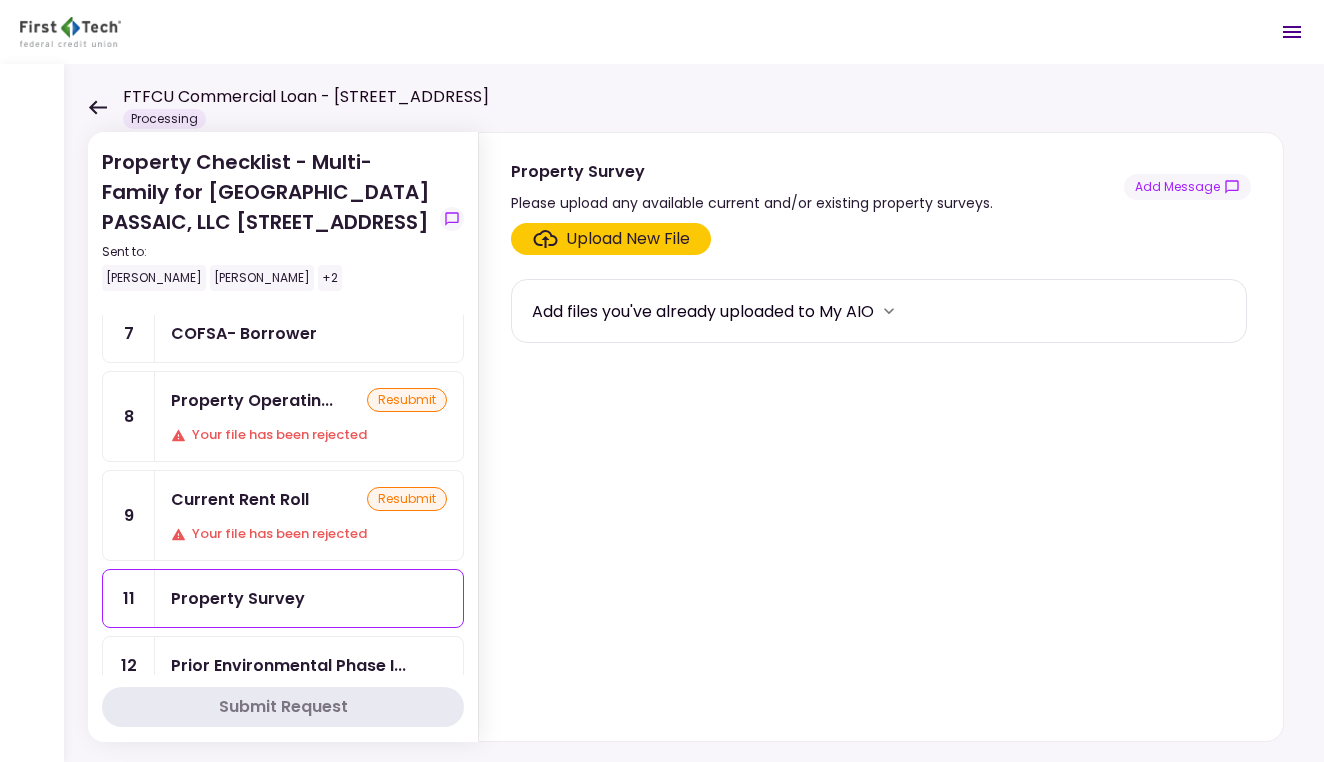 click on "Upload New File" at bounding box center (628, 239) 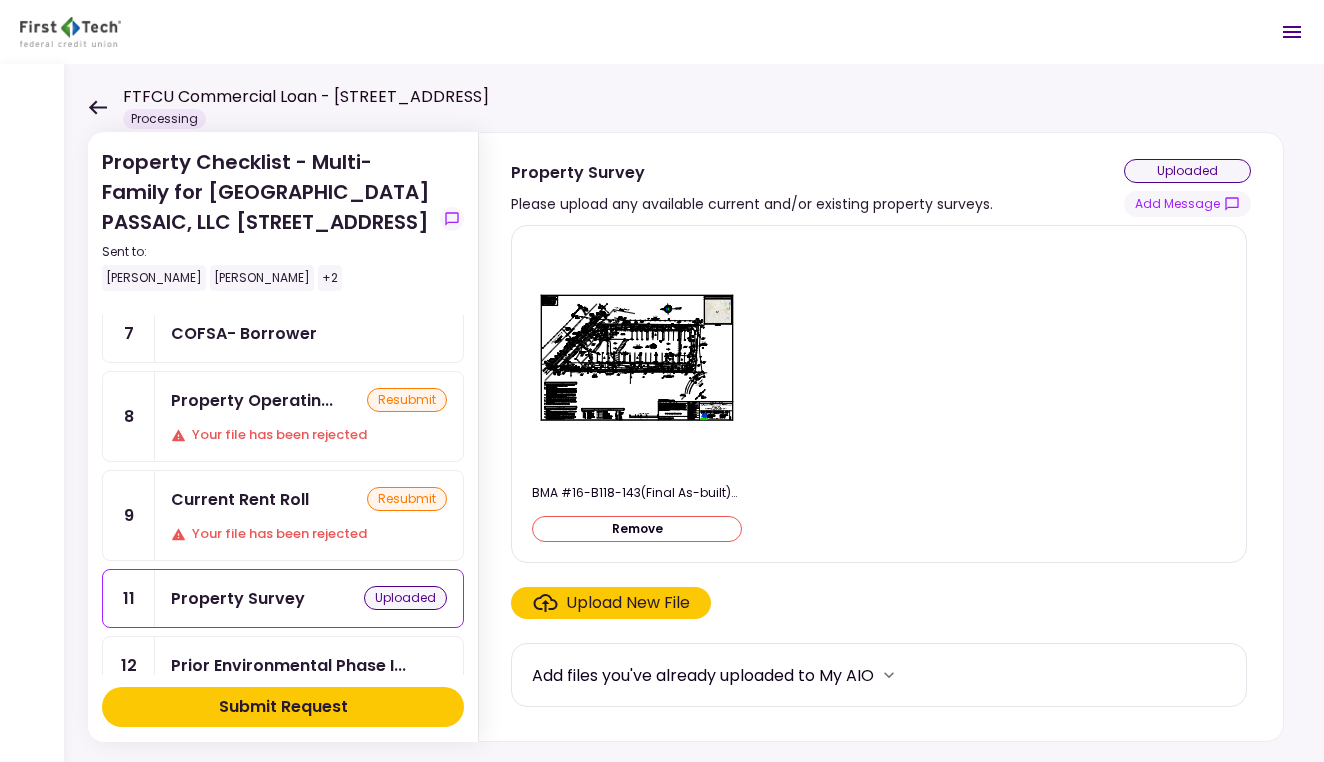 click on "Submit Request" at bounding box center [283, 707] 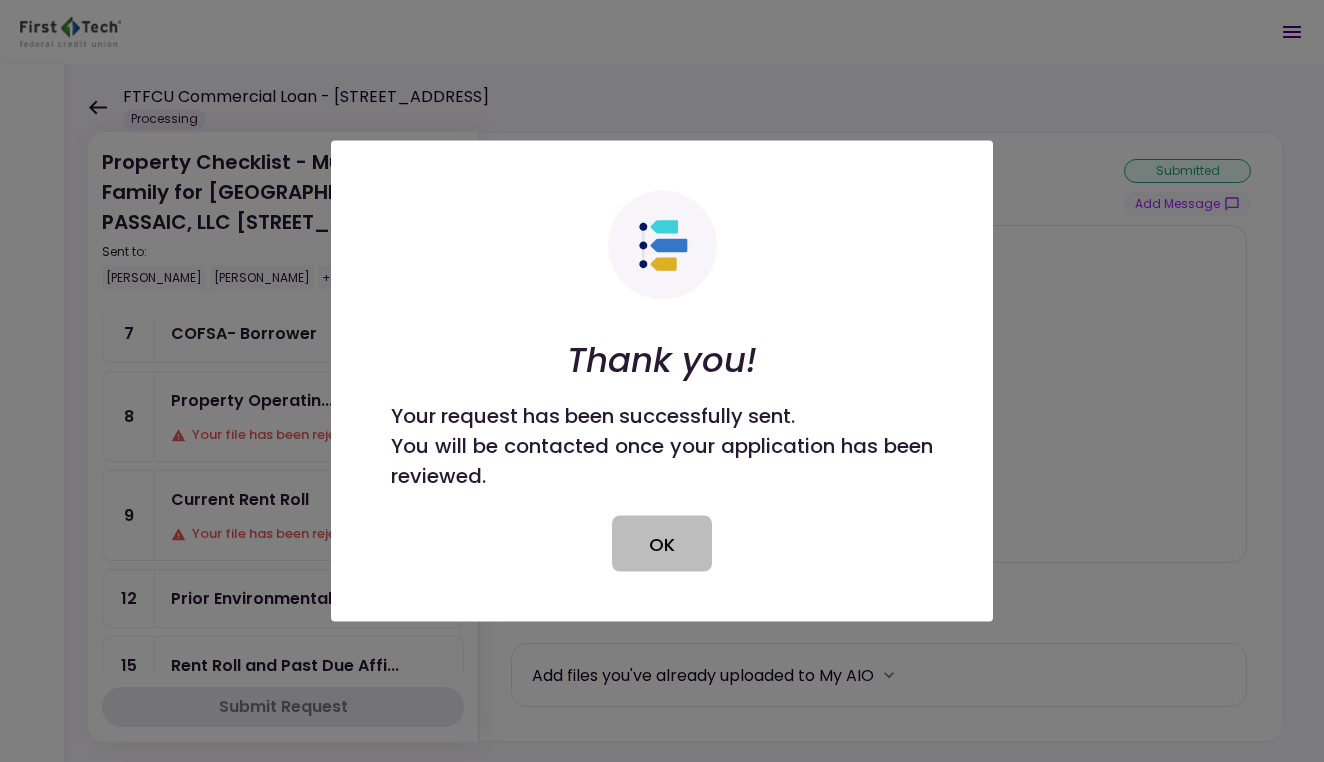 click on "OK" at bounding box center (662, 544) 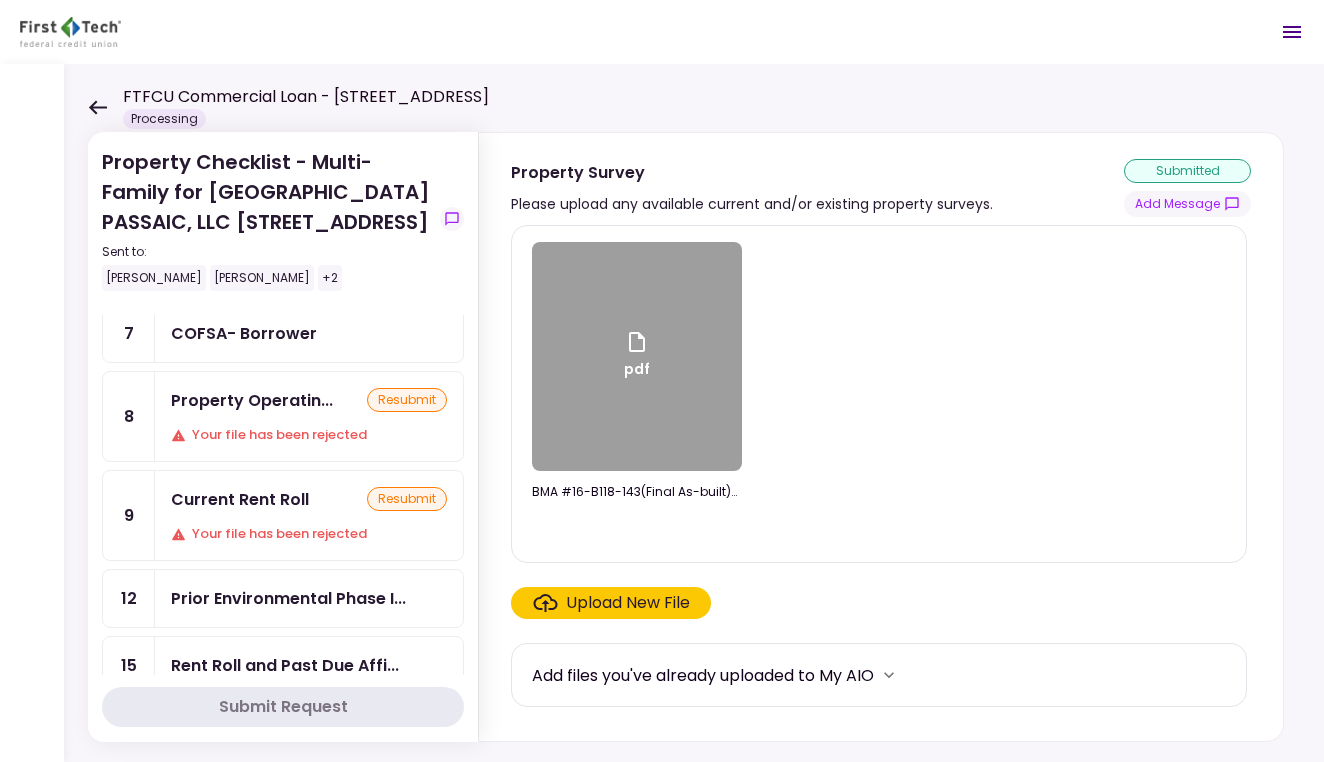 click on "Your file has been rejected" at bounding box center [309, 534] 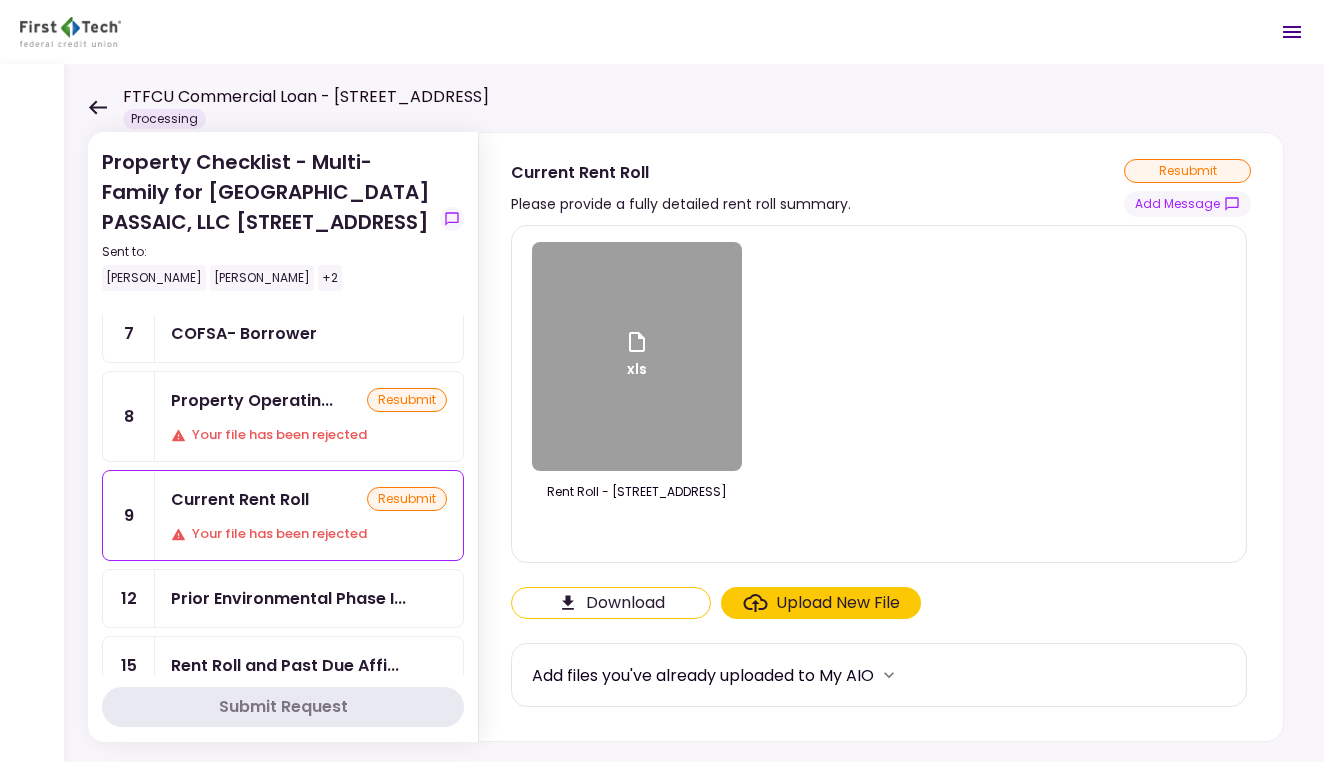 click on "xls" at bounding box center (637, 356) 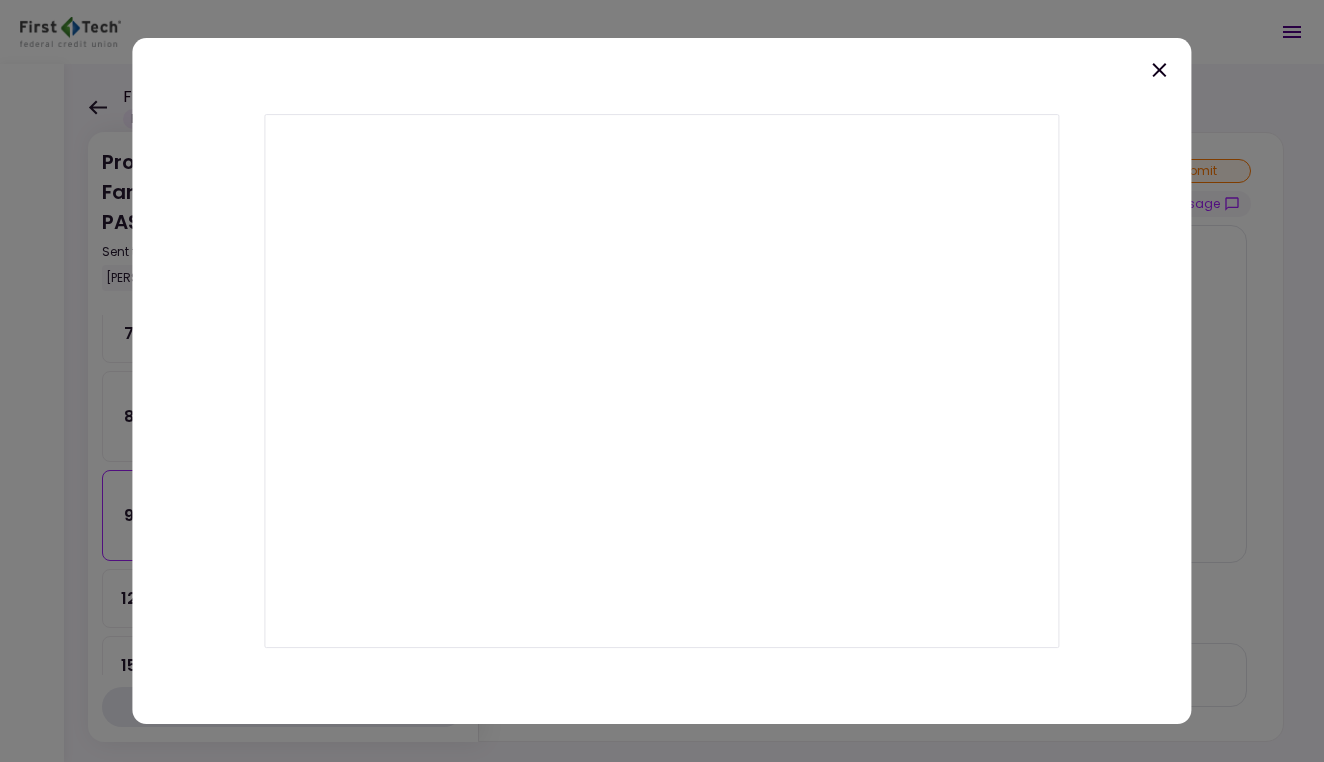click at bounding box center (662, 381) 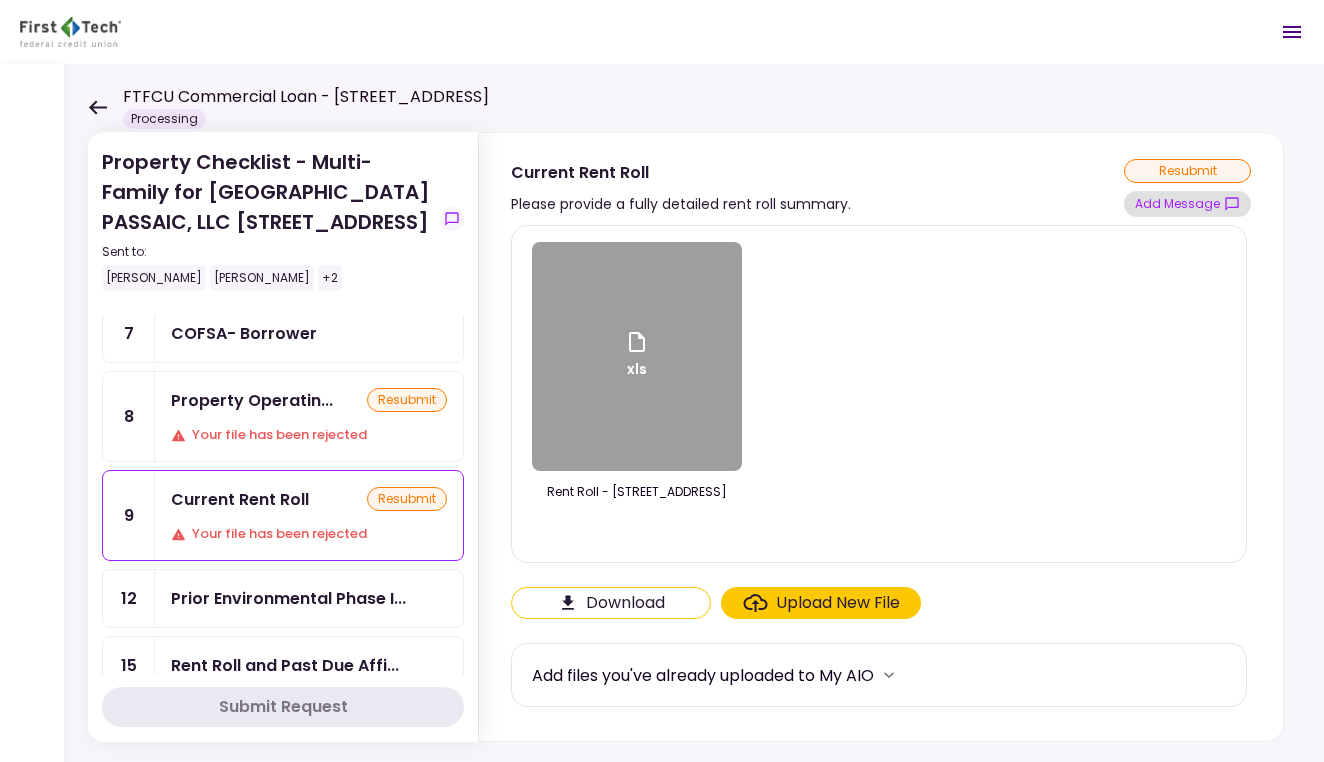 click on "Add Message" at bounding box center [1187, 204] 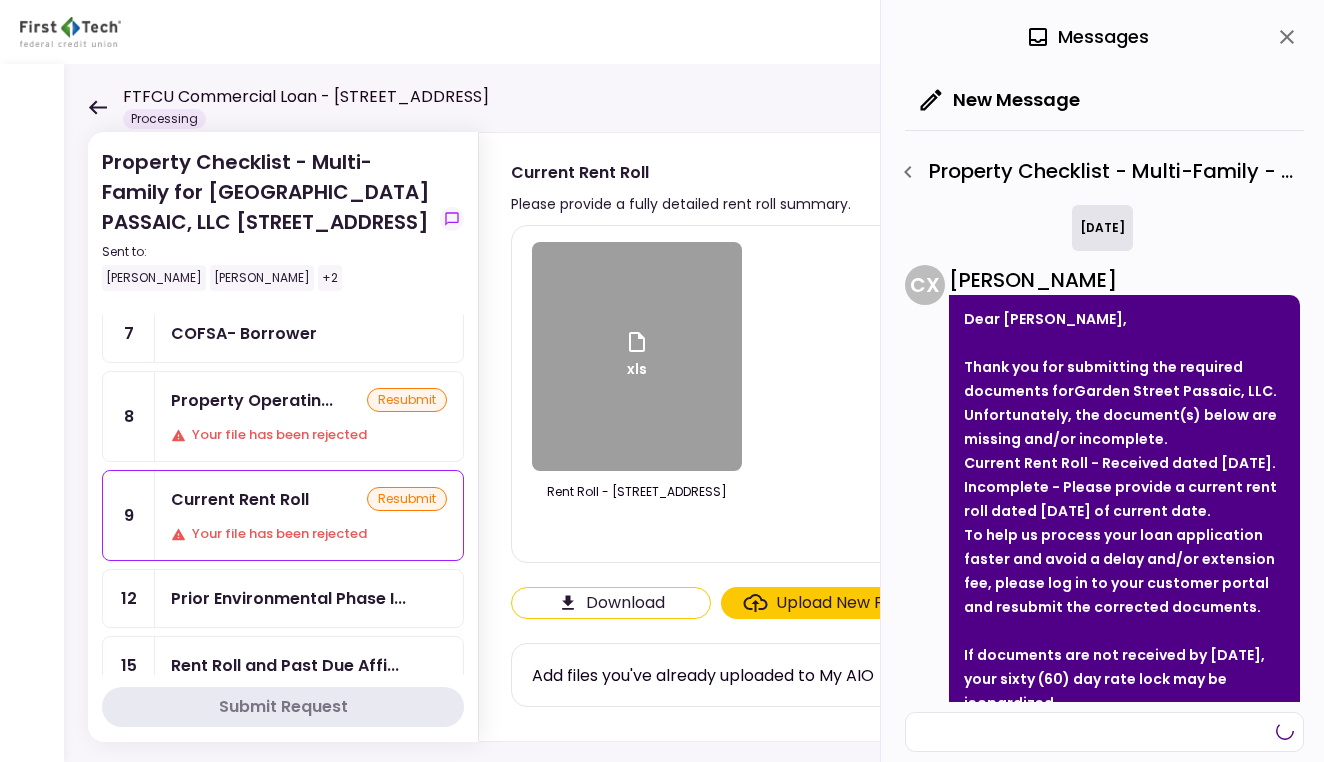 scroll, scrollTop: 200, scrollLeft: 0, axis: vertical 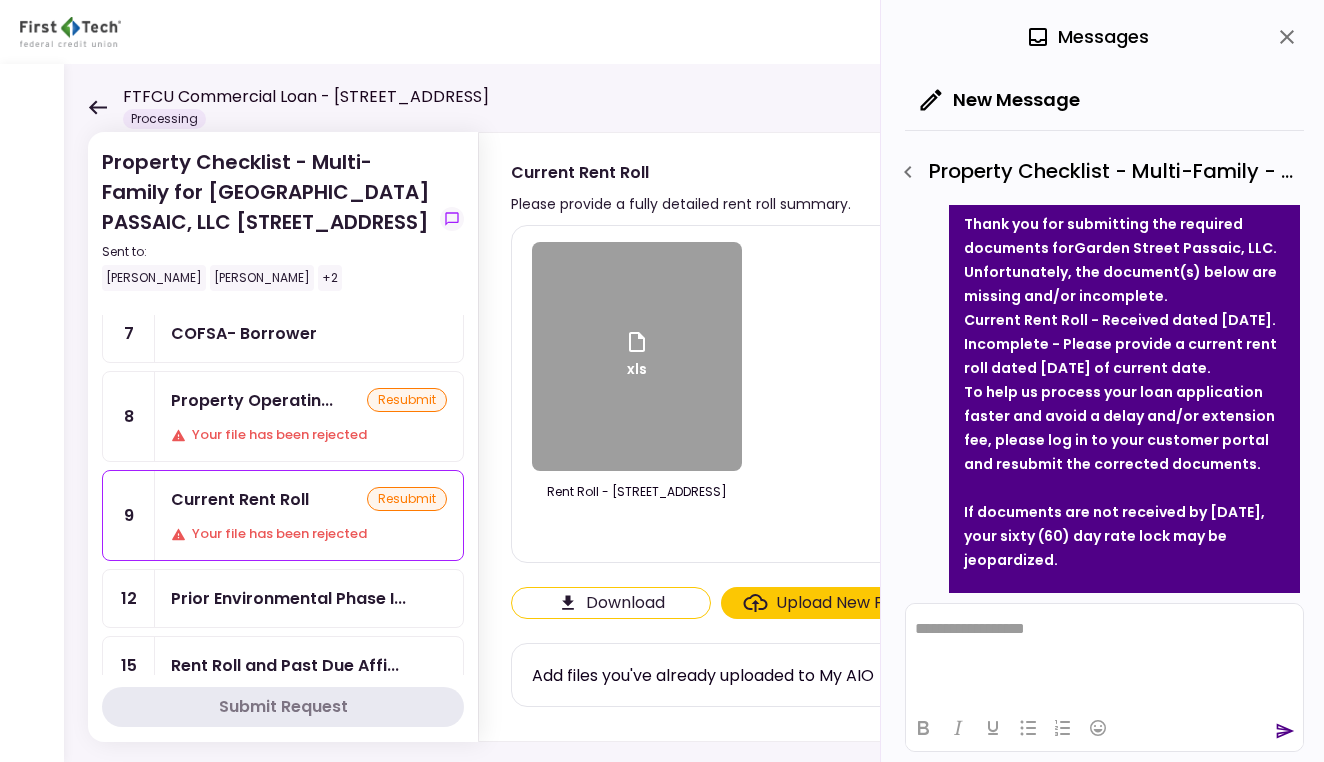click on "Upload New File" at bounding box center [838, 603] 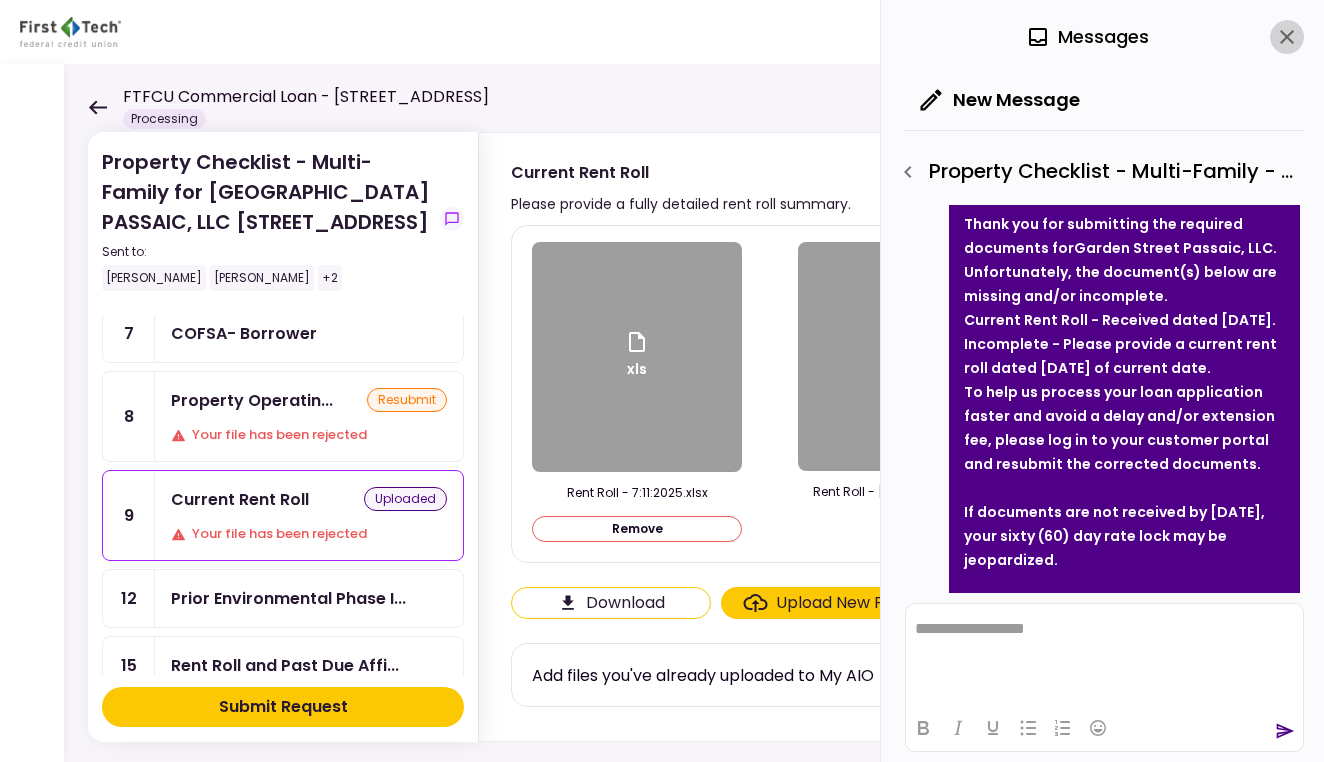 click 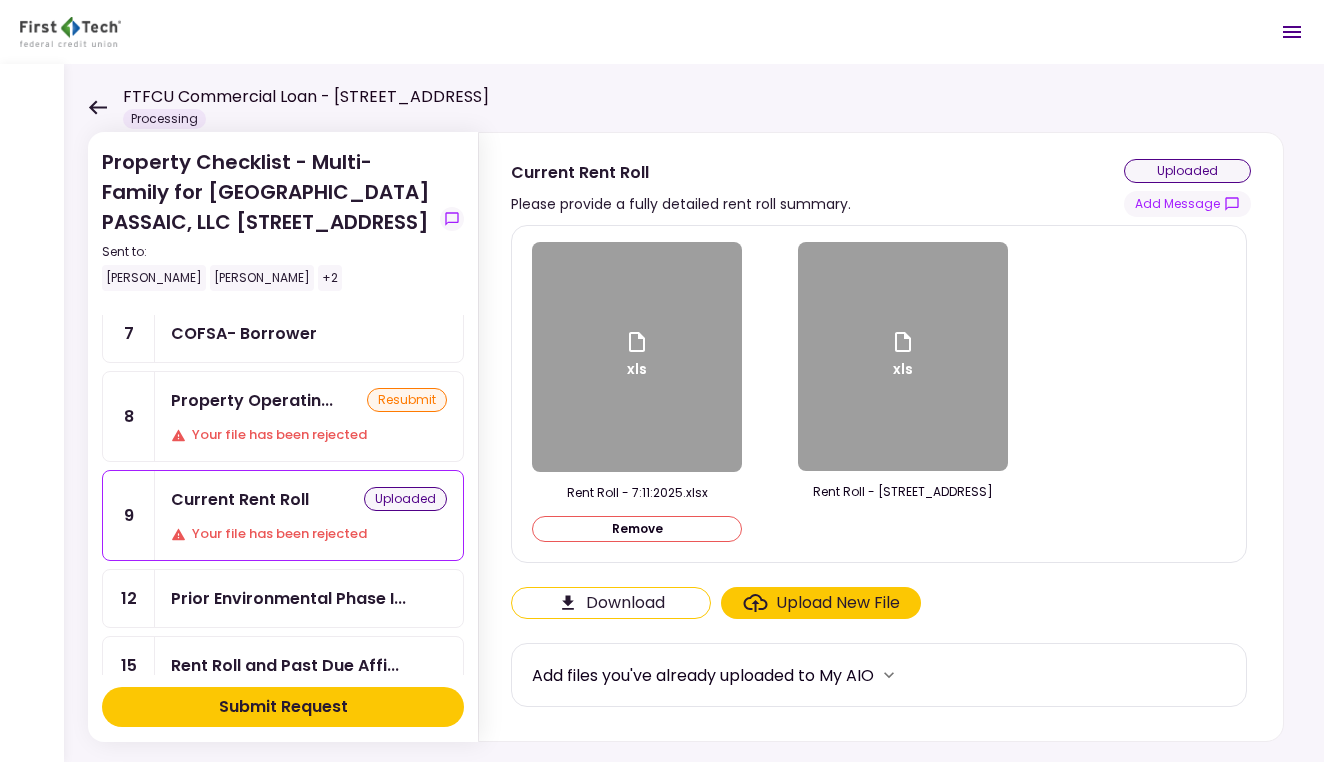 click on "xls" at bounding box center (637, 357) 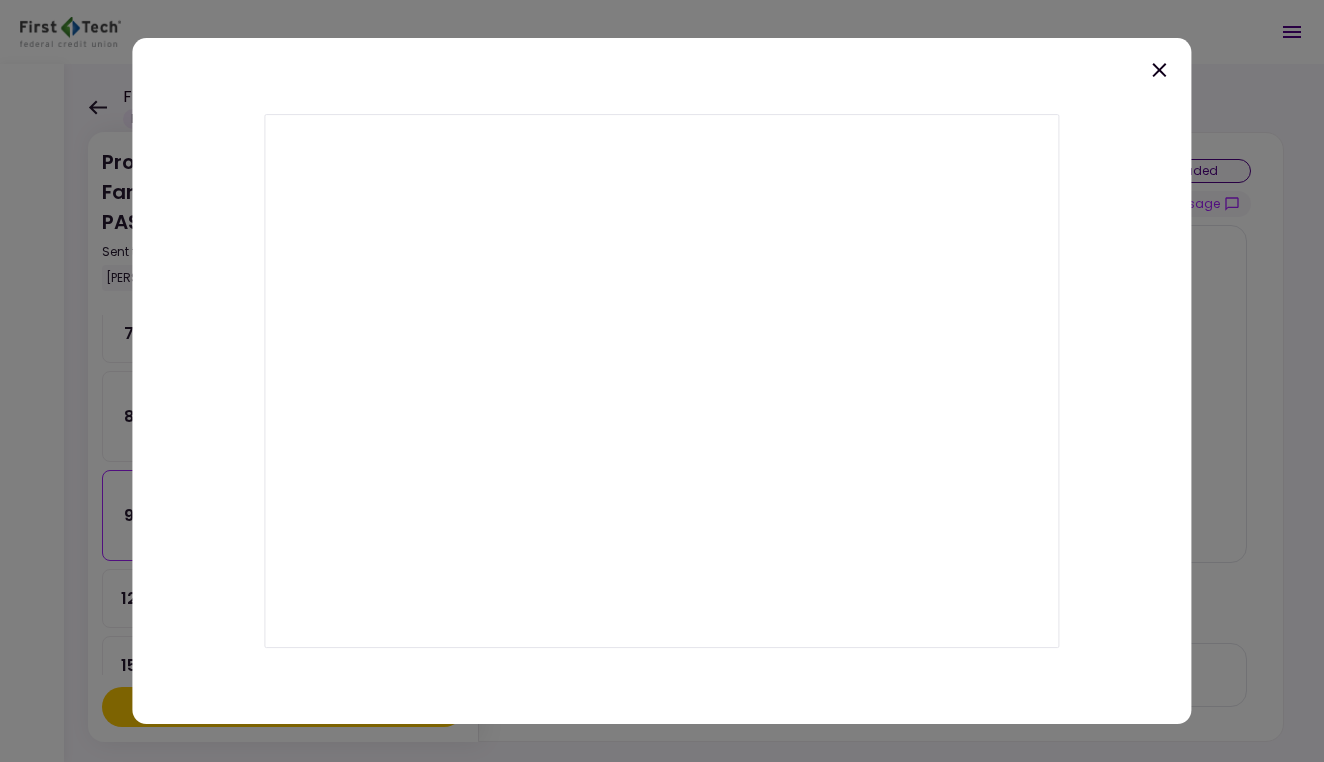 click 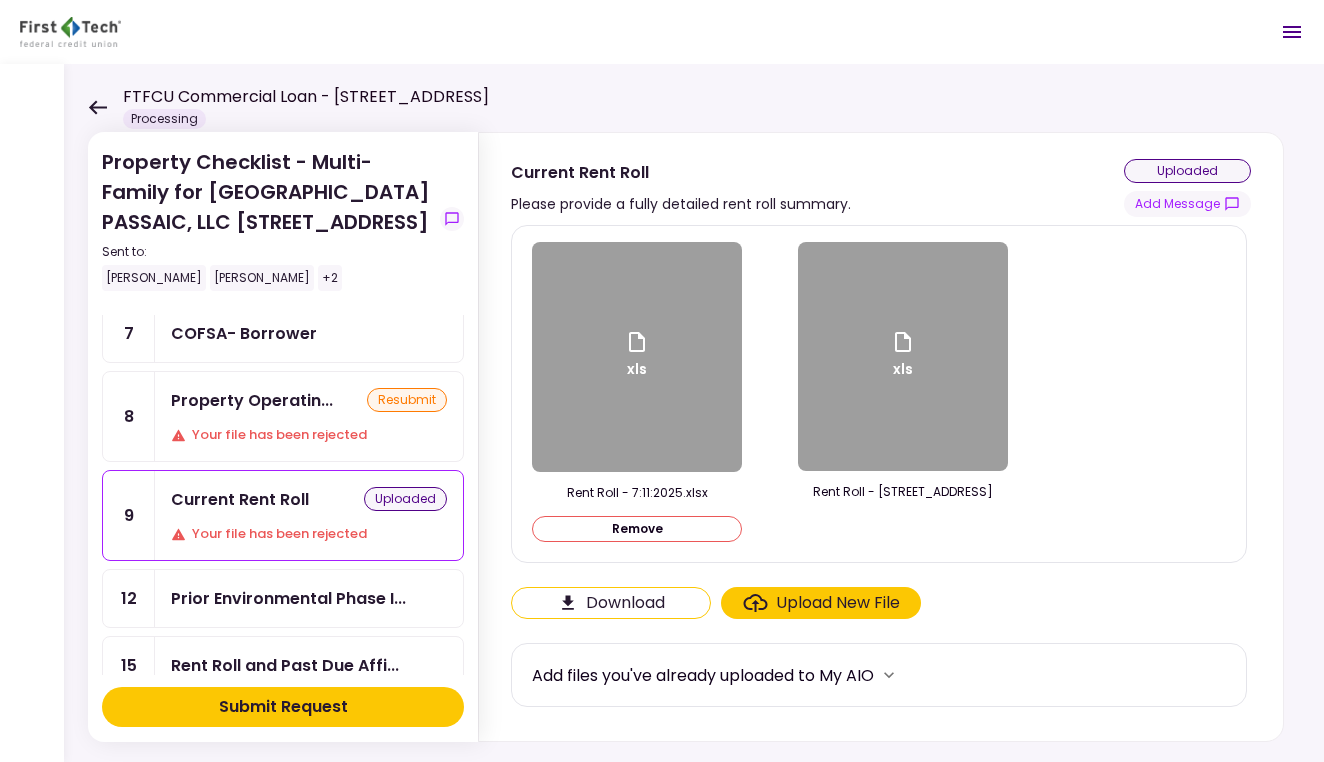 click on "Remove" at bounding box center [637, 529] 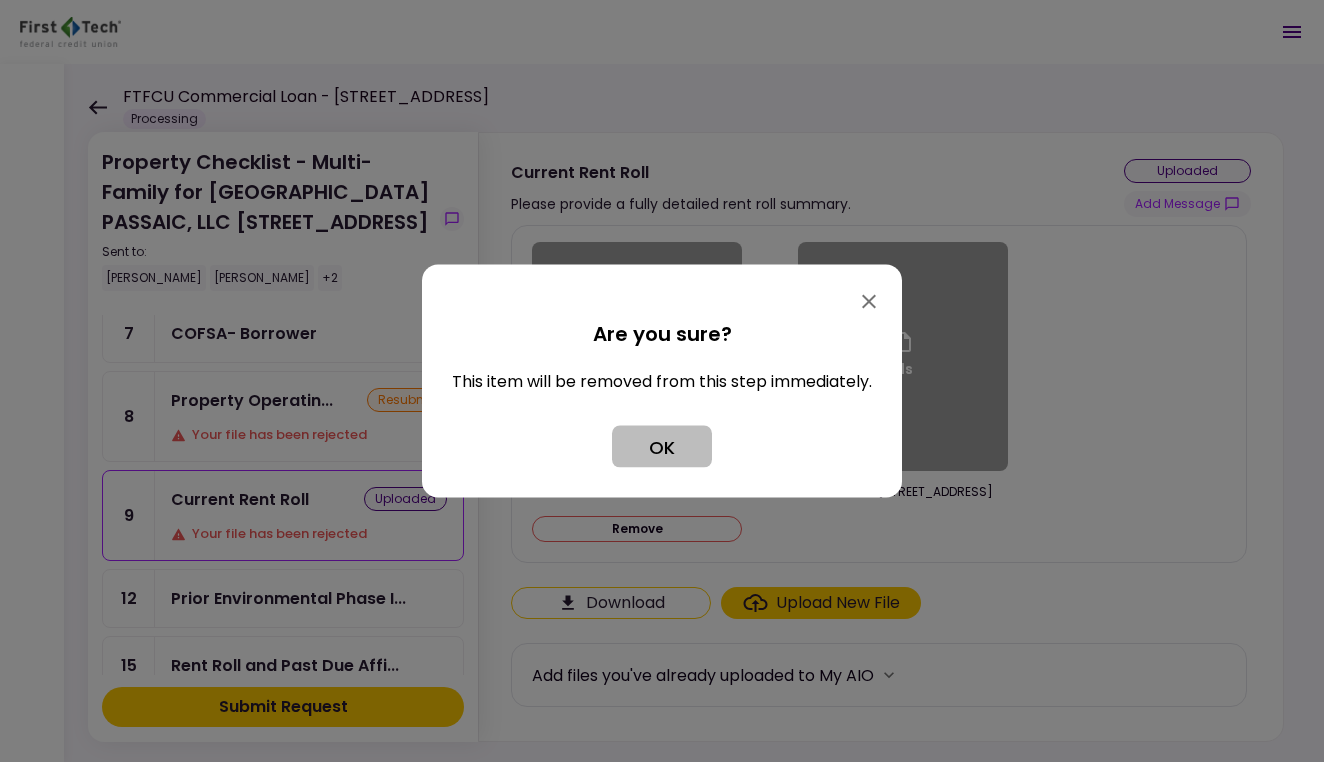 click on "OK" at bounding box center [662, 447] 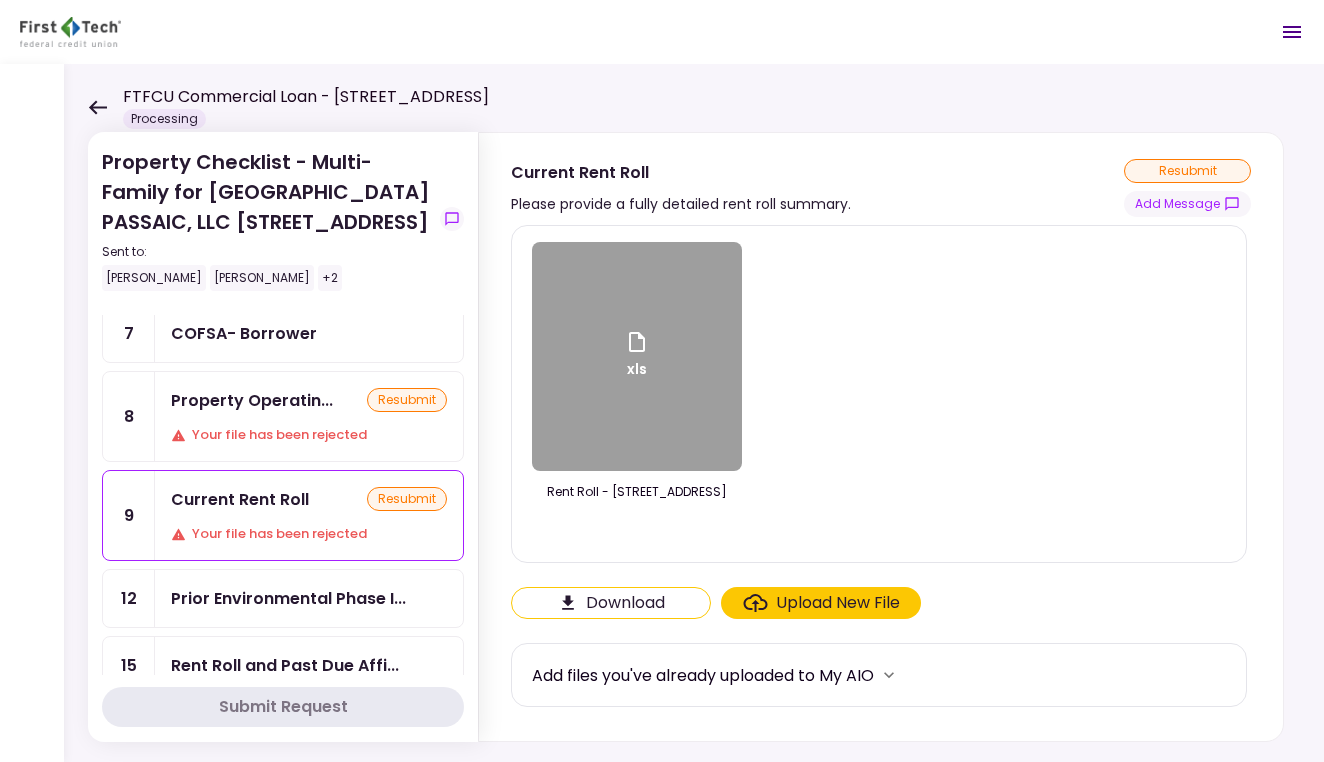 click on "Upload New File" at bounding box center [838, 603] 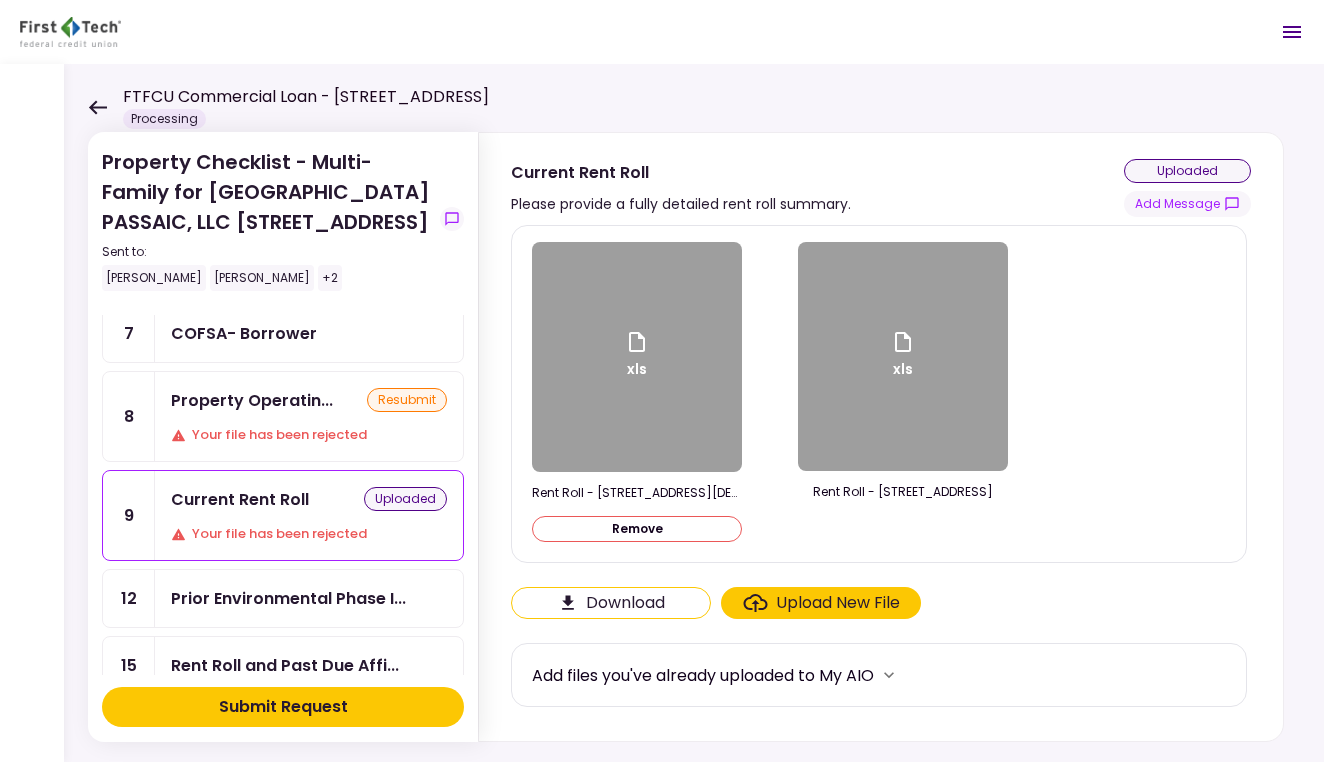 click on "xls" at bounding box center (637, 357) 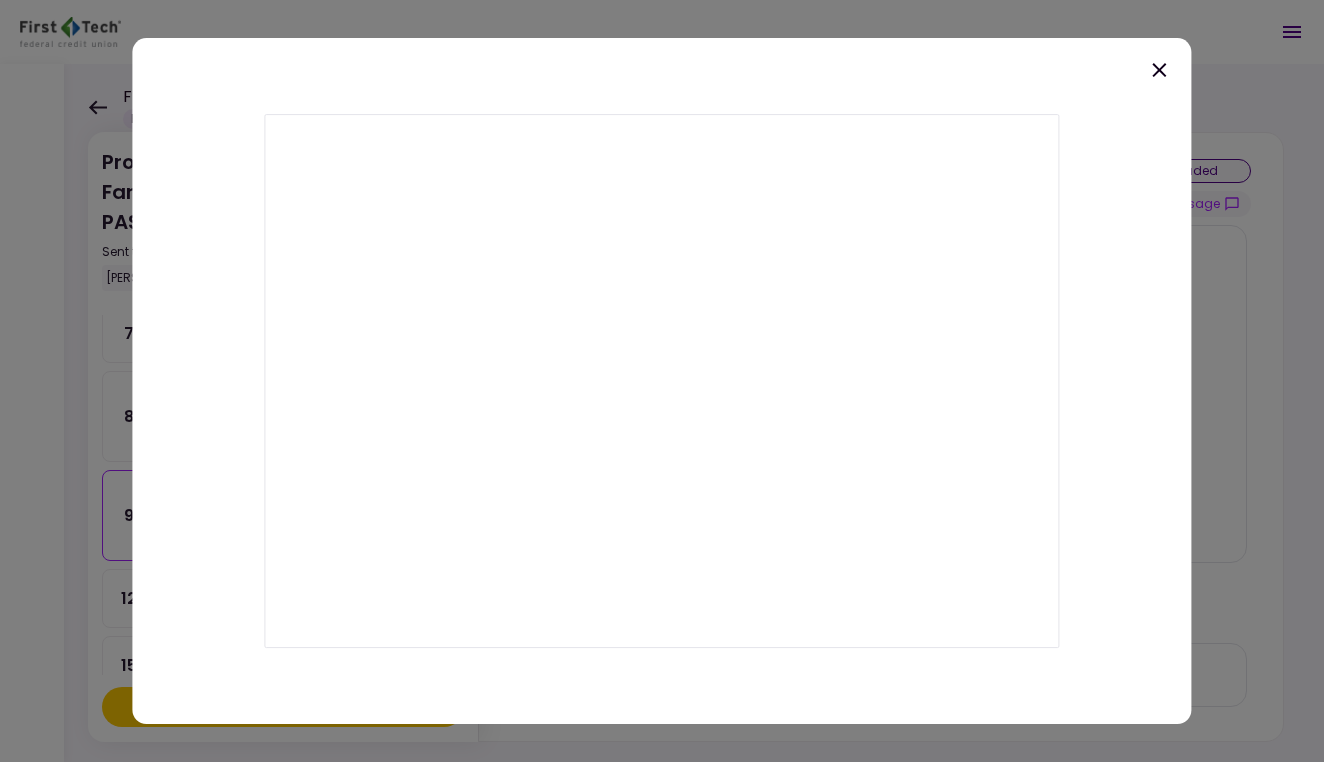 click 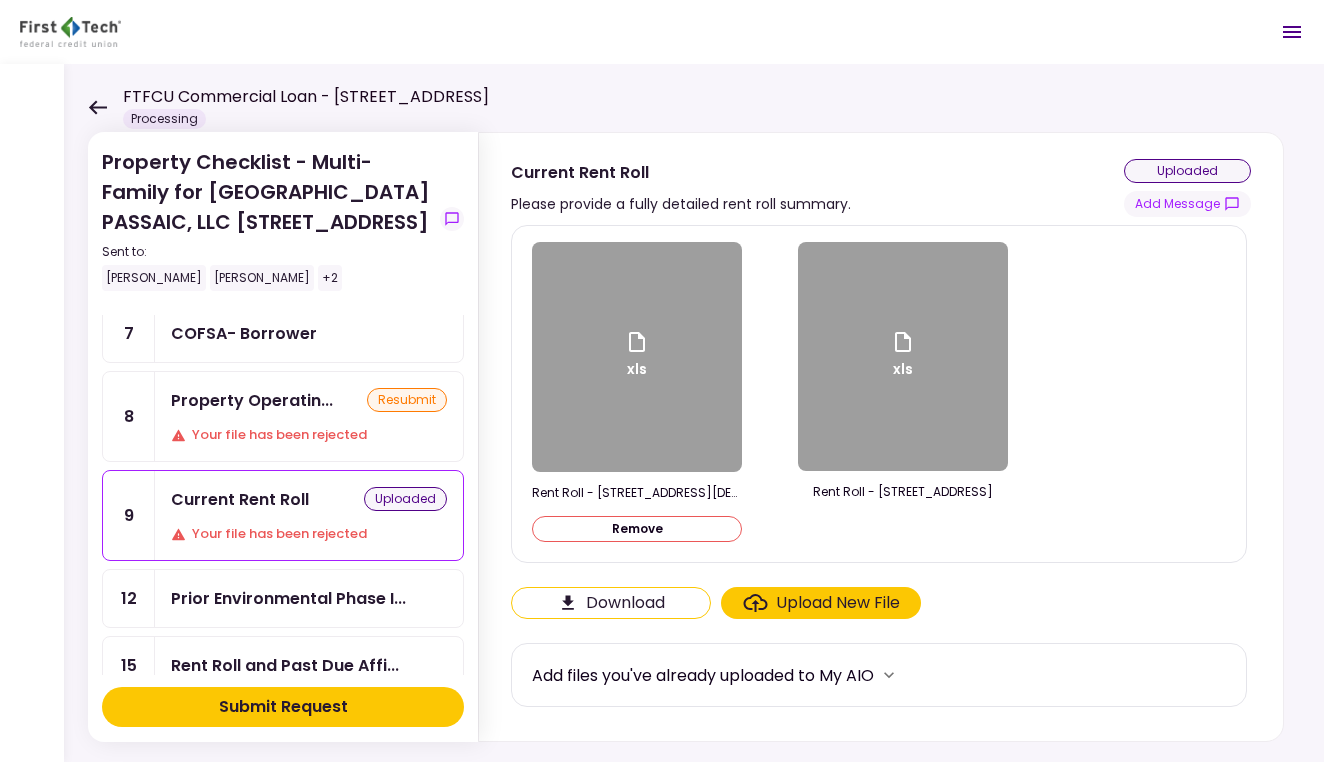click on "xls" at bounding box center [637, 357] 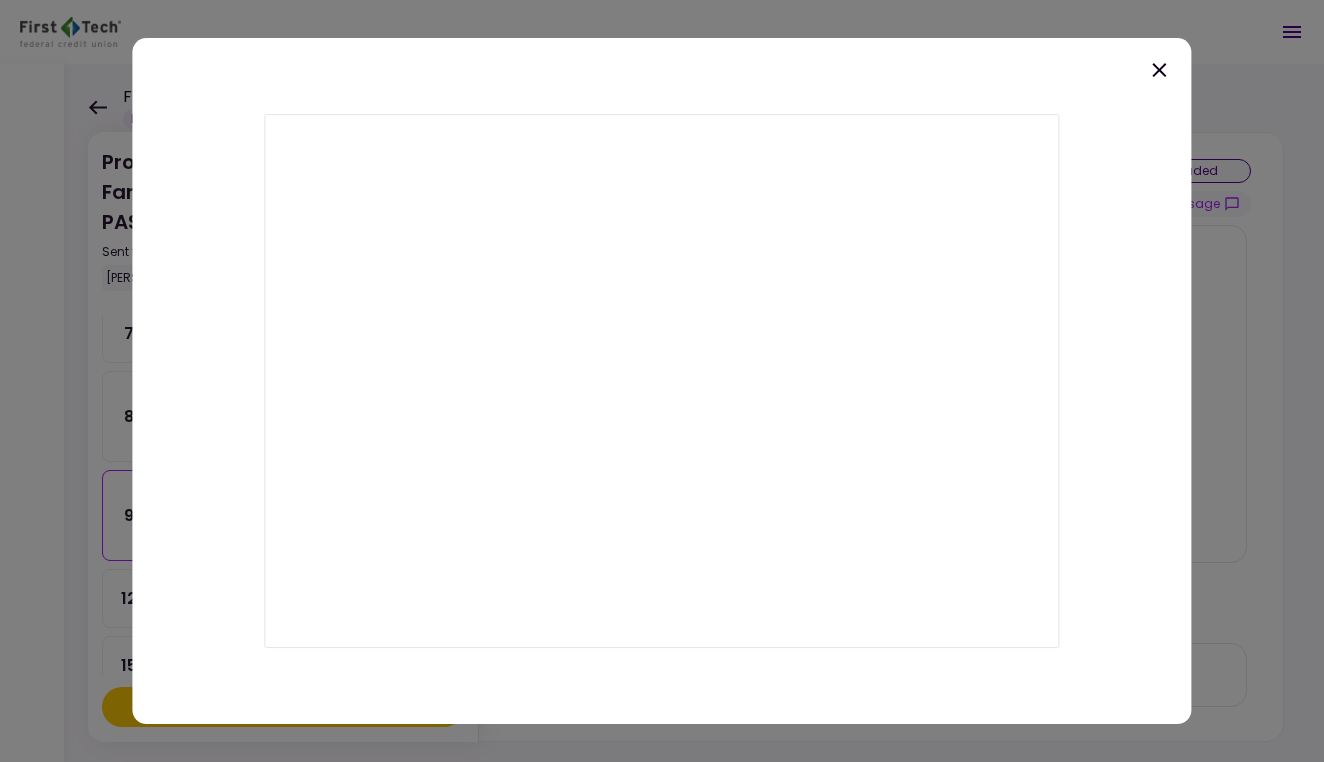 click 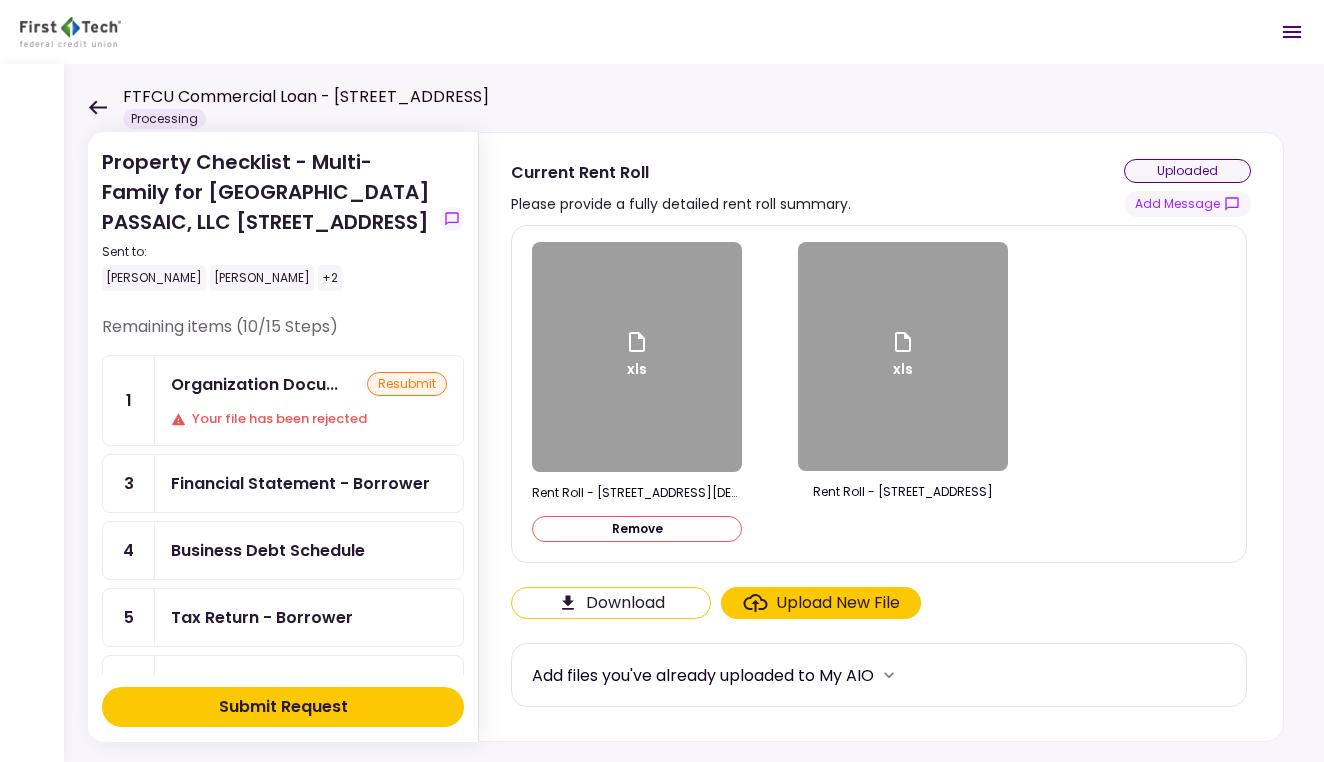 scroll, scrollTop: 0, scrollLeft: 0, axis: both 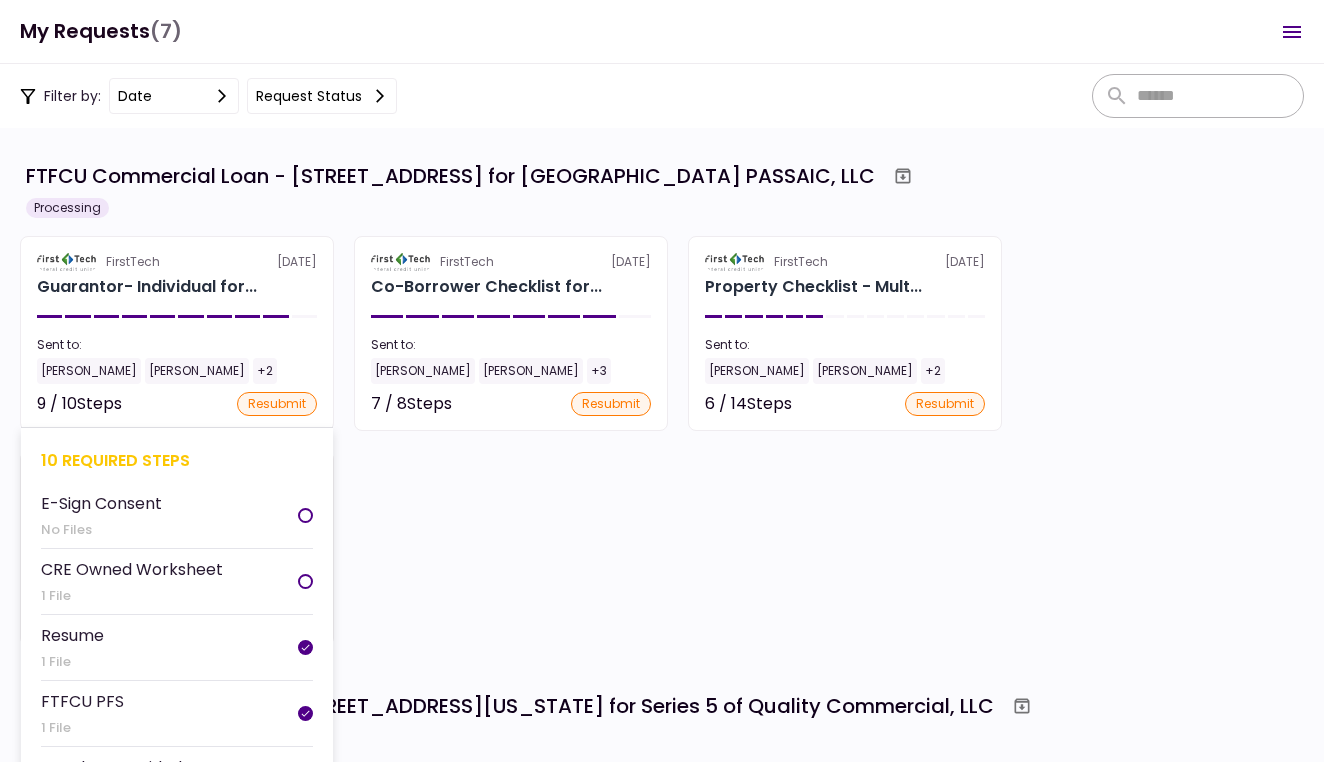 click on "Guarantor- Individual for..." at bounding box center (177, 287) 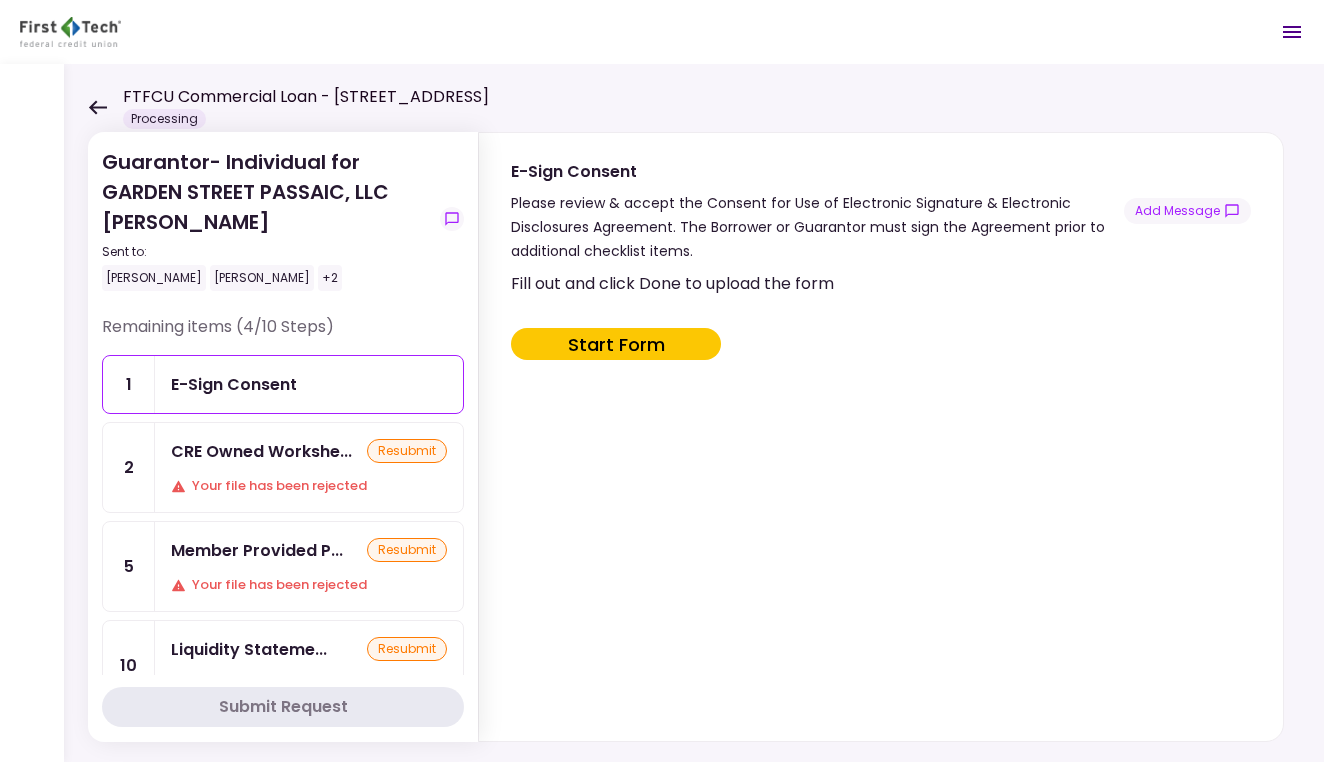 click on "E-Sign Consent" at bounding box center [309, 384] 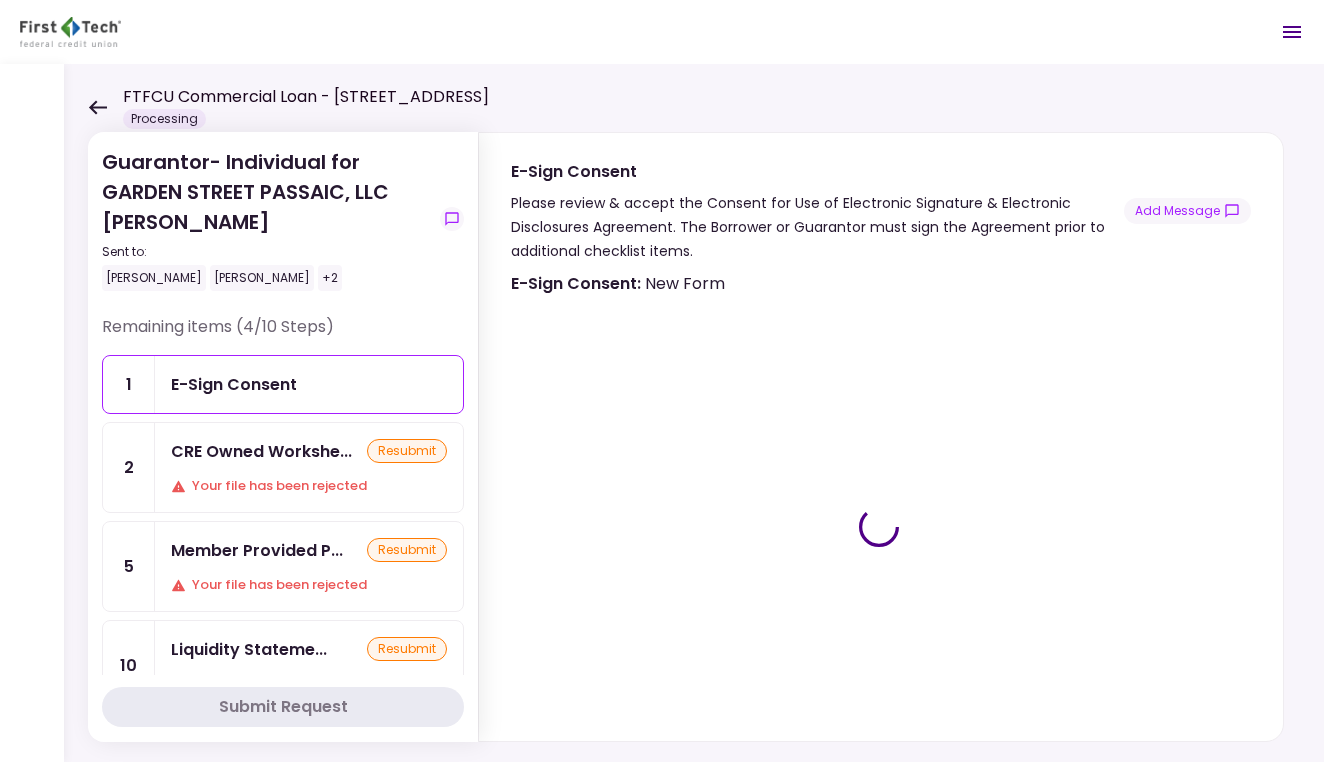 type on "***" 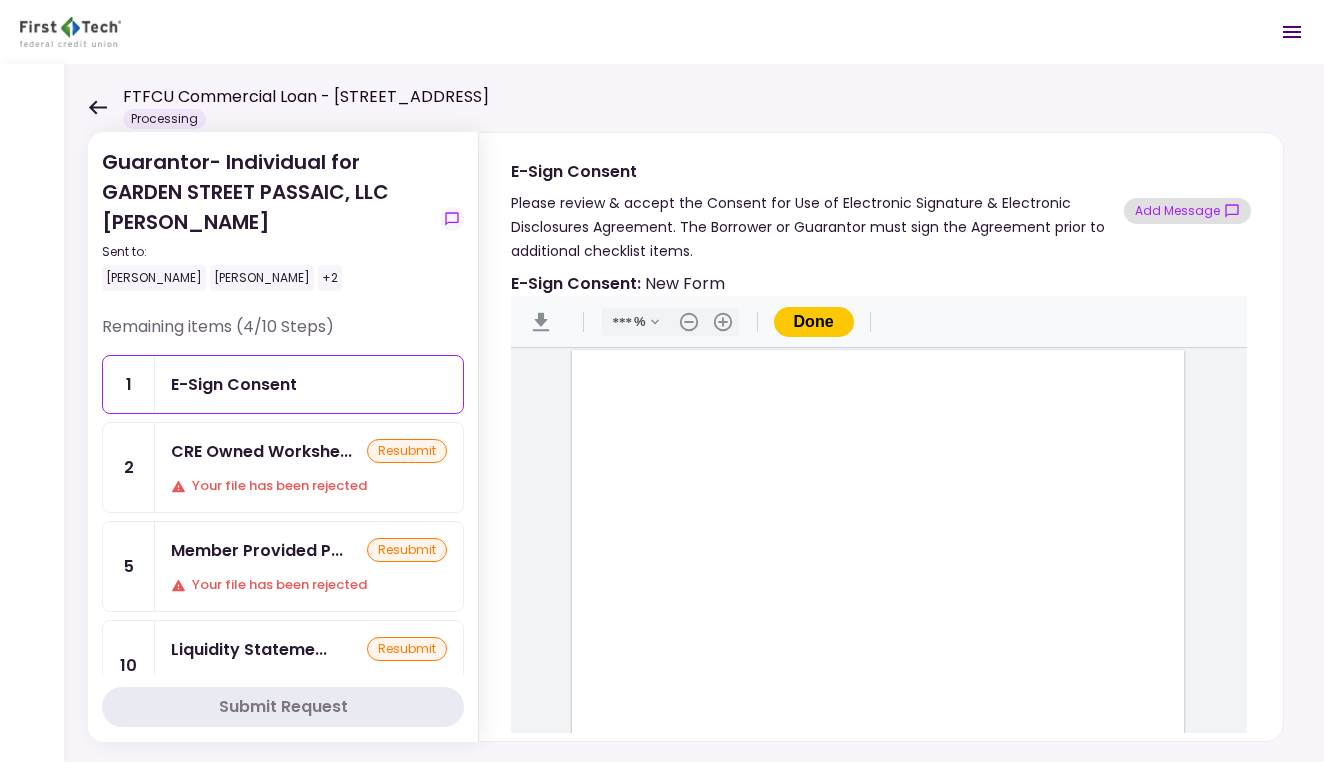 click on "Add Message" at bounding box center (1187, 211) 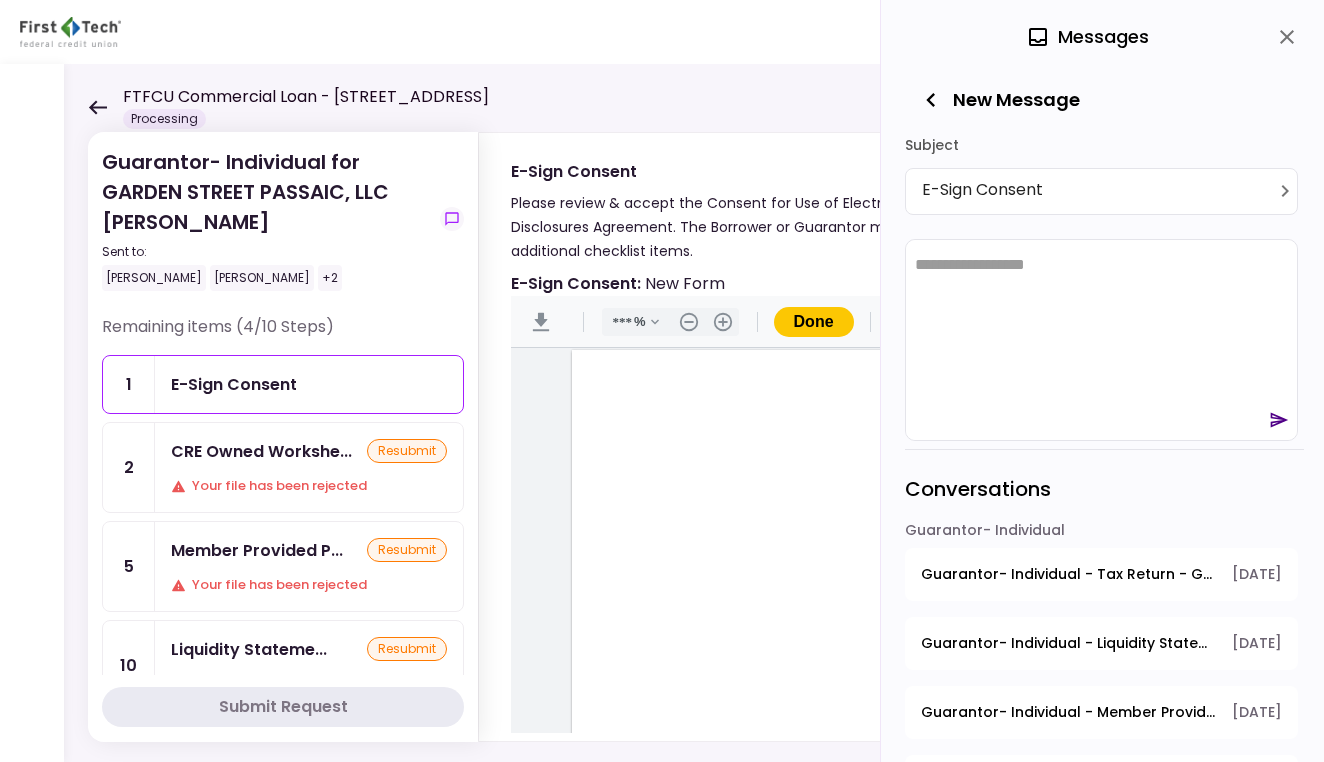 scroll, scrollTop: 0, scrollLeft: 0, axis: both 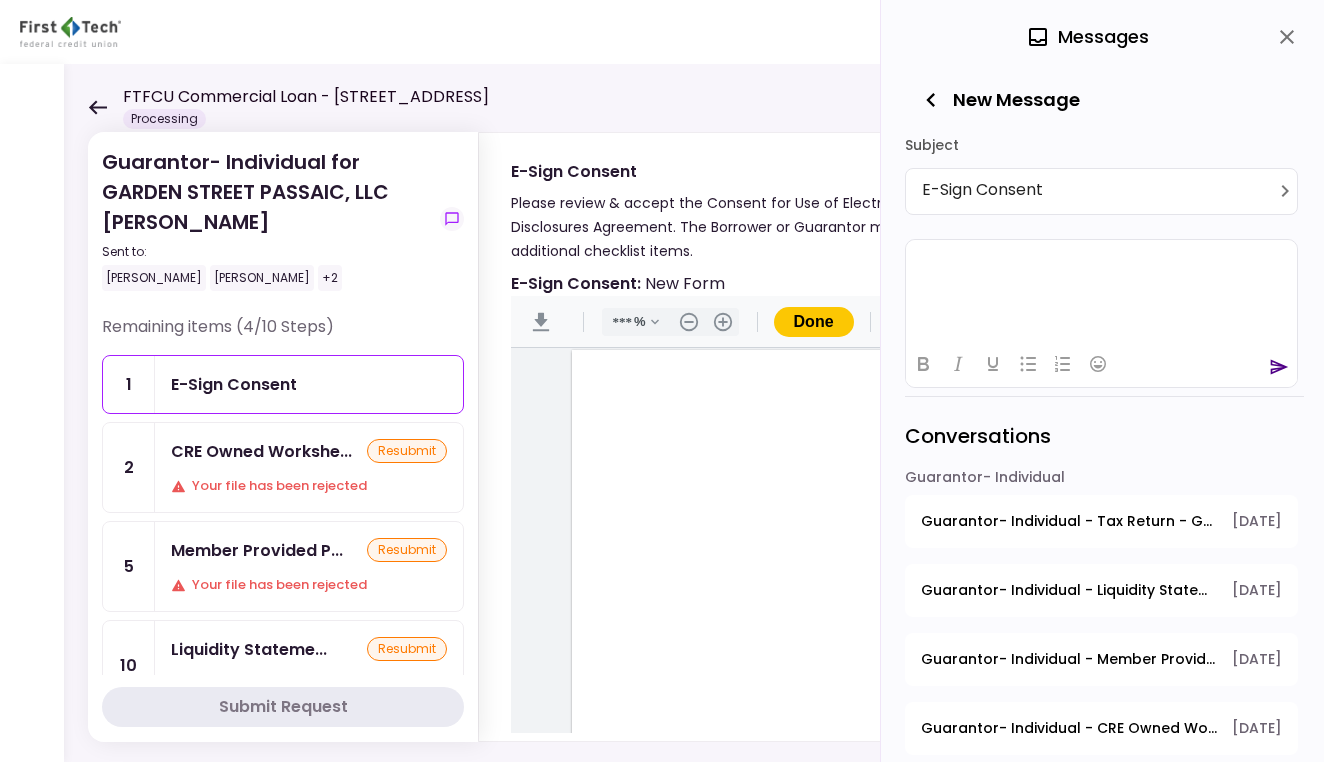 type 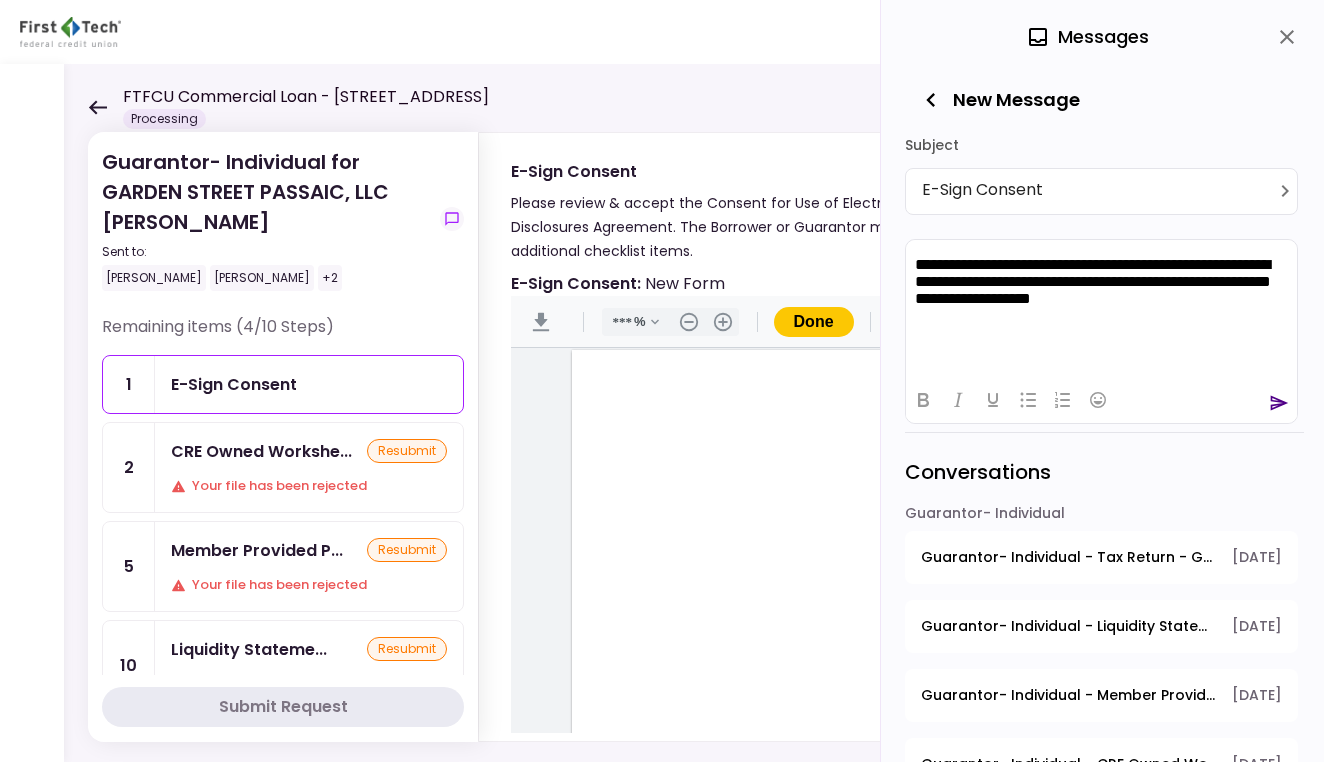 click 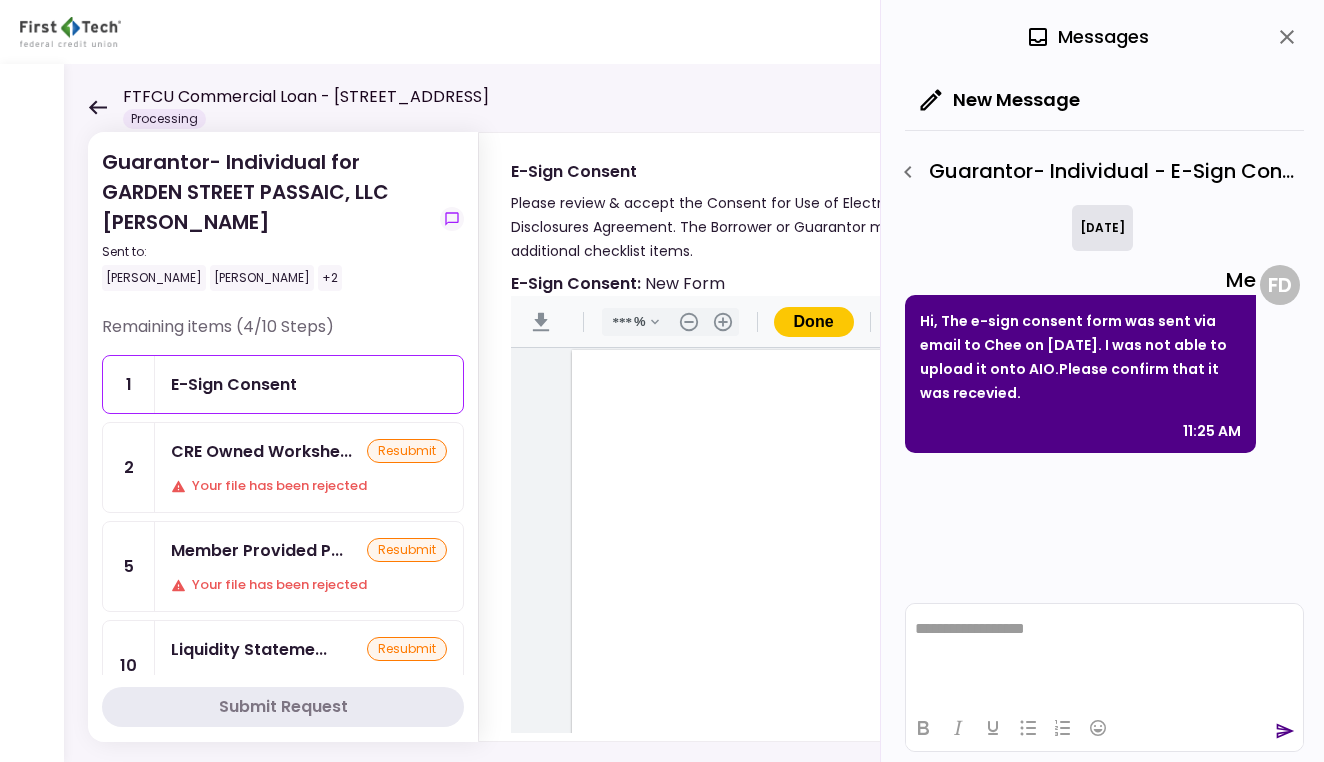 scroll, scrollTop: 0, scrollLeft: 0, axis: both 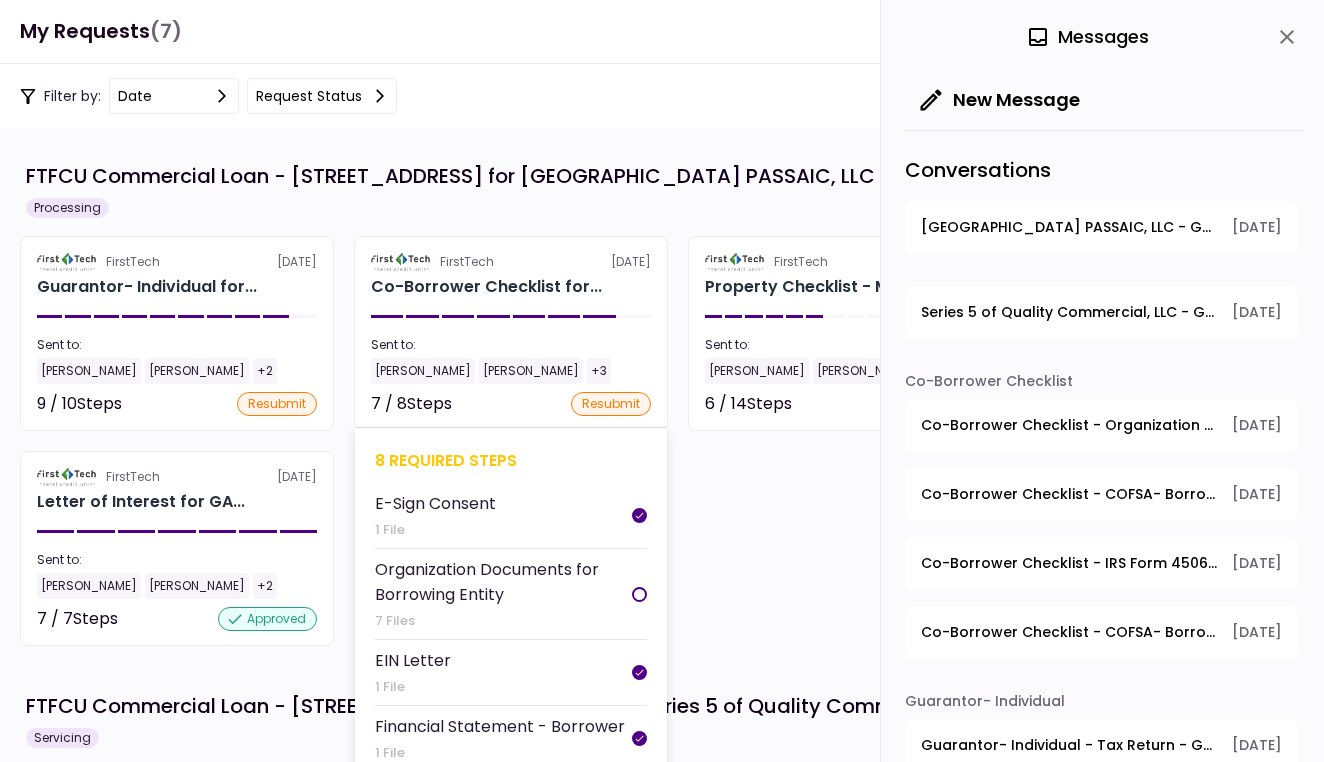 click on "FirstTech 10 Jul Co-Borrower Checklist for... Sent to: Steve Muller Kamron Aghevli +3 7 / 8  Steps resubmit 8   required steps E-Sign Consent 1 File Organization Documents for Borrowing Entity 7 Files EIN Letter 1 File Financial Statement - Borrower 1 File Tax Return - Borrower No Files IRS Form 4506-T Borrower 2 Files COFSA- Borrower 1 File Business Debt Schedule 1 File" at bounding box center (511, 333) 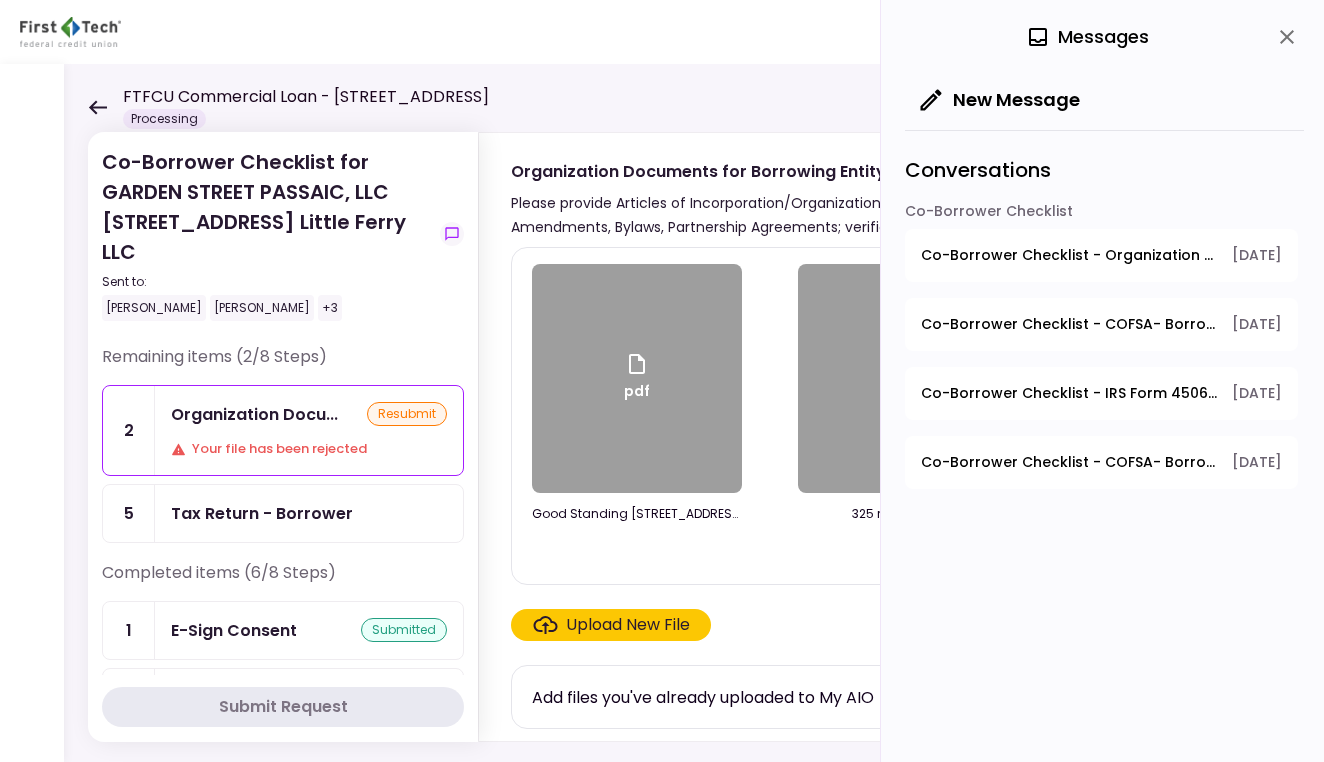 click on "Tax Return - Borrower" at bounding box center [262, 513] 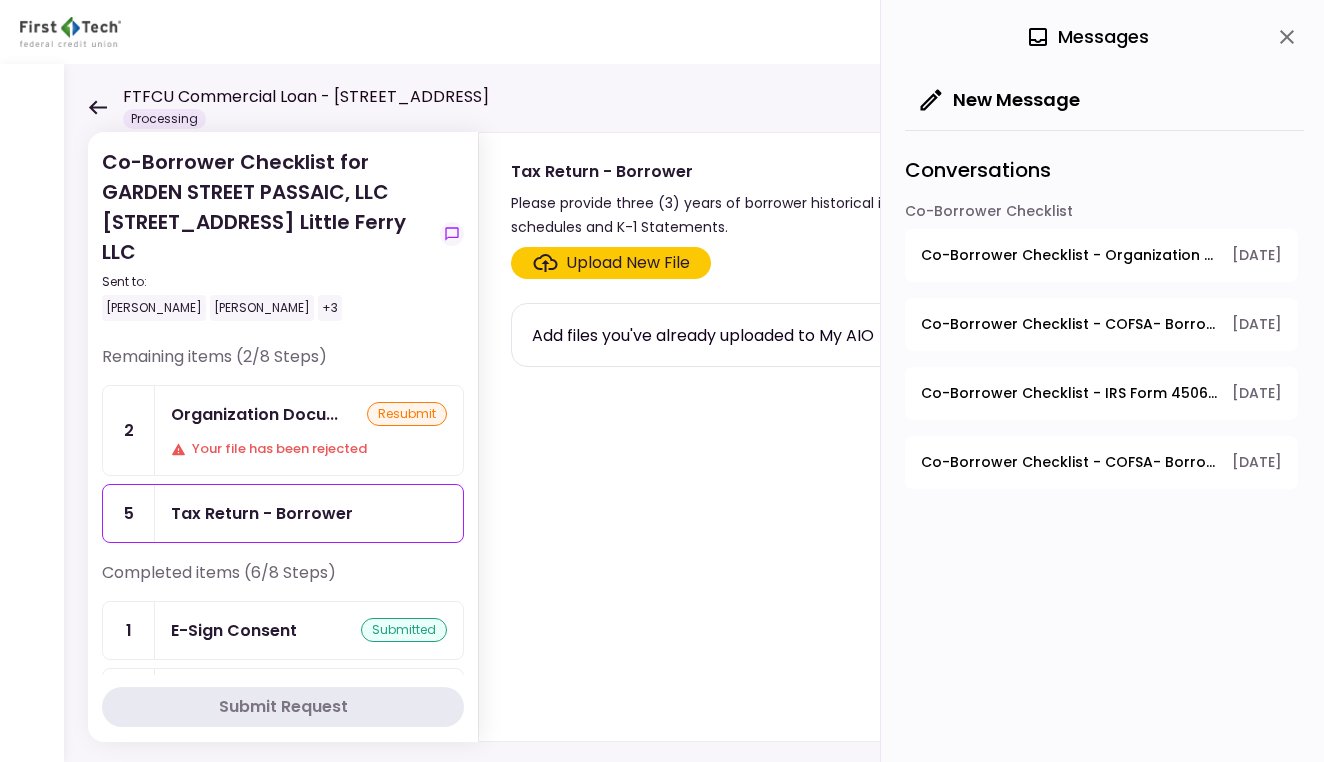 click on "Upload New File Add files you've already uploaded to My AIO" at bounding box center (881, 490) 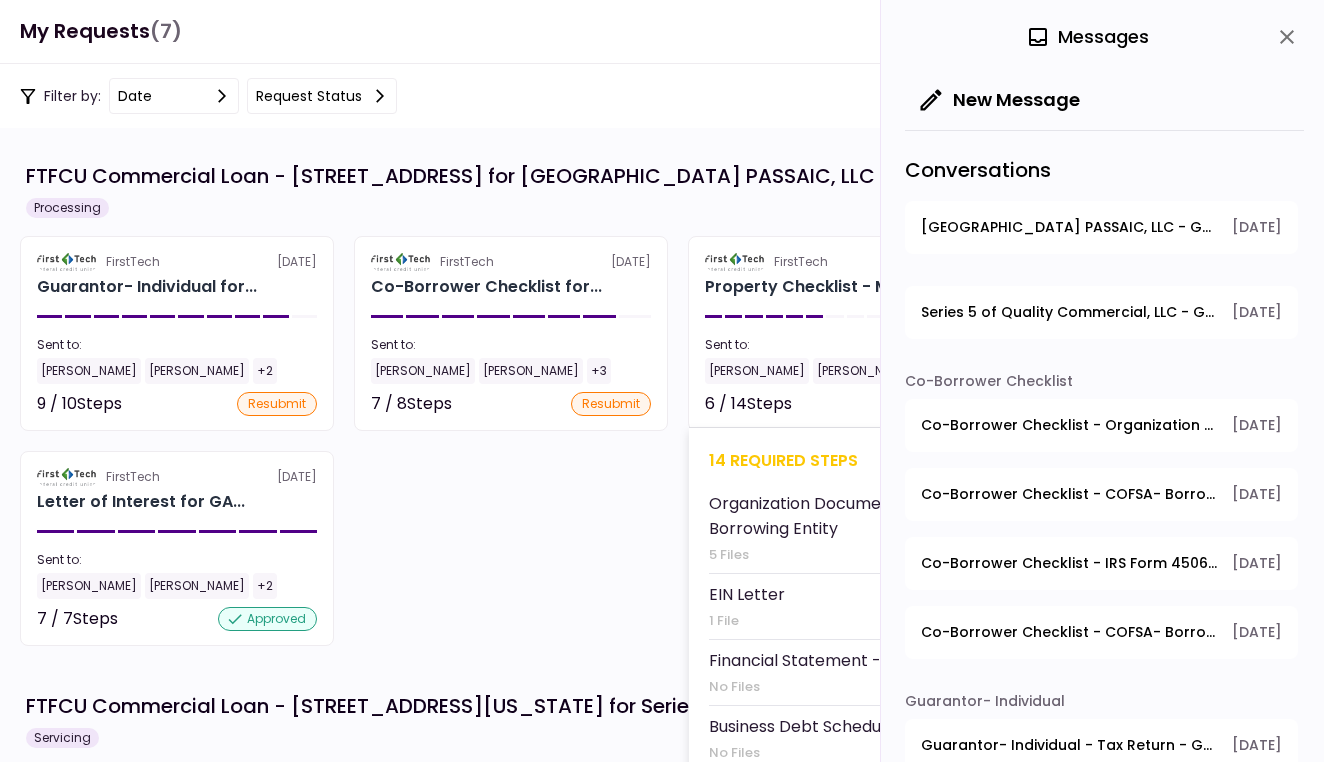 click on "FirstTech 10 Jul Property Checklist - Mult... Sent to: Steve Muller Kamron Aghevli +2 6 / 14  Steps resubmit 14   required steps Organization Documents for Borrowing Entity 5 Files EIN Letter 1 File Financial Statement - Borrower No Files Business Debt Schedule No Files Tax Return - Borrower No Files IRS Form 4506-T Borrower No Files COFSA- Borrower No Files Property Operating Statements 1 File Current Rent Roll 1 File Copy(s) of Lease(s) and Amendment(s) 12 Files Property Survey No Files Prior Environmental Phase I and/or Phase II No Files Property Hazard Insurance Policy and Liability Insurance Policy 2 Files Rent Roll and Past Due Affidavit No Files" at bounding box center (845, 333) 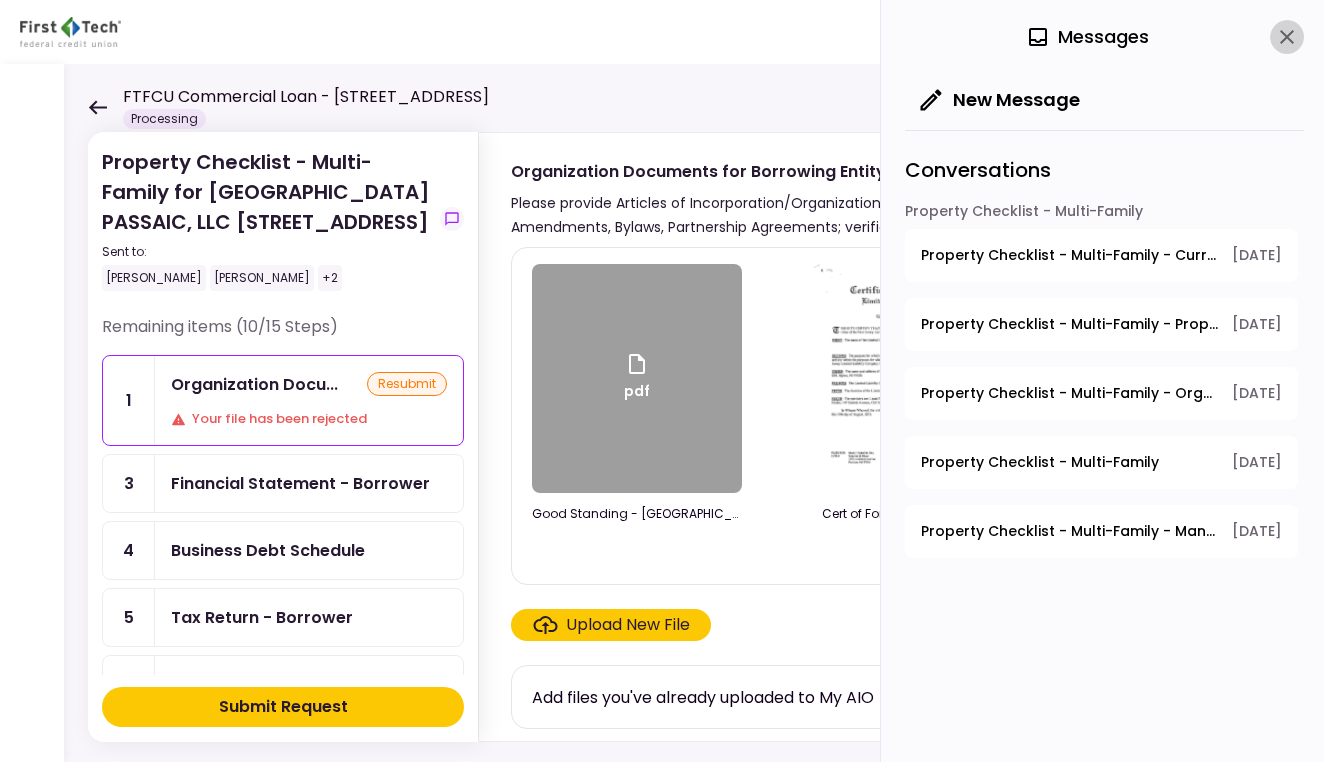 click 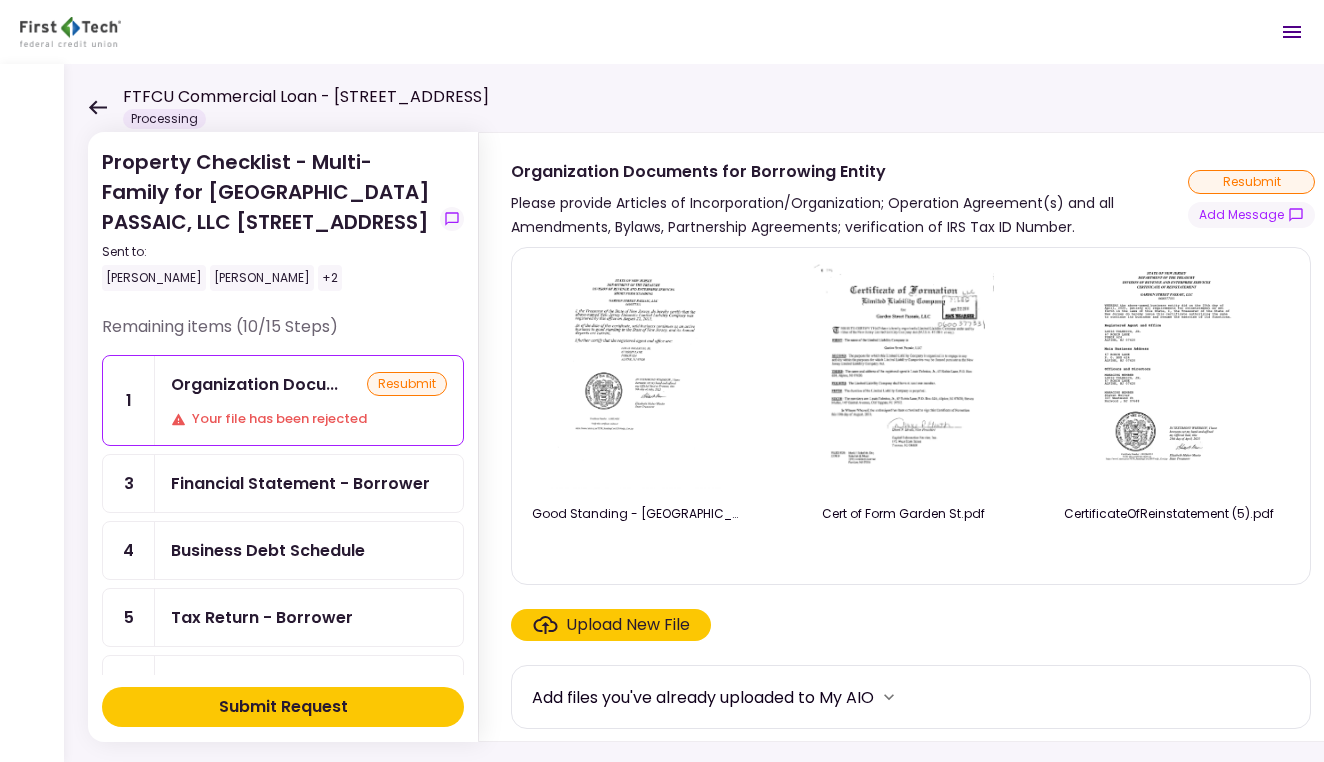 click on "Financial Statement - Borrower" at bounding box center (300, 483) 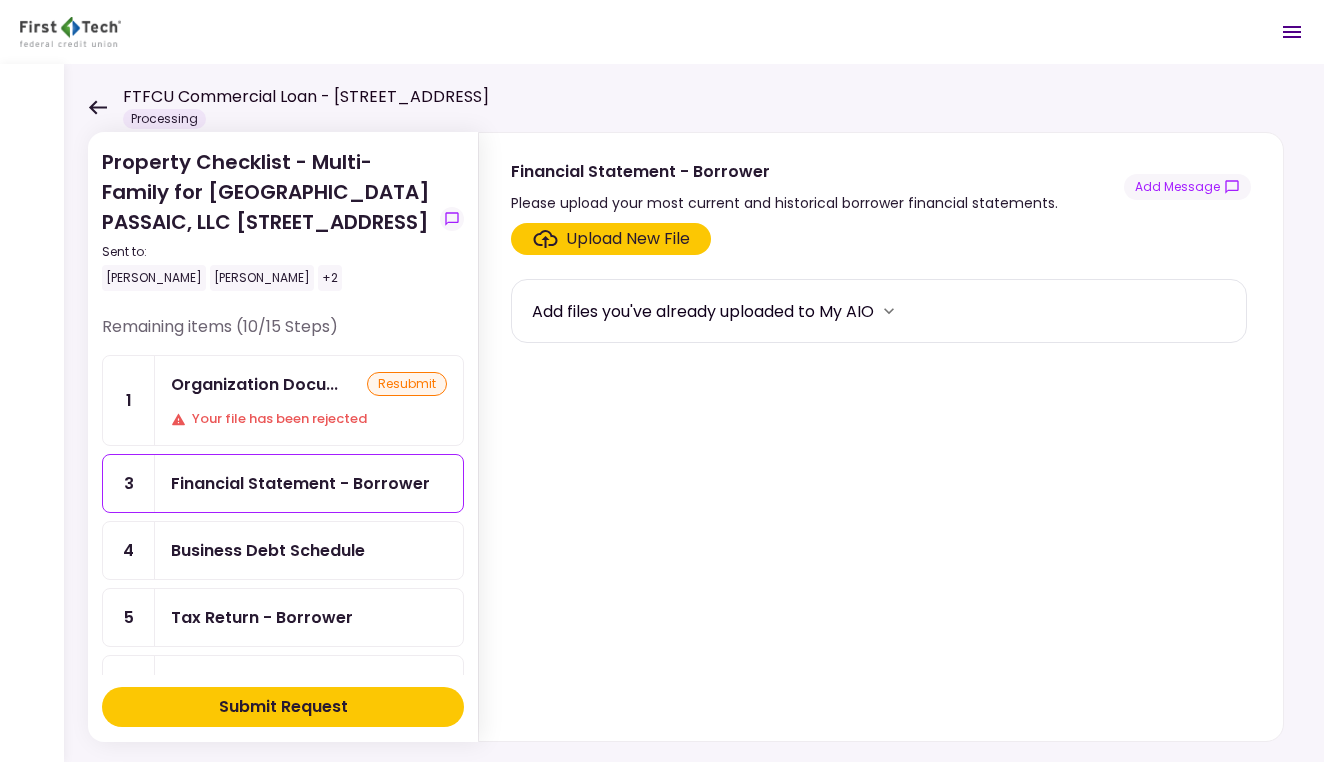 click on "Business Debt Schedule" at bounding box center (268, 550) 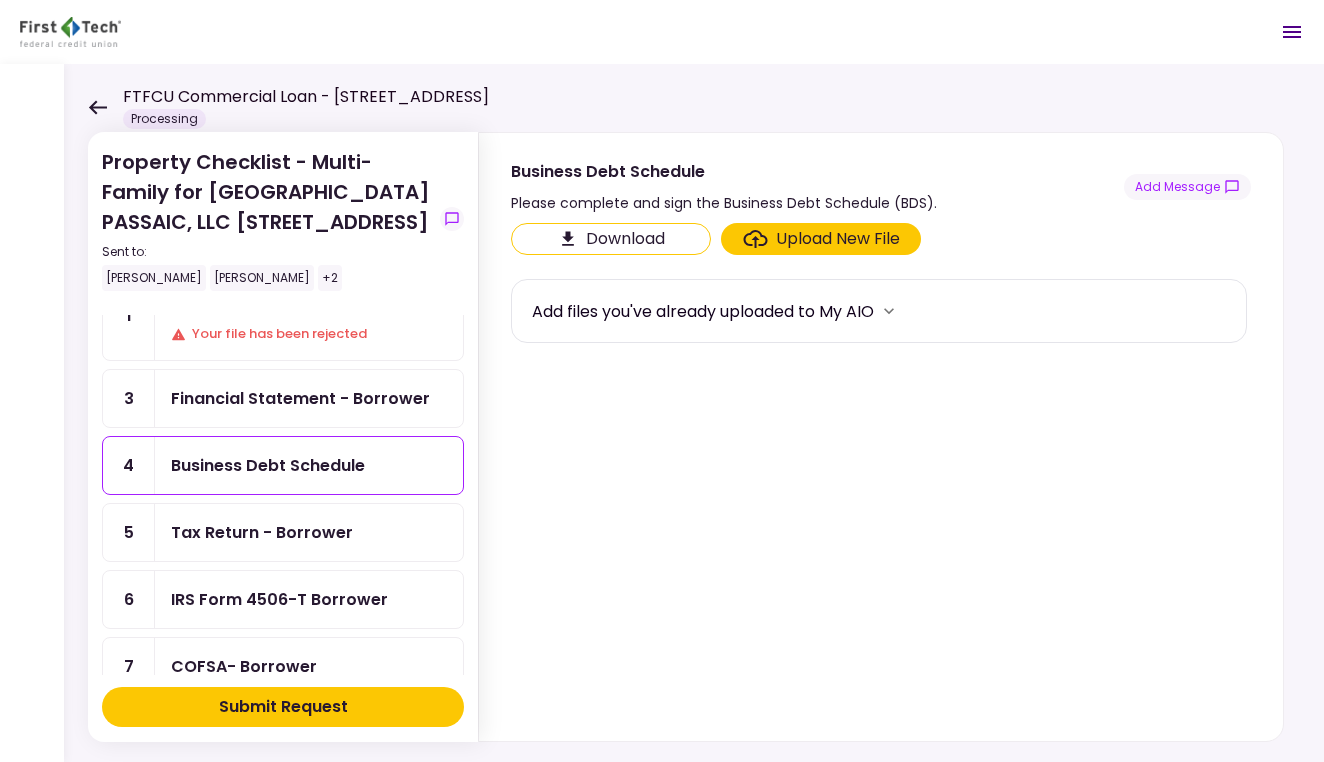 scroll, scrollTop: 81, scrollLeft: 0, axis: vertical 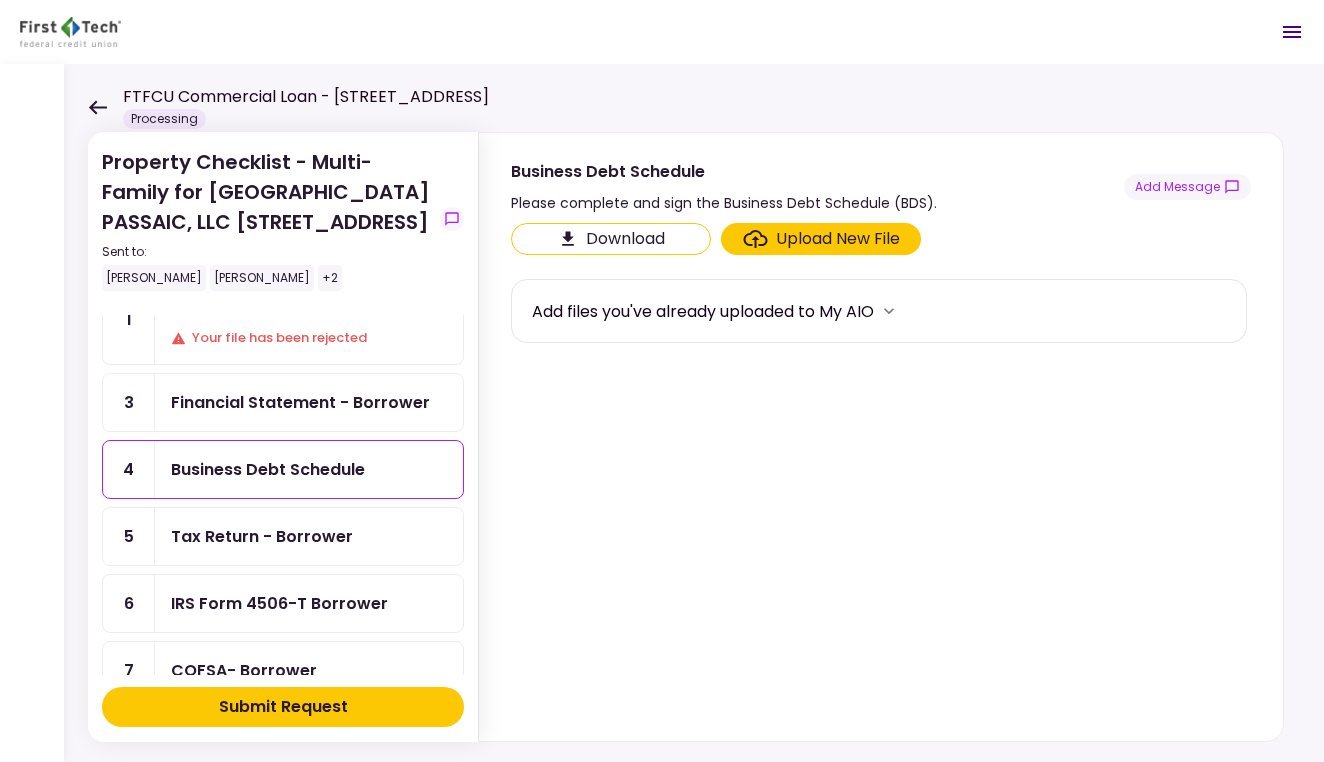 click on "Financial Statement - Borrower" at bounding box center (300, 402) 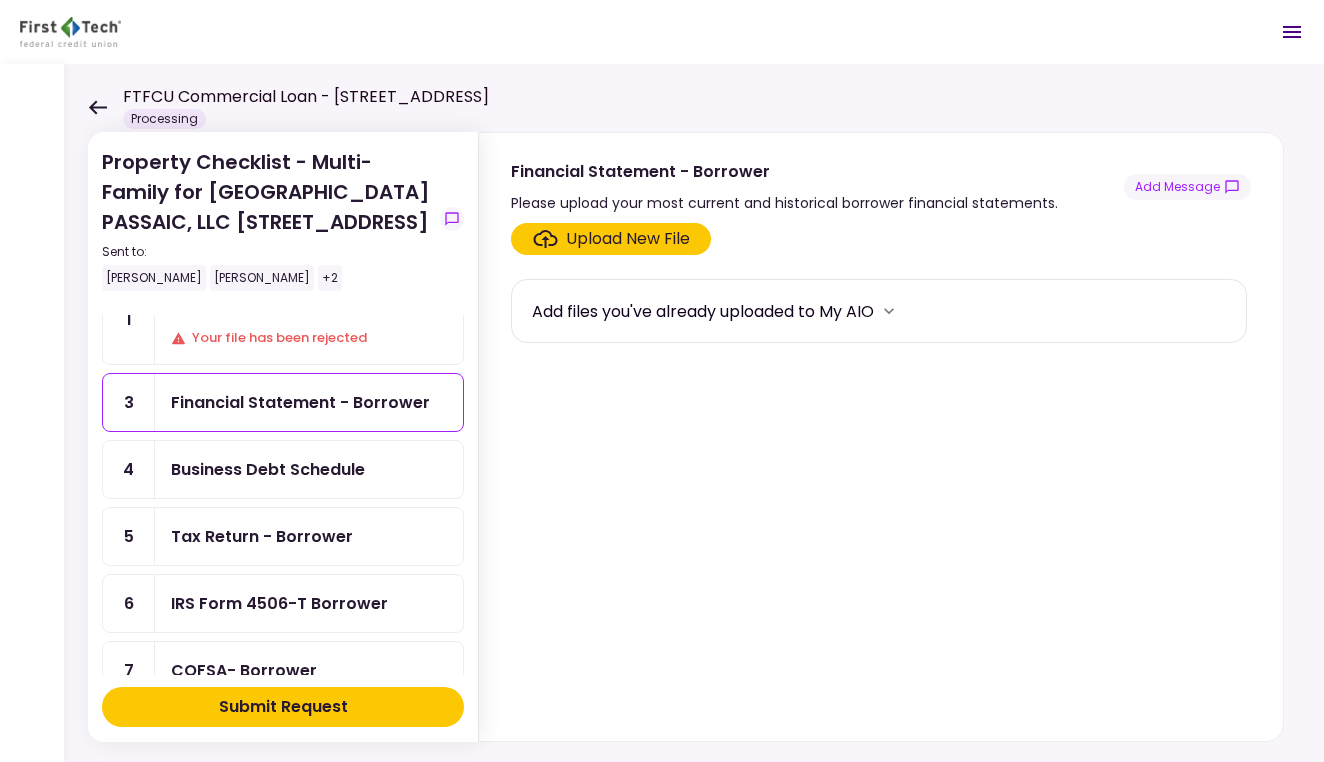 click on "Business Debt Schedule" at bounding box center (309, 469) 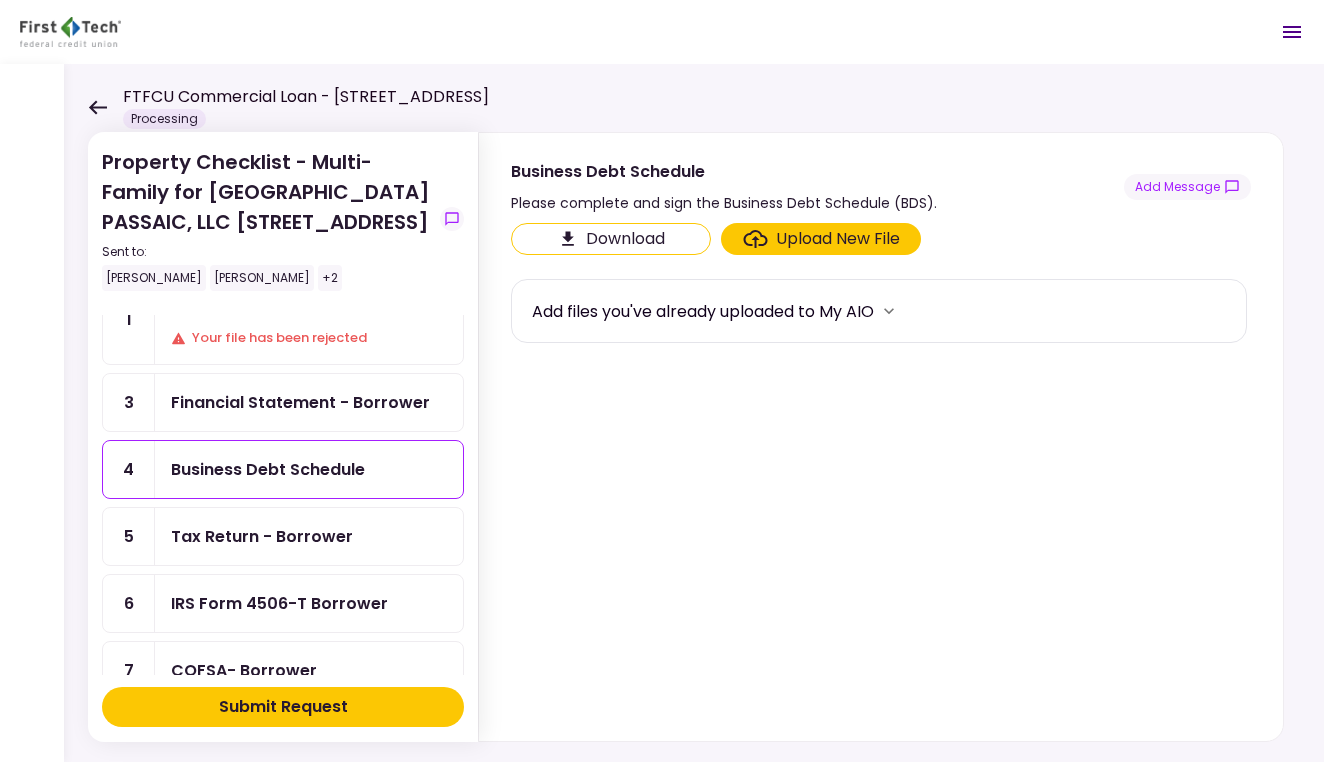 click on "Tax Return - Borrower" at bounding box center (262, 536) 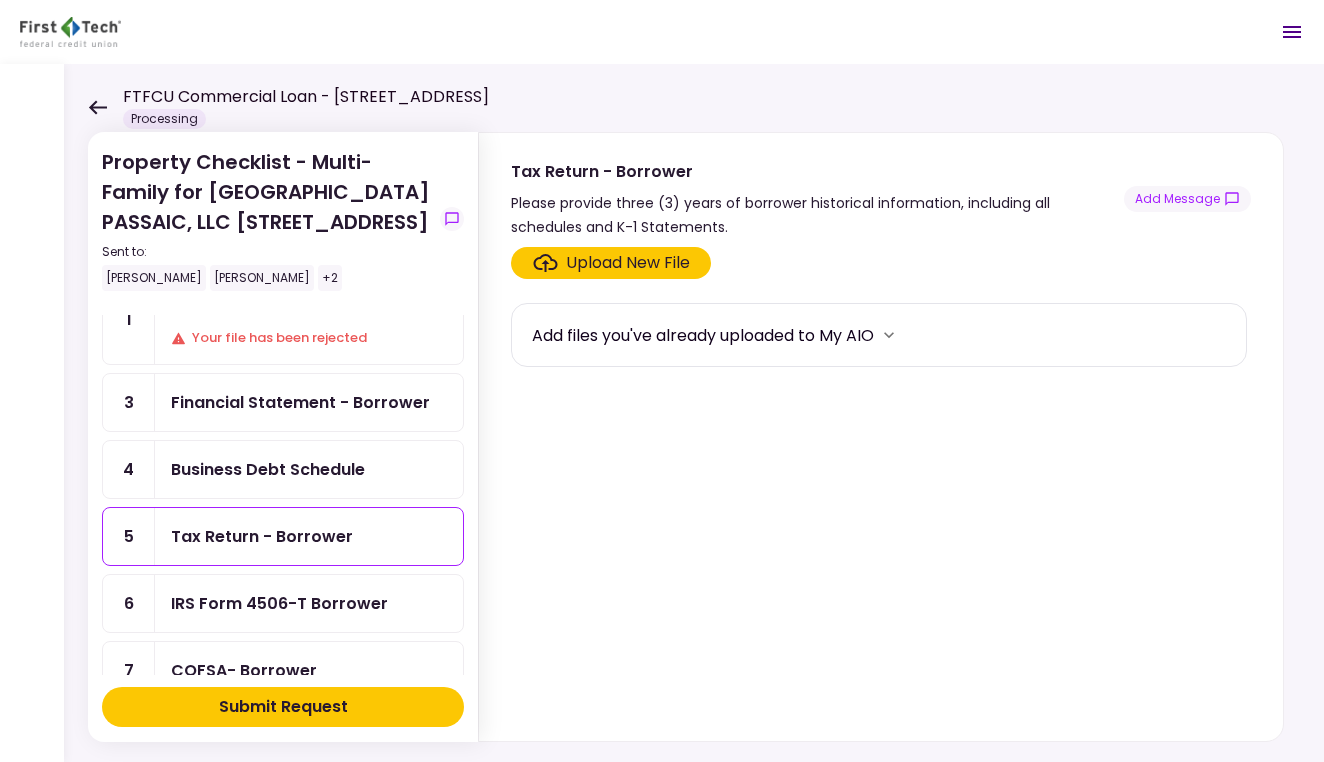 scroll, scrollTop: 193, scrollLeft: 0, axis: vertical 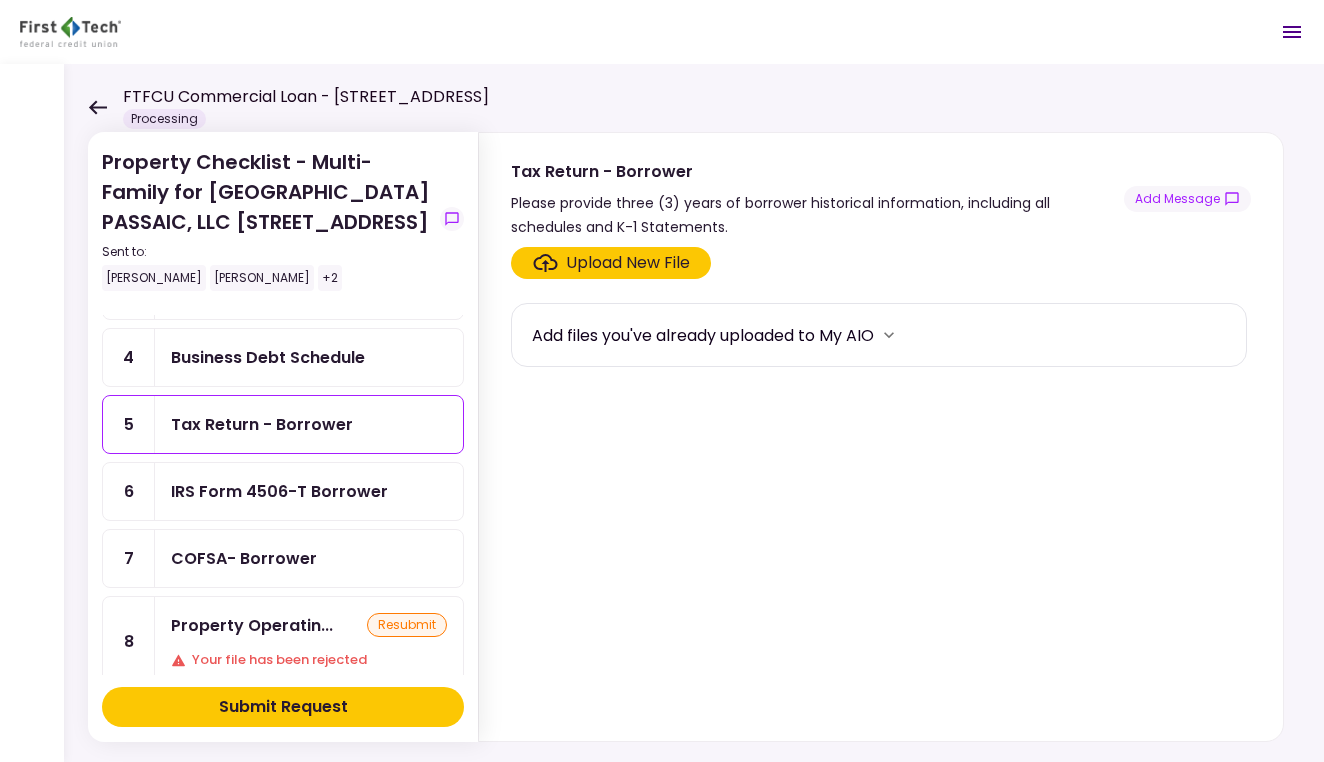 click on "COFSA- Borrower" at bounding box center [244, 558] 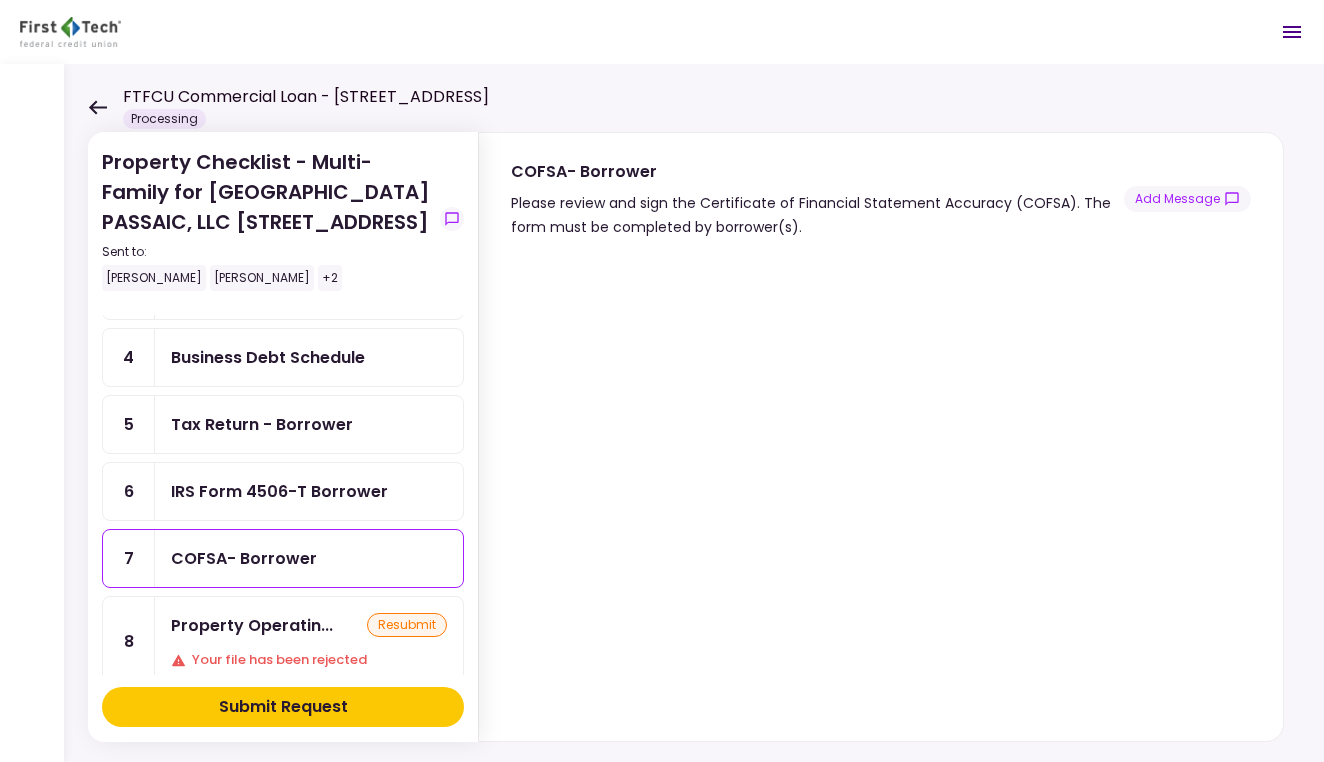 click at bounding box center [881, 490] 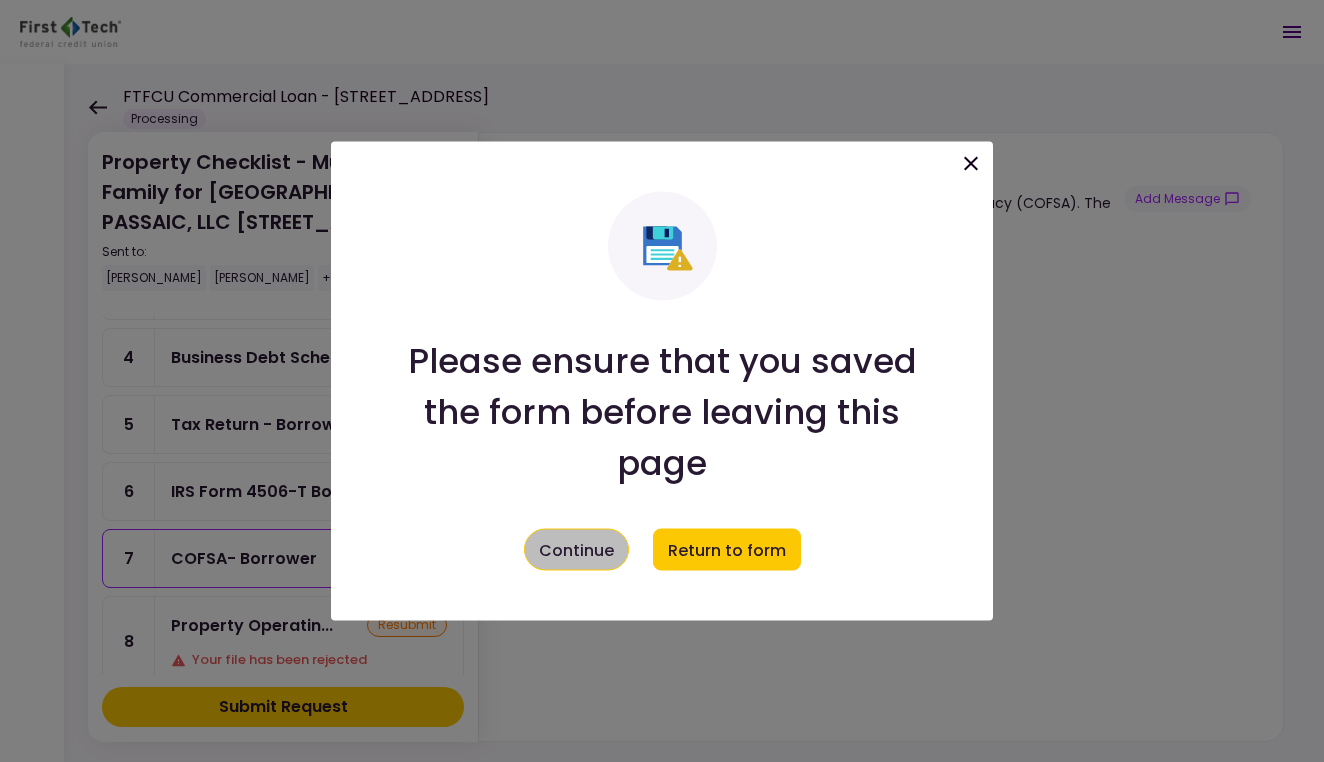 click on "Continue" at bounding box center [576, 550] 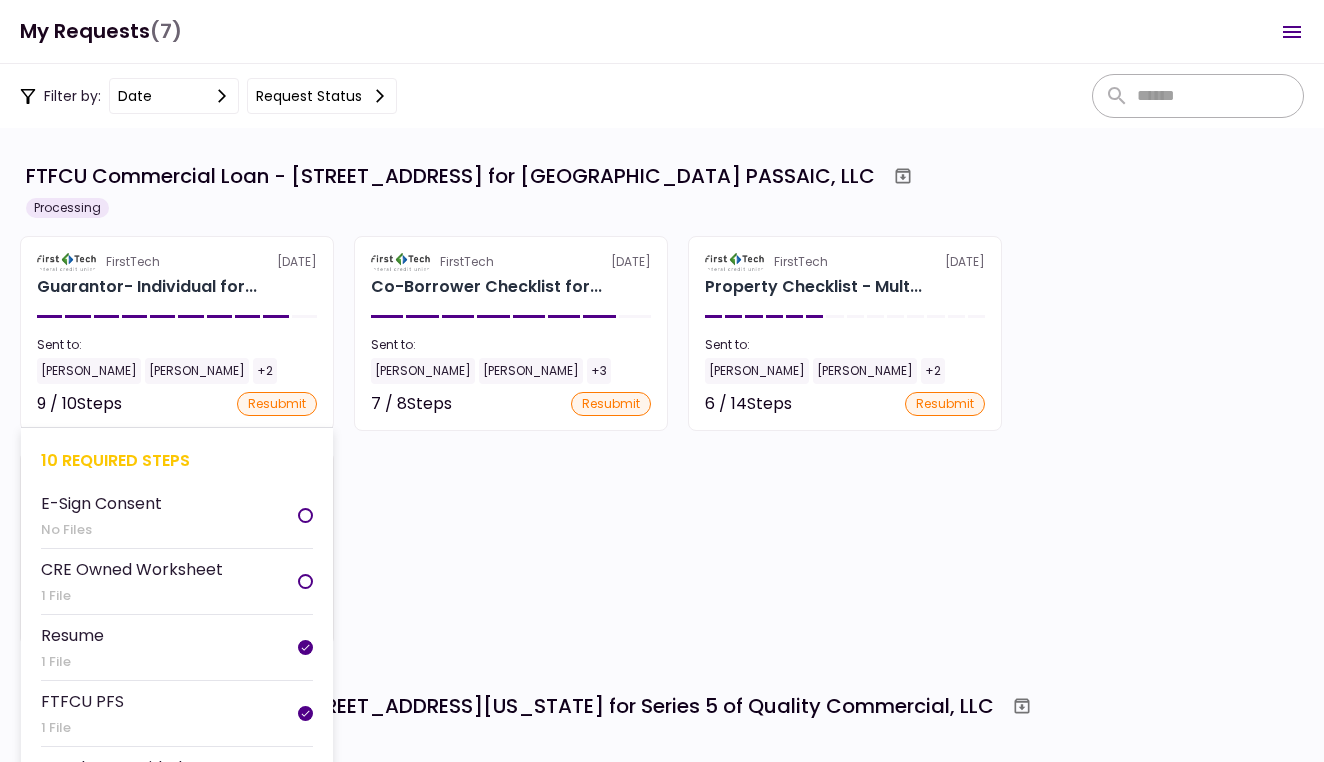 click on "FirstTech 10 Jul Guarantor- Individual for... Sent to: Steve Muller Kamron Aghevli +2 9 / 10  Steps resubmit 10   required steps E-Sign Consent No Files CRE Owned Worksheet 1 File Resume 1 File FTFCU PFS 1 File Member Provided PFS 1 File Tax Return - Guarantor 21 Files IRS Form 4506-T Guarantor 1 File Personal Debt Schedule 1 File COFSA- Guarantor 1 File Liquidity Statements - Guarantor 1 File" at bounding box center [177, 333] 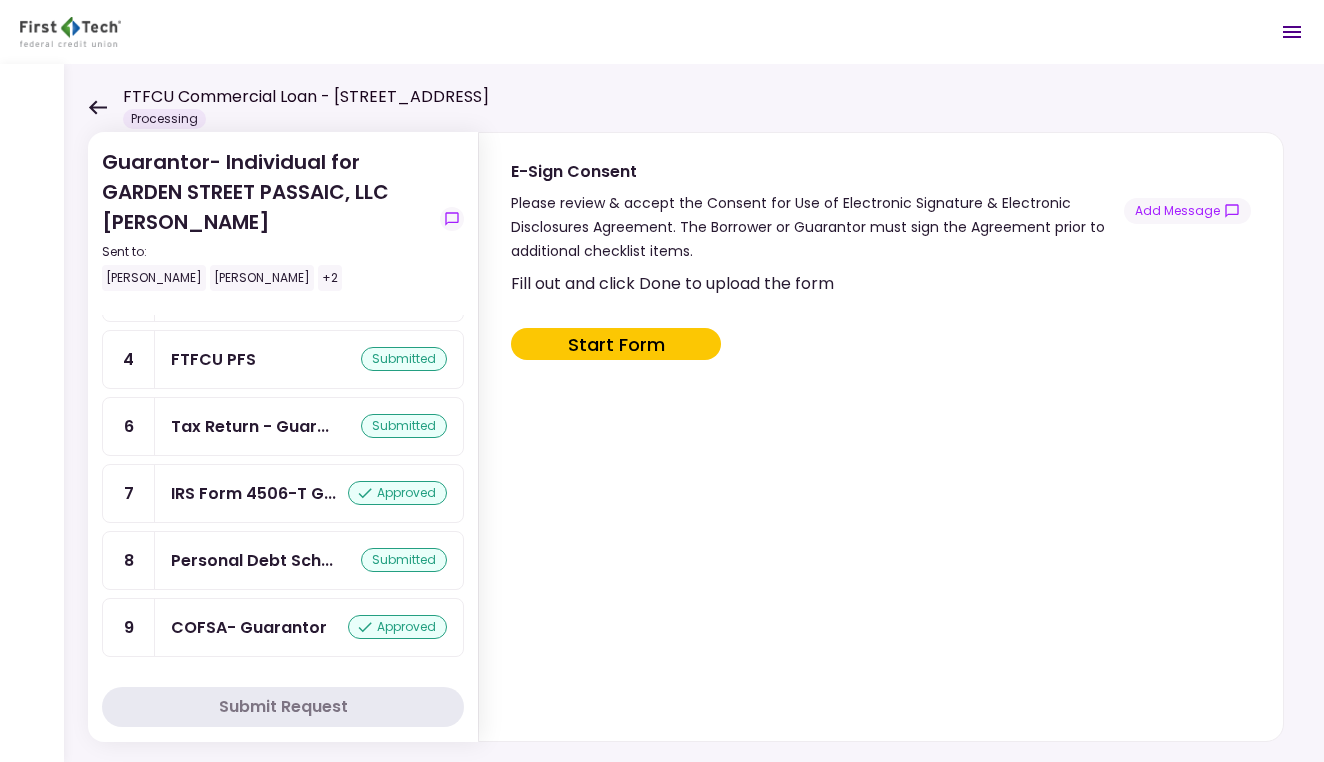 scroll, scrollTop: 506, scrollLeft: 0, axis: vertical 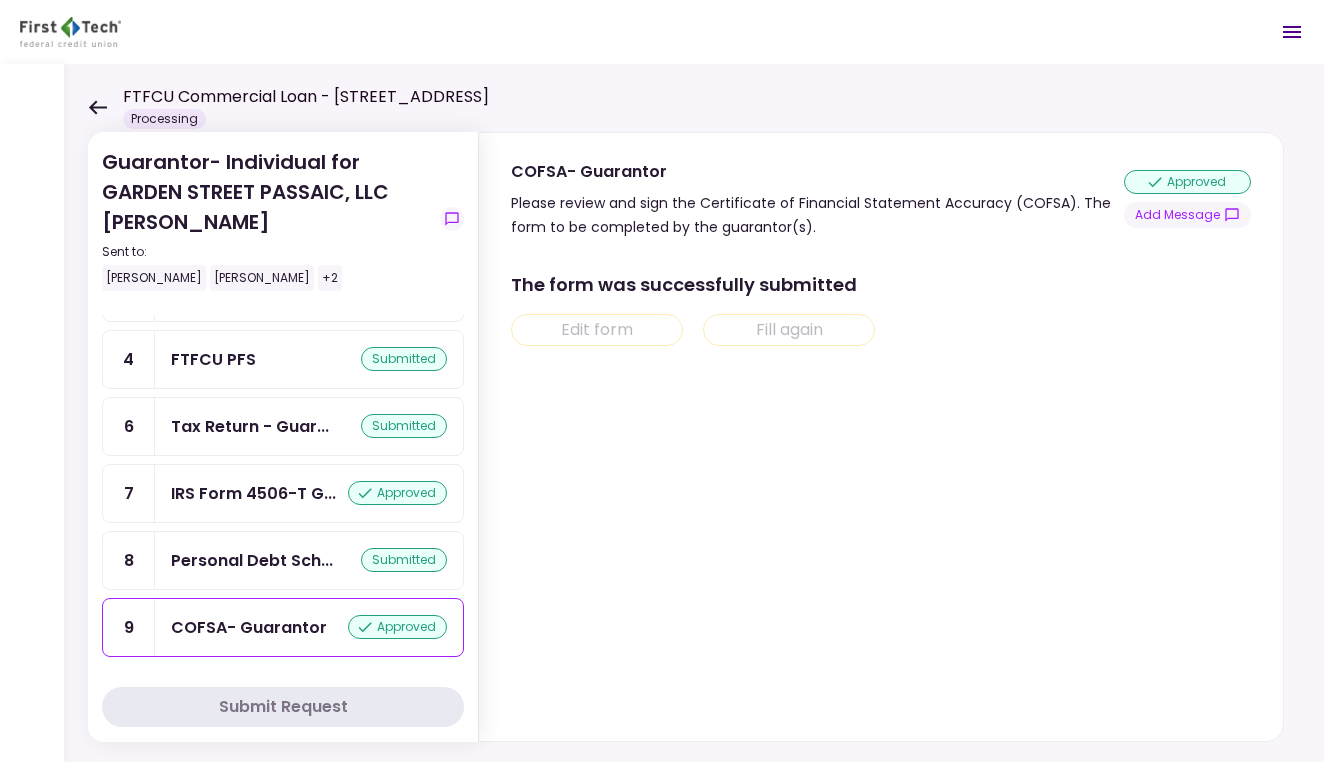 click on "COFSA- Guarantor" at bounding box center (249, 627) 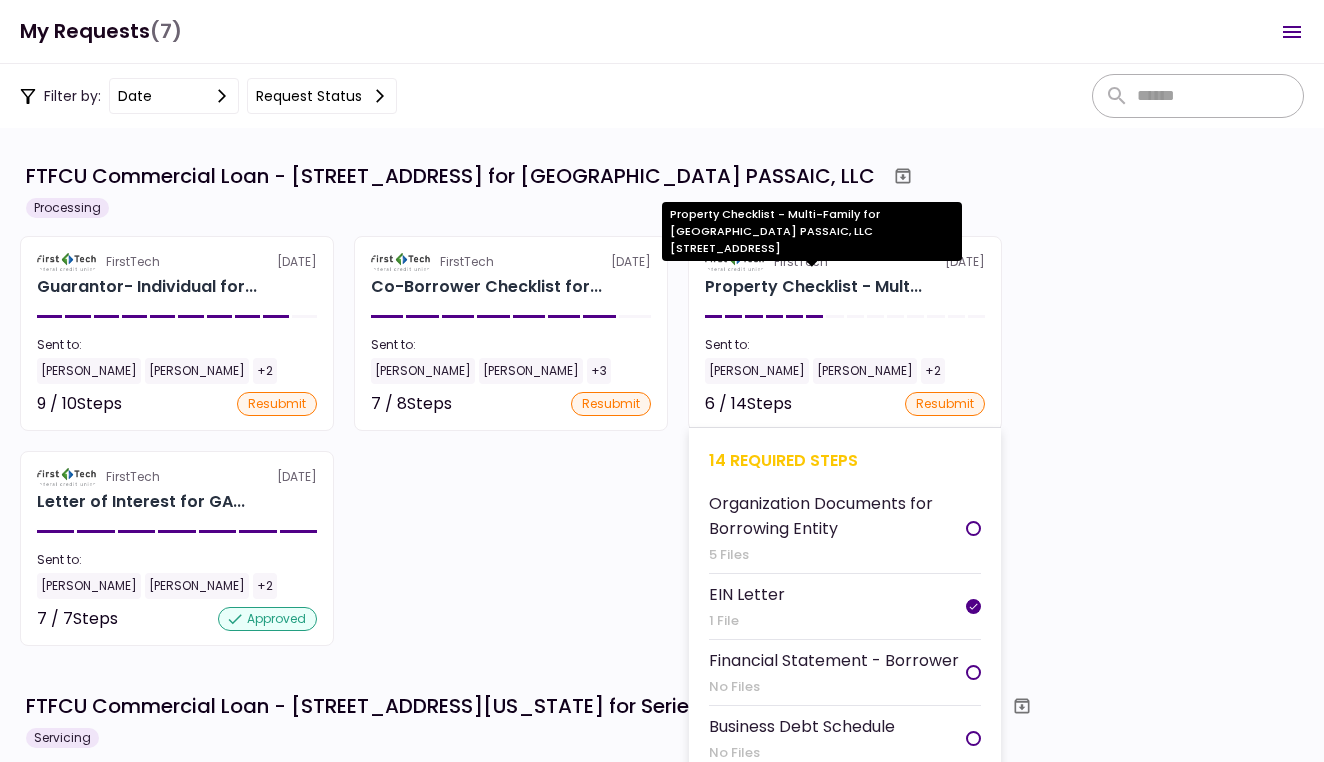 click on "Property Checklist - Mult..." at bounding box center (813, 287) 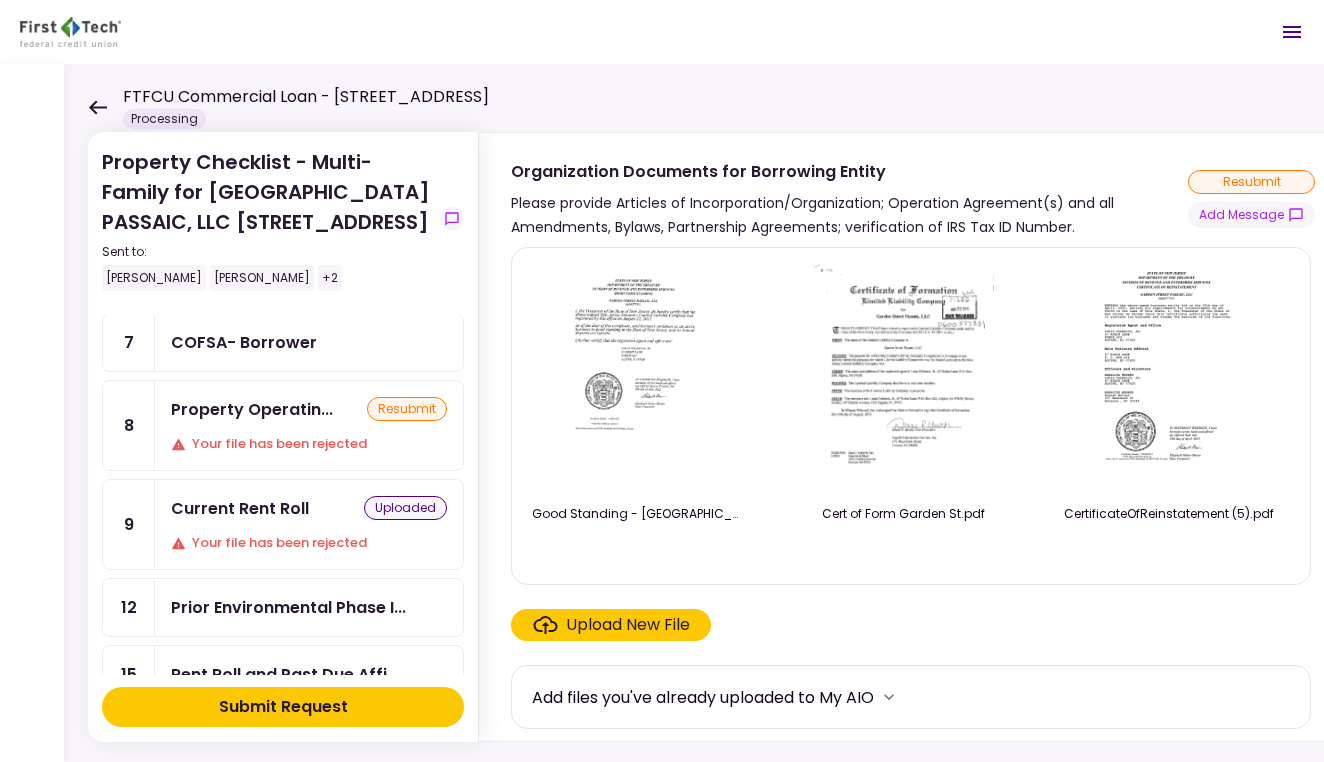 scroll, scrollTop: 399, scrollLeft: 0, axis: vertical 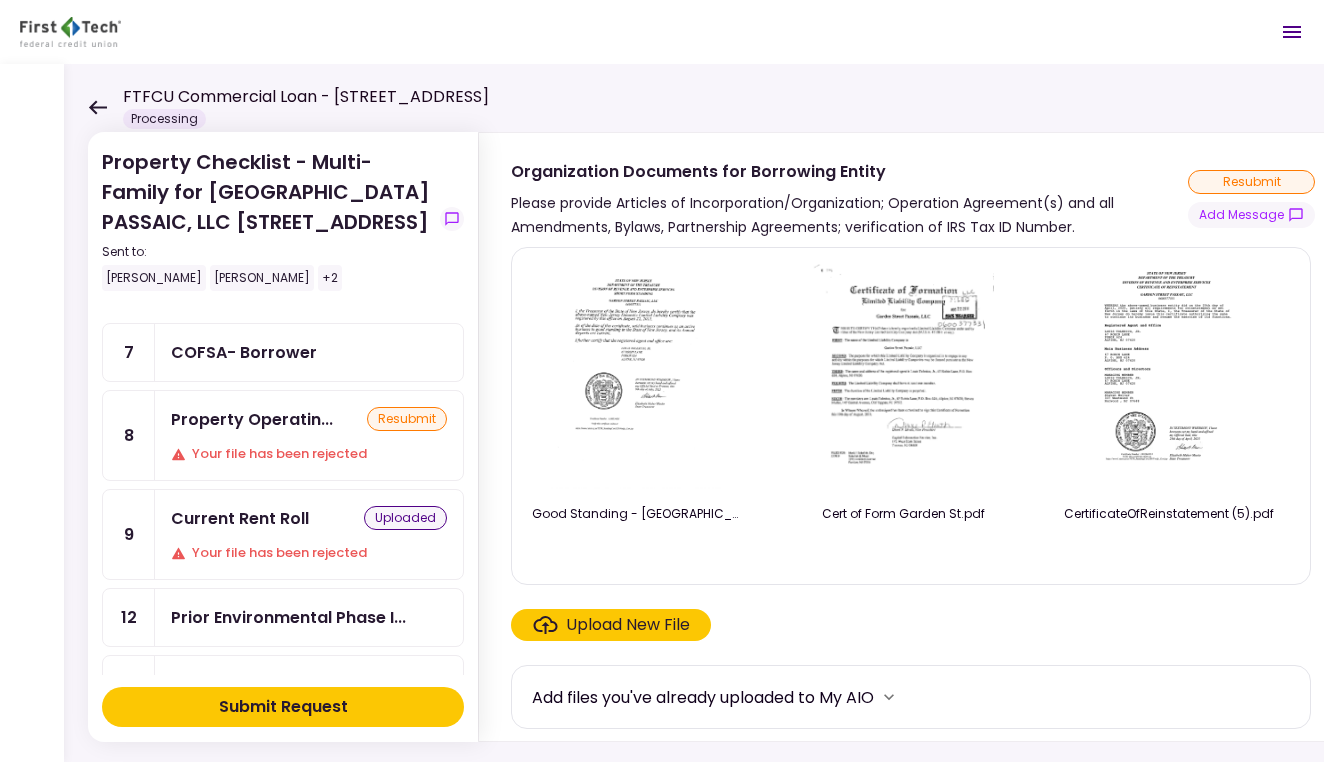 click on "COFSA- Borrower" at bounding box center [244, 352] 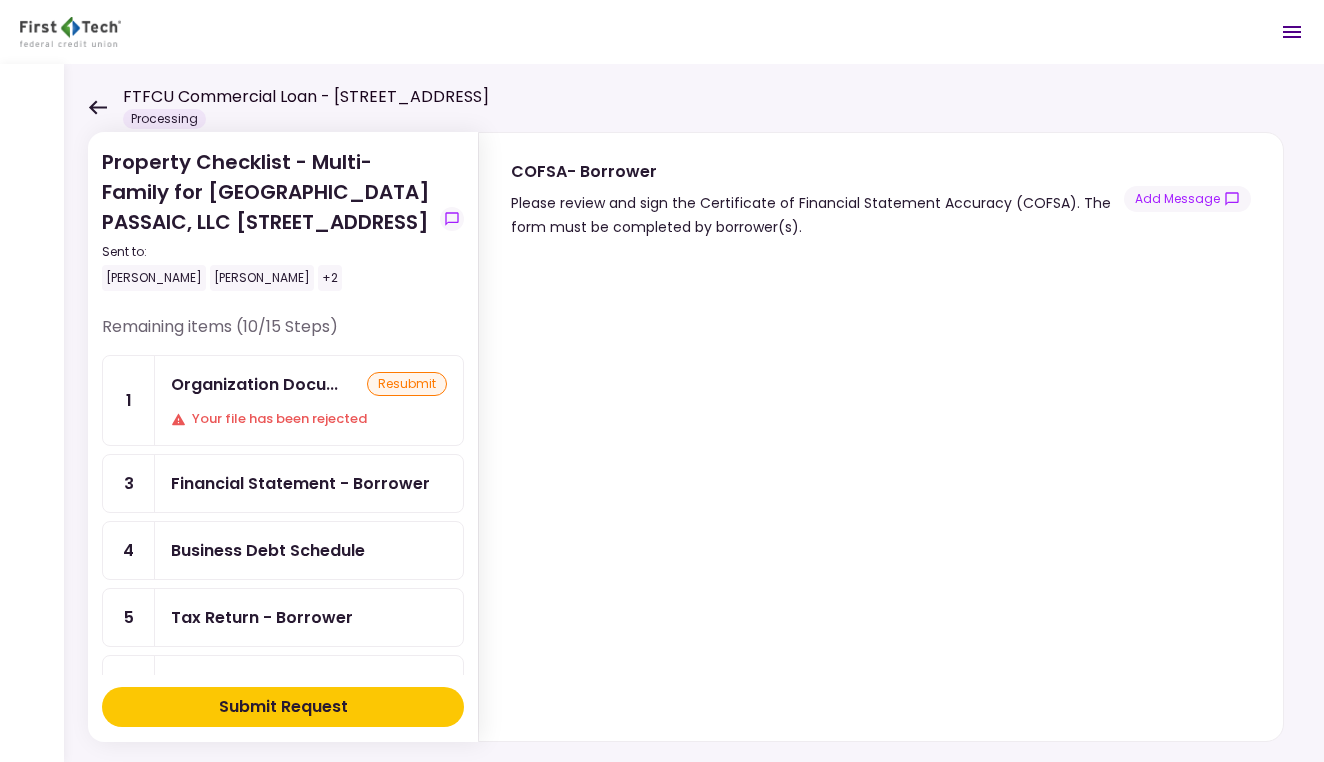 scroll, scrollTop: 0, scrollLeft: 0, axis: both 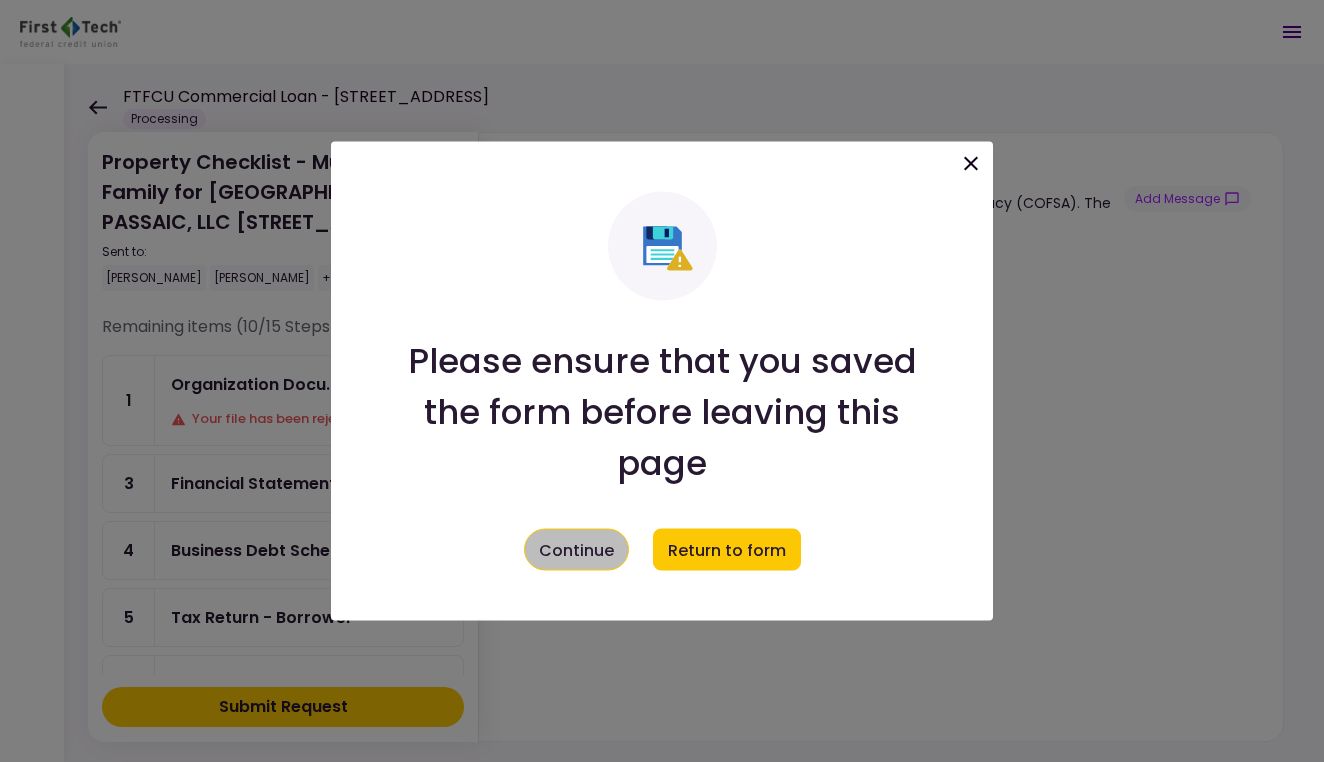 click on "Continue" at bounding box center [576, 550] 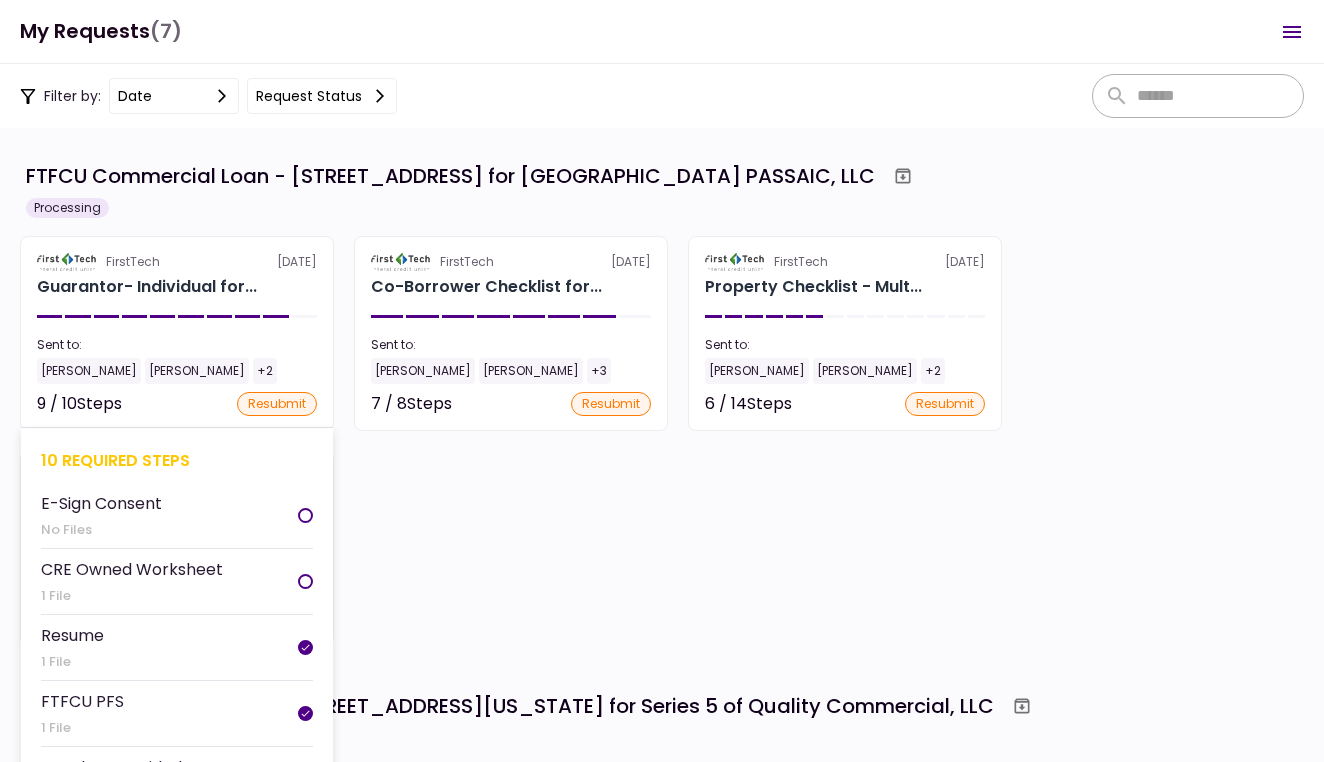 click on "FirstTech 10 Jul Guarantor- Individual for... Sent to: Steve Muller Kamron Aghevli +2 9 / 10  Steps resubmit 10   required steps E-Sign Consent No Files CRE Owned Worksheet 1 File Resume 1 File FTFCU PFS 1 File Member Provided PFS 1 File Tax Return - Guarantor 21 Files IRS Form 4506-T Guarantor 1 File Personal Debt Schedule 1 File COFSA- Guarantor 1 File Liquidity Statements - Guarantor 1 File" at bounding box center [177, 333] 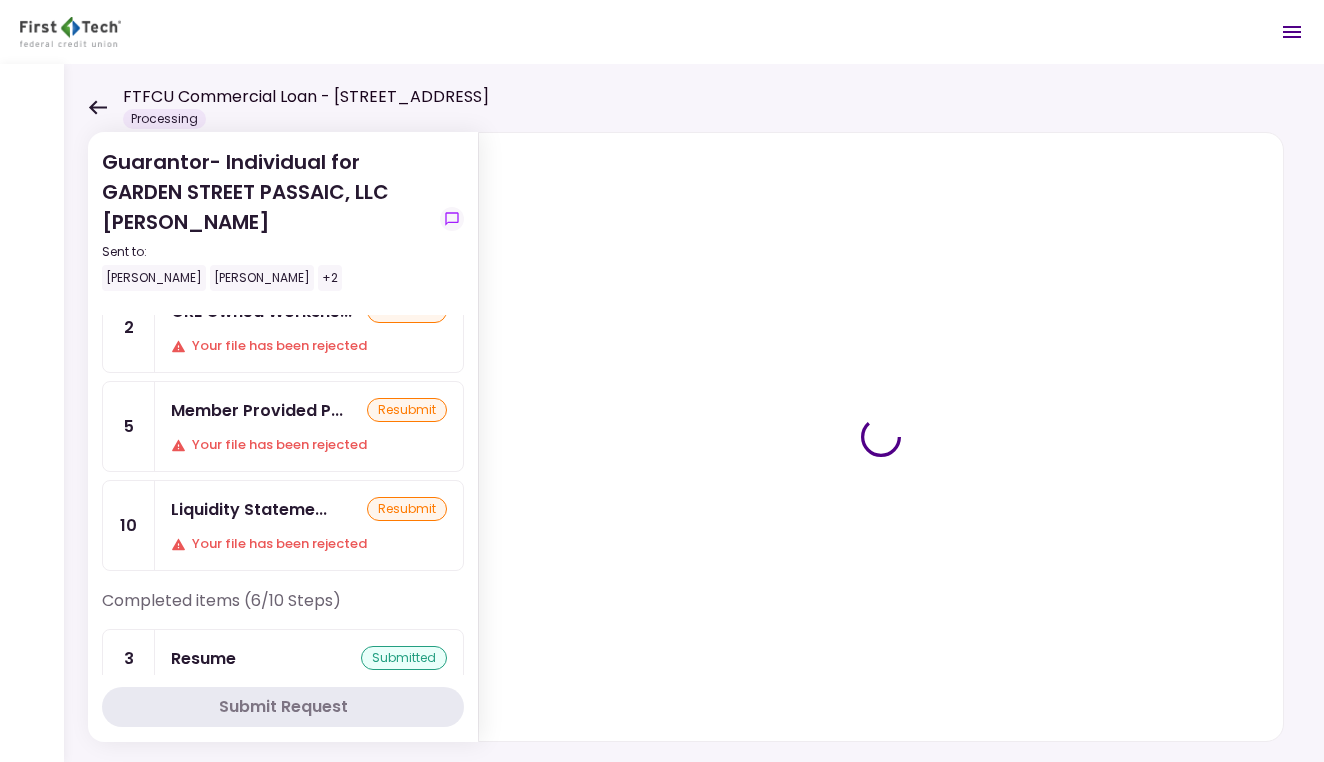 scroll, scrollTop: 191, scrollLeft: 0, axis: vertical 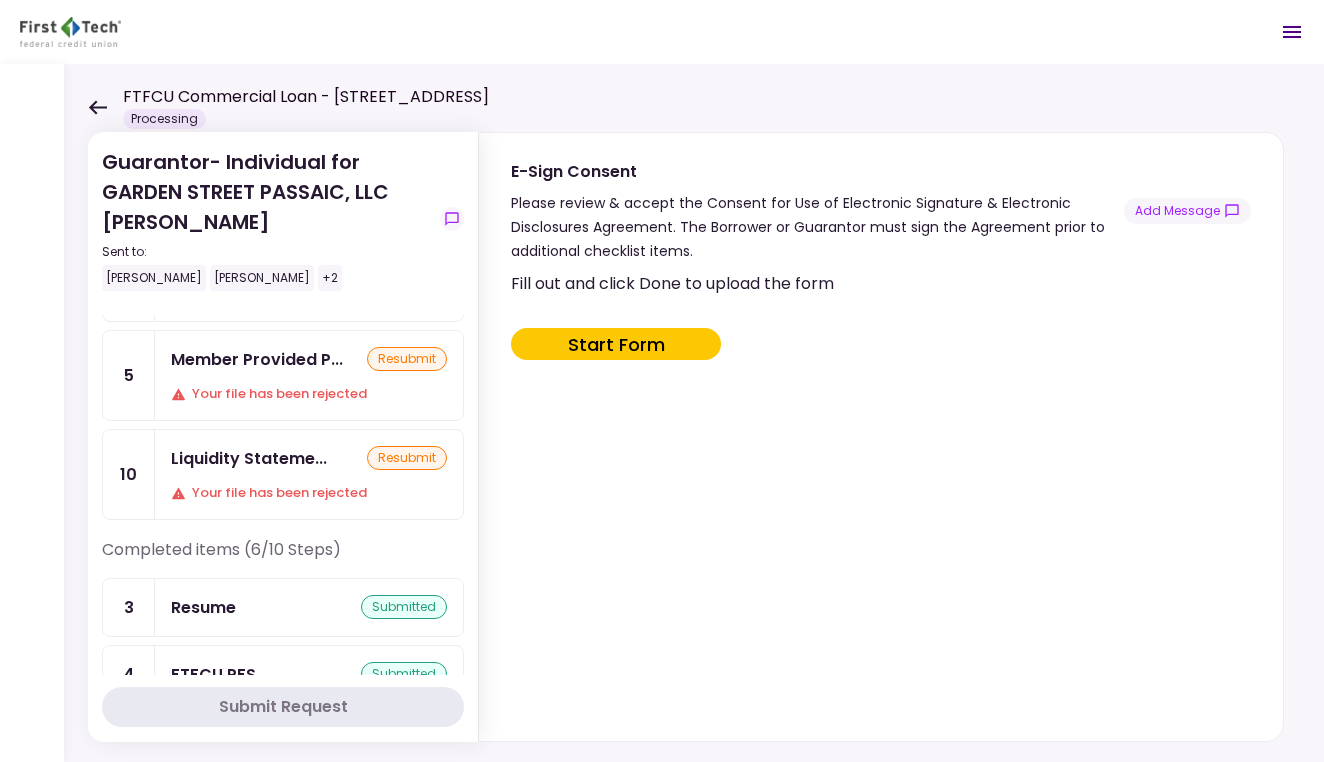 click on "Your file has been rejected" at bounding box center (309, 493) 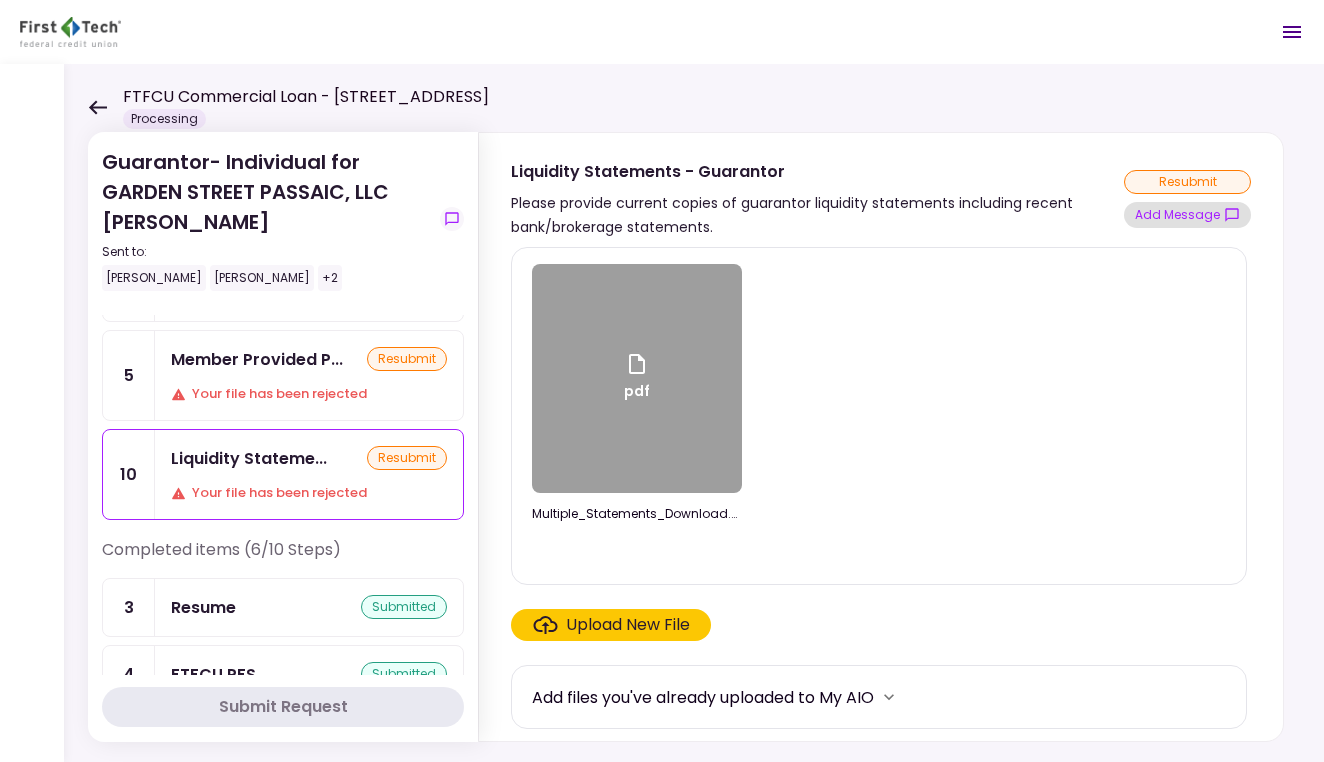 click on "Add Message" at bounding box center [1187, 215] 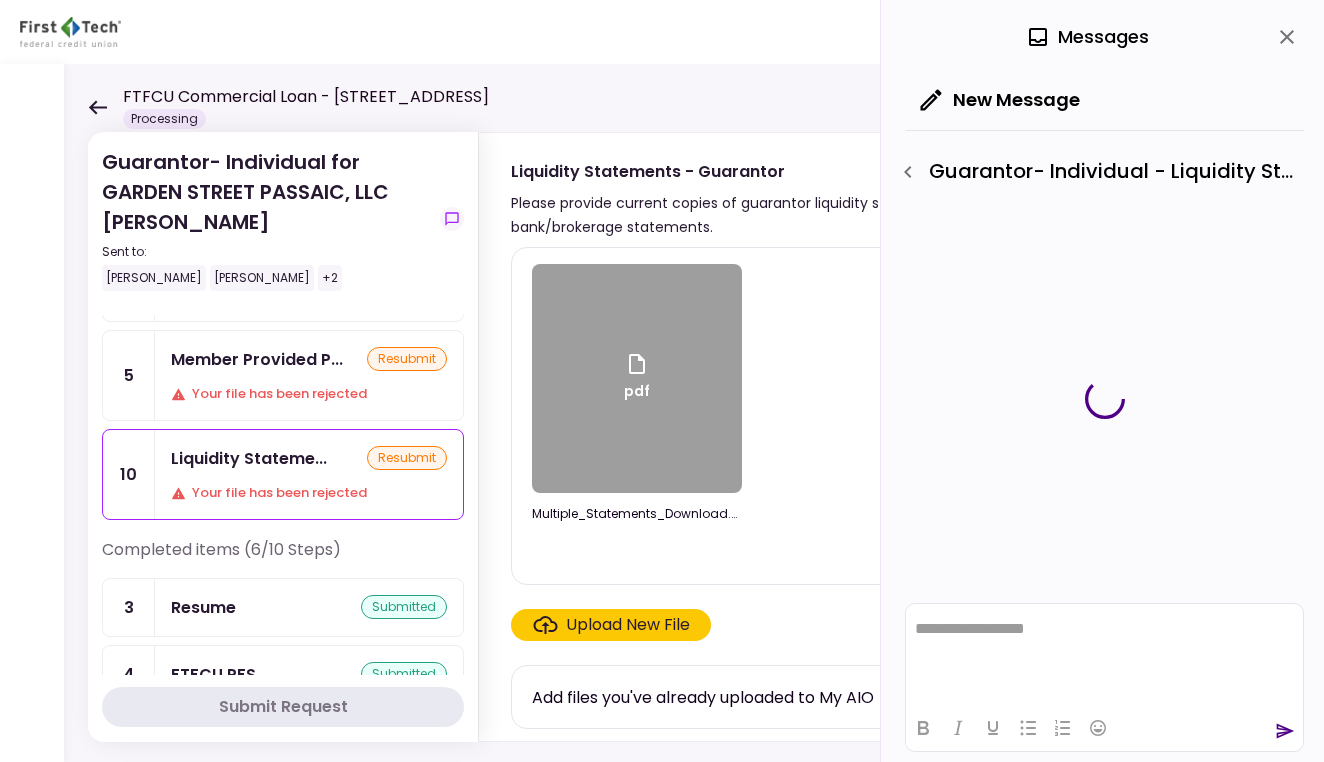 scroll, scrollTop: 0, scrollLeft: 0, axis: both 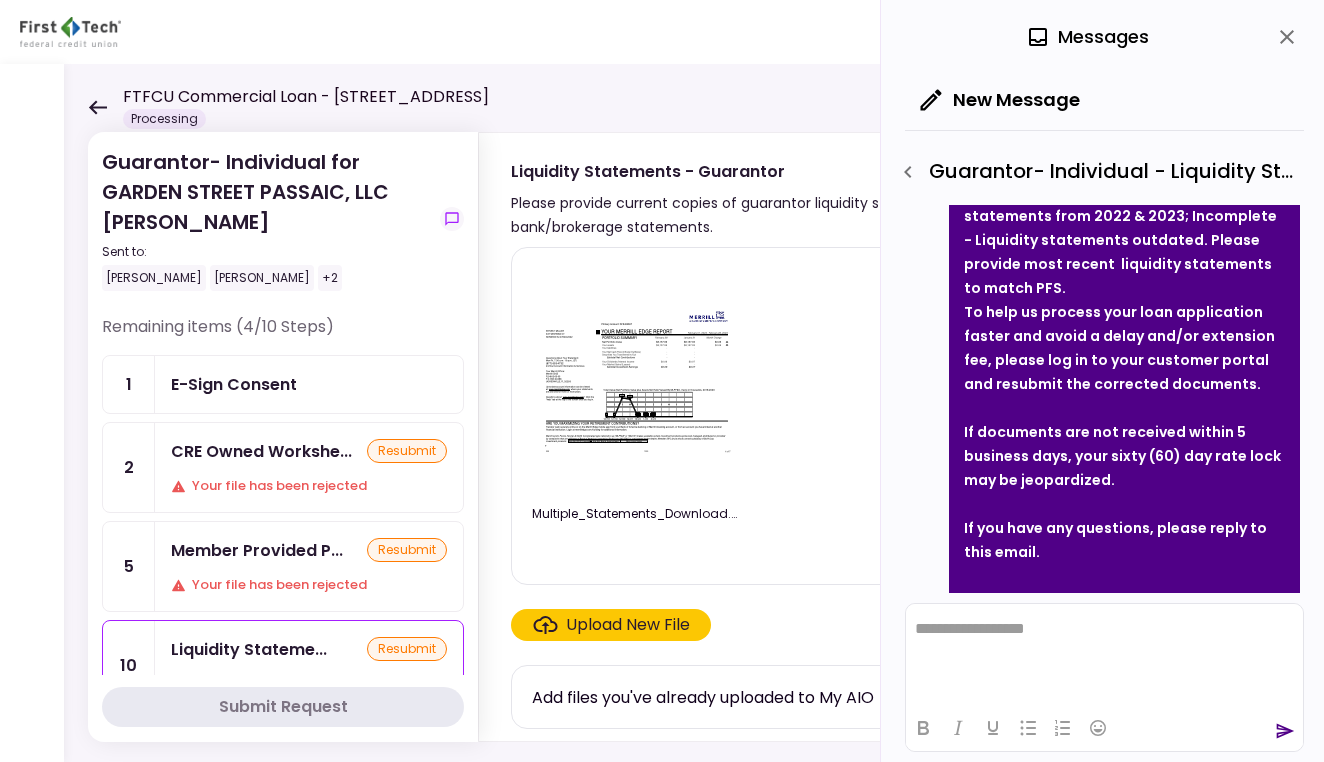 click 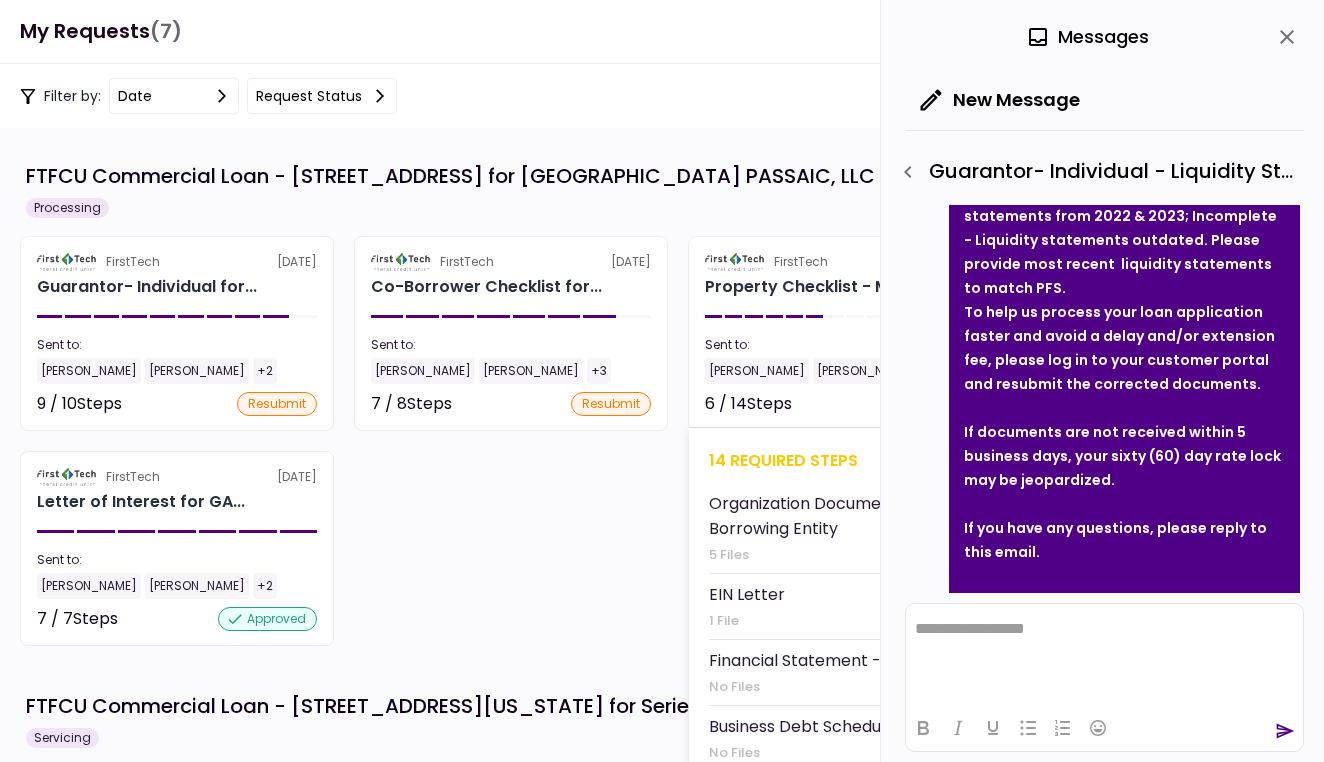 click on "FirstTech" at bounding box center (801, 262) 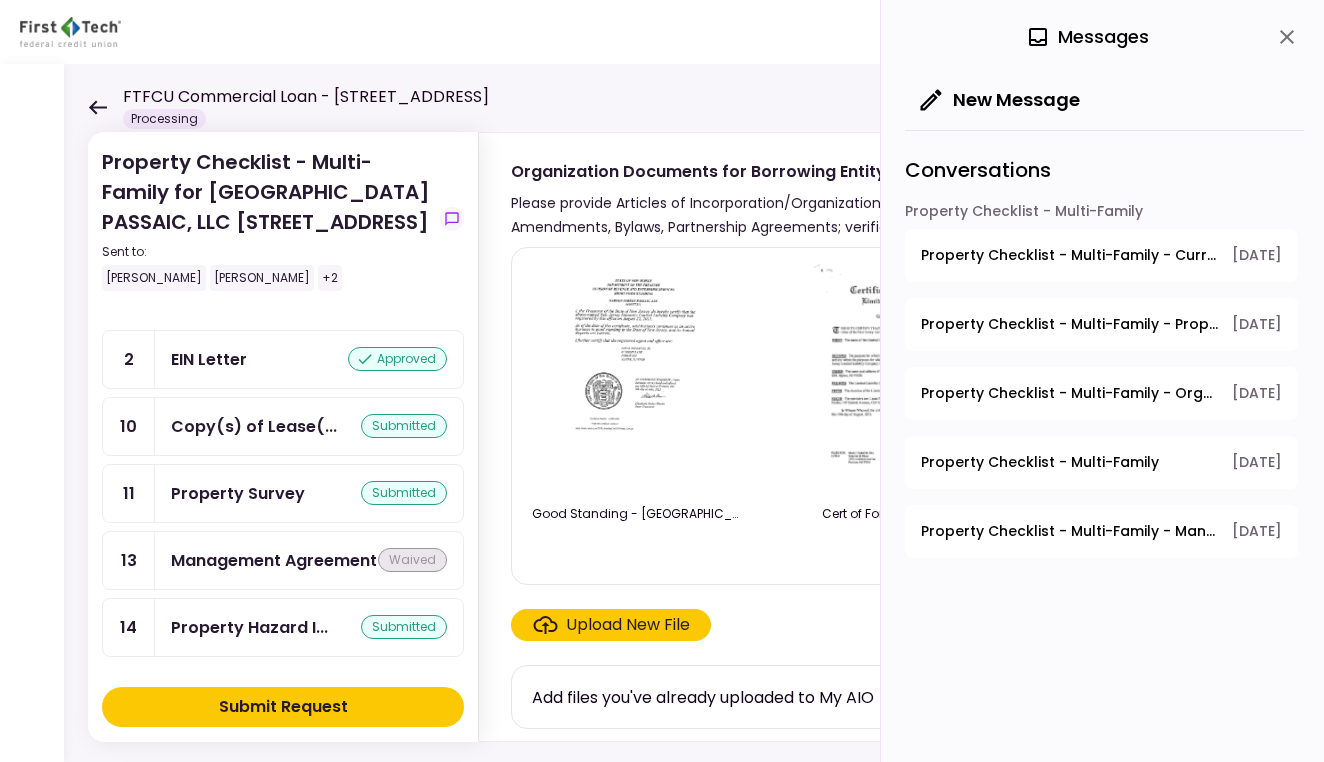 scroll, scrollTop: 866, scrollLeft: 0, axis: vertical 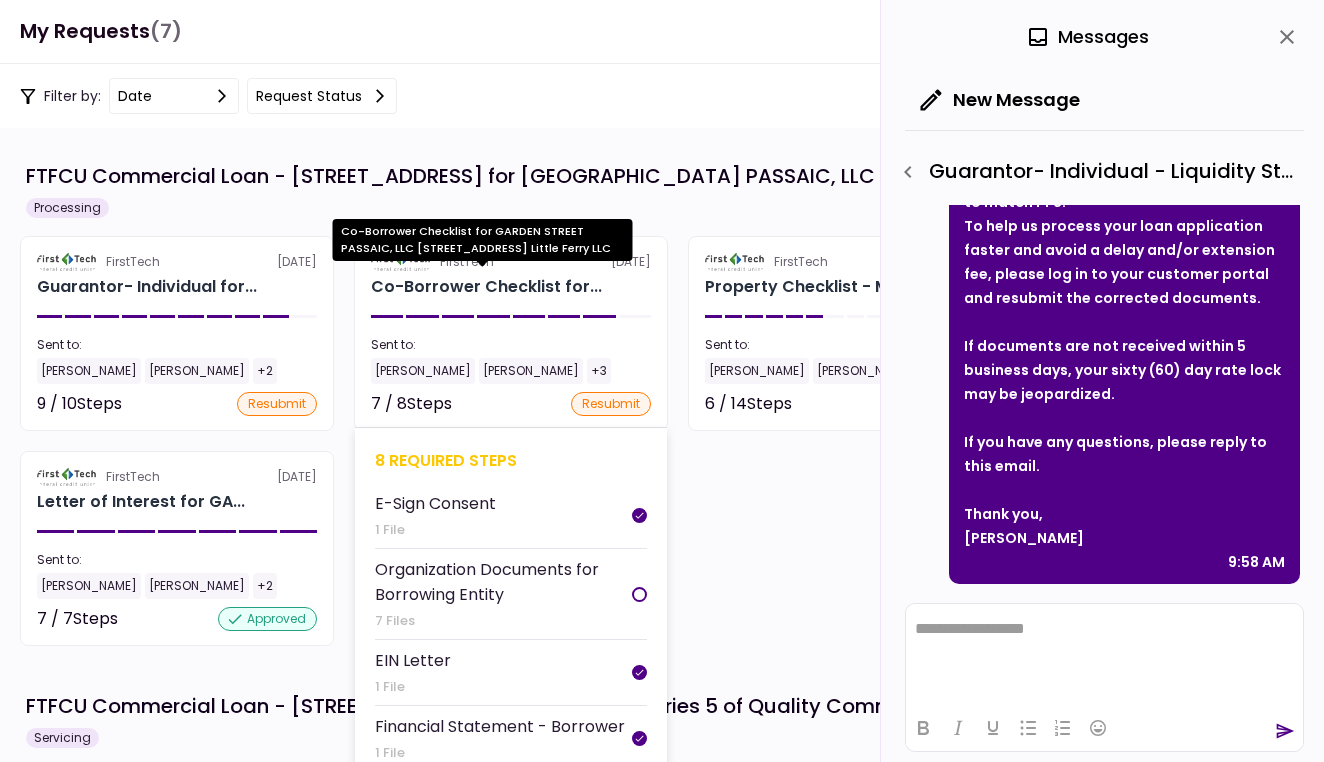 click on "Co-Borrower Checklist for..." at bounding box center [486, 287] 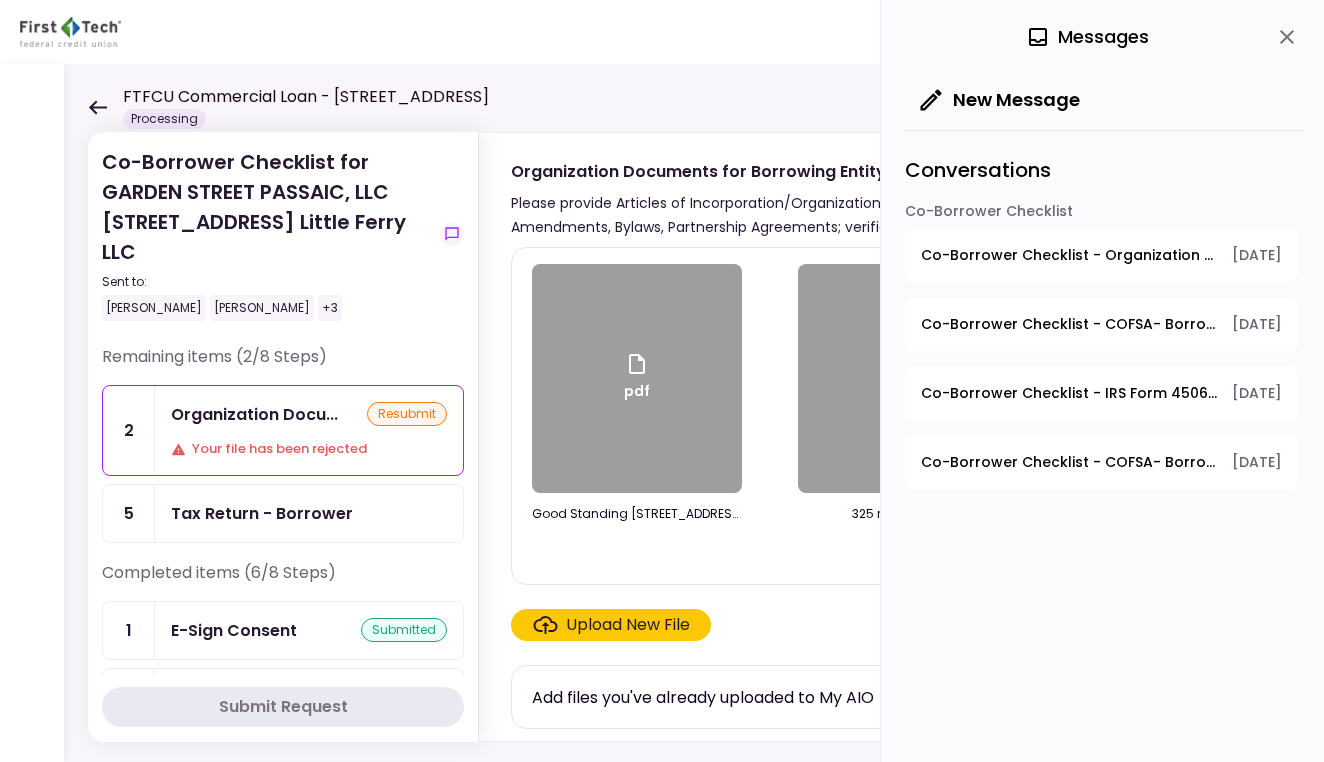 click 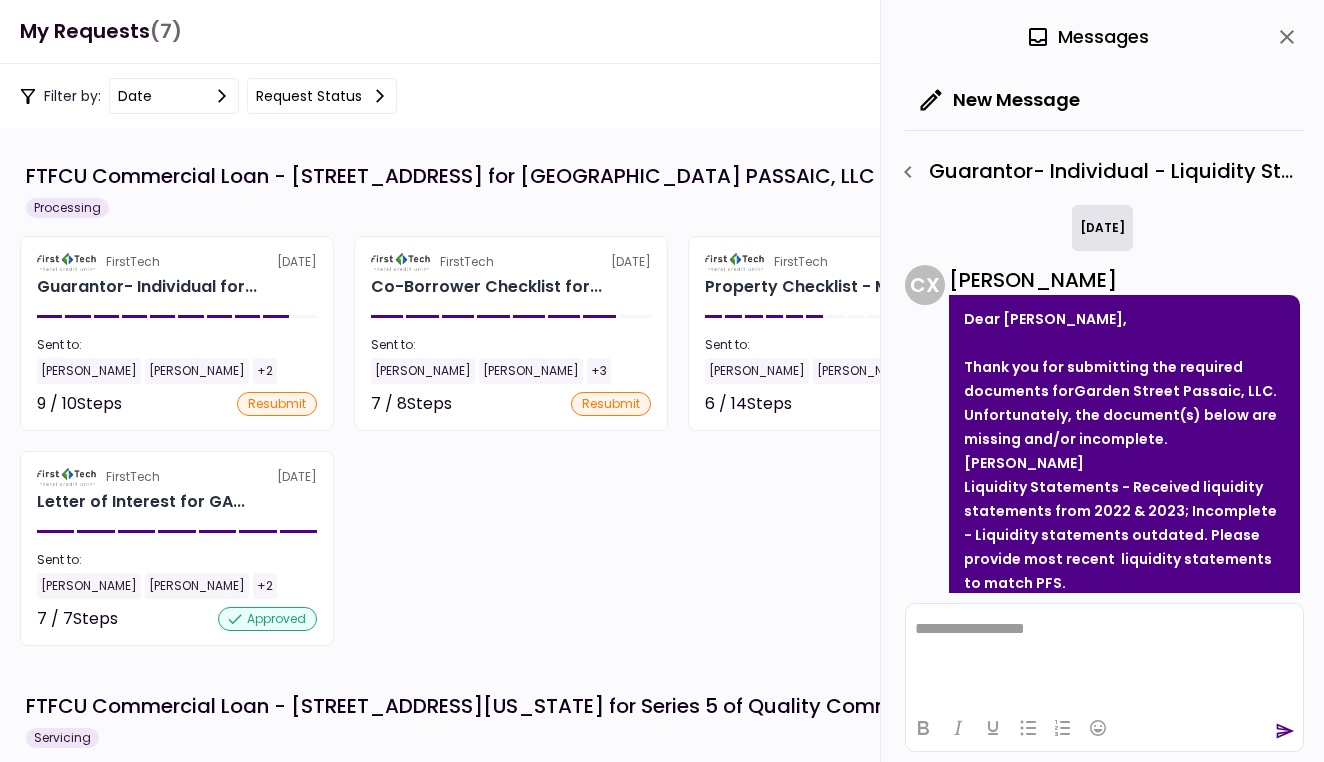 scroll, scrollTop: 0, scrollLeft: 0, axis: both 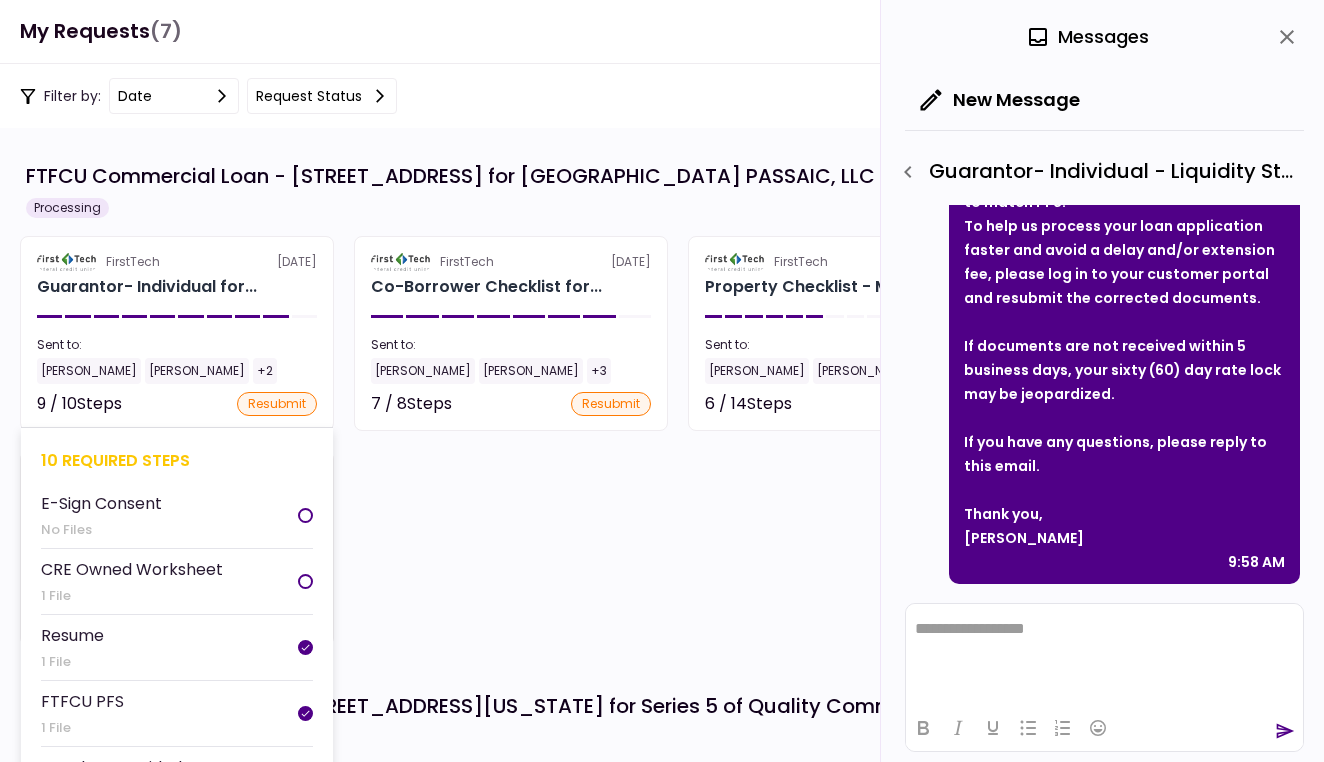 click on "FirstTech 10 Jul Guarantor- Individual for... Sent to: Steve Muller Kamron Aghevli +2 9 / 10  Steps resubmit 10   required steps E-Sign Consent No Files CRE Owned Worksheet 1 File Resume 1 File FTFCU PFS 1 File Member Provided PFS 1 File Tax Return - Guarantor 21 Files IRS Form 4506-T Guarantor 1 File Personal Debt Schedule 1 File COFSA- Guarantor 1 File Liquidity Statements - Guarantor 1 File" at bounding box center (177, 333) 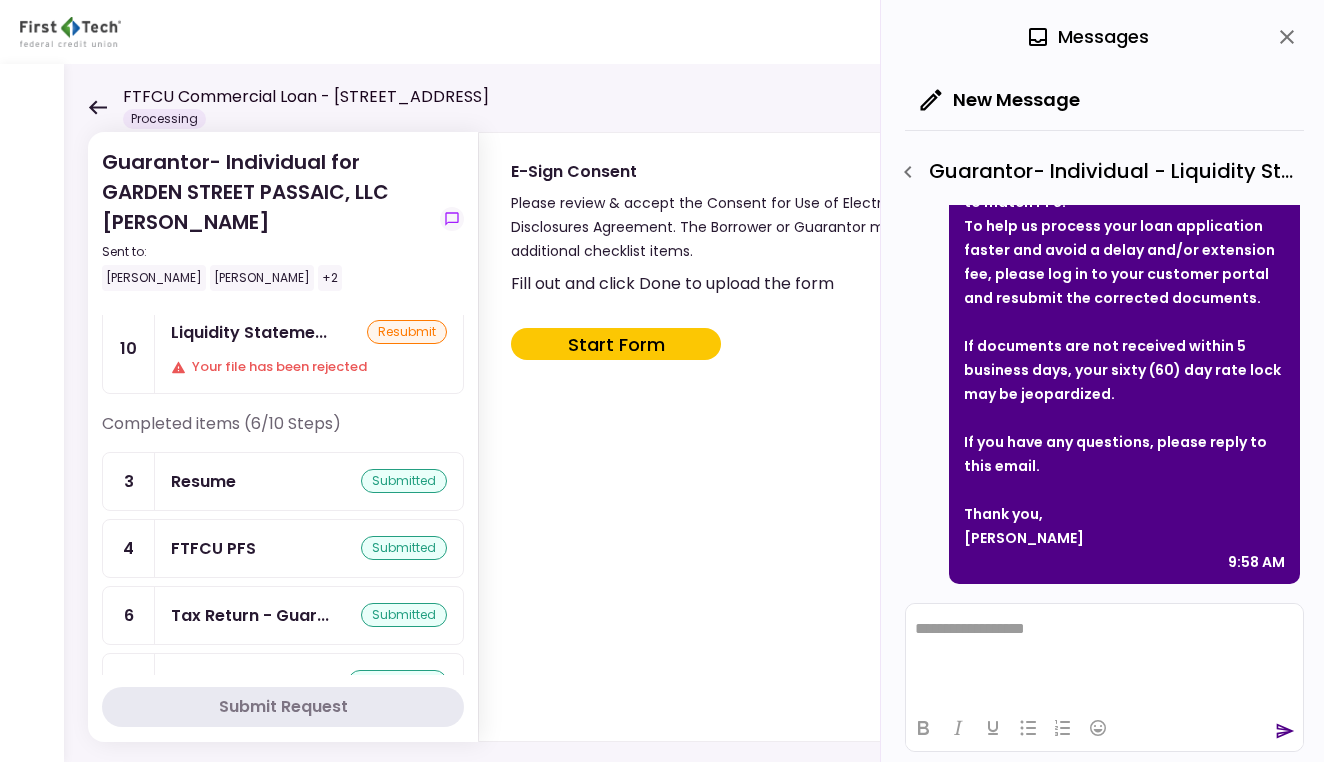 scroll, scrollTop: 319, scrollLeft: 0, axis: vertical 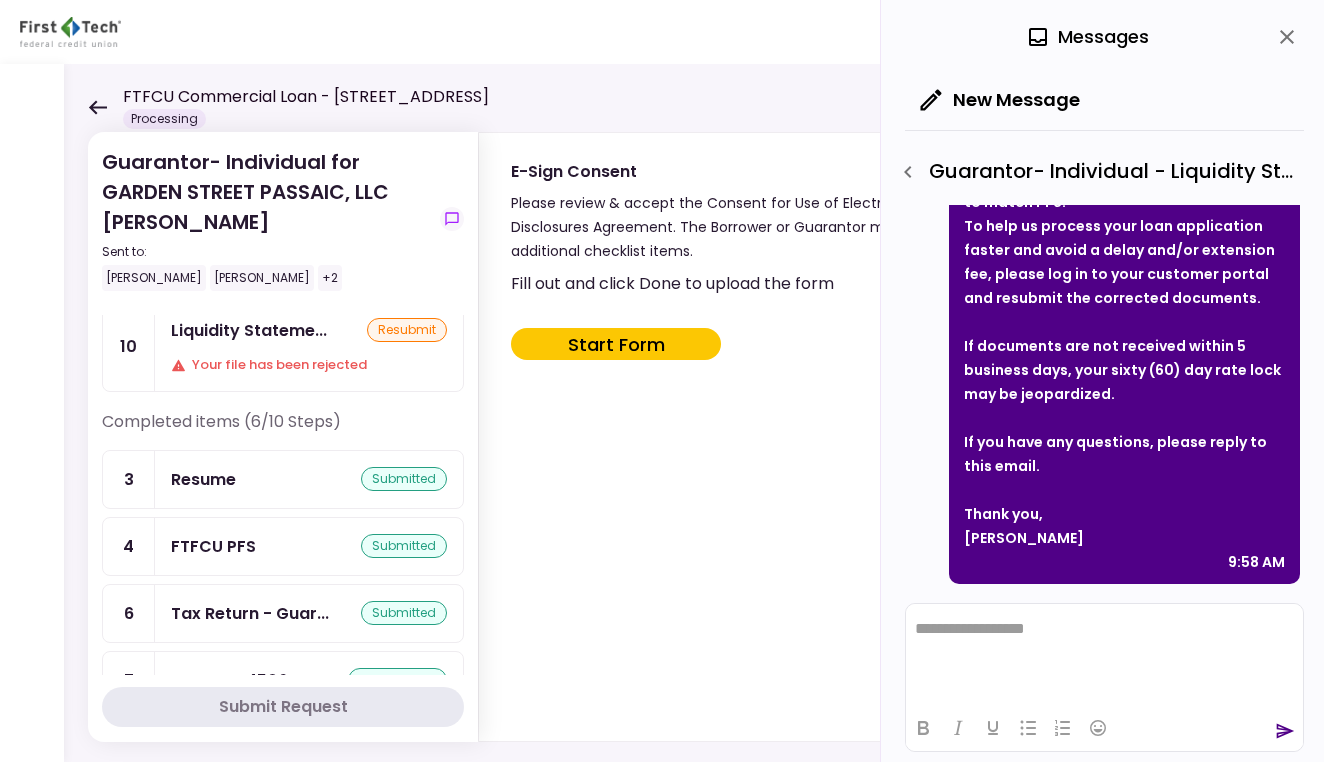 click 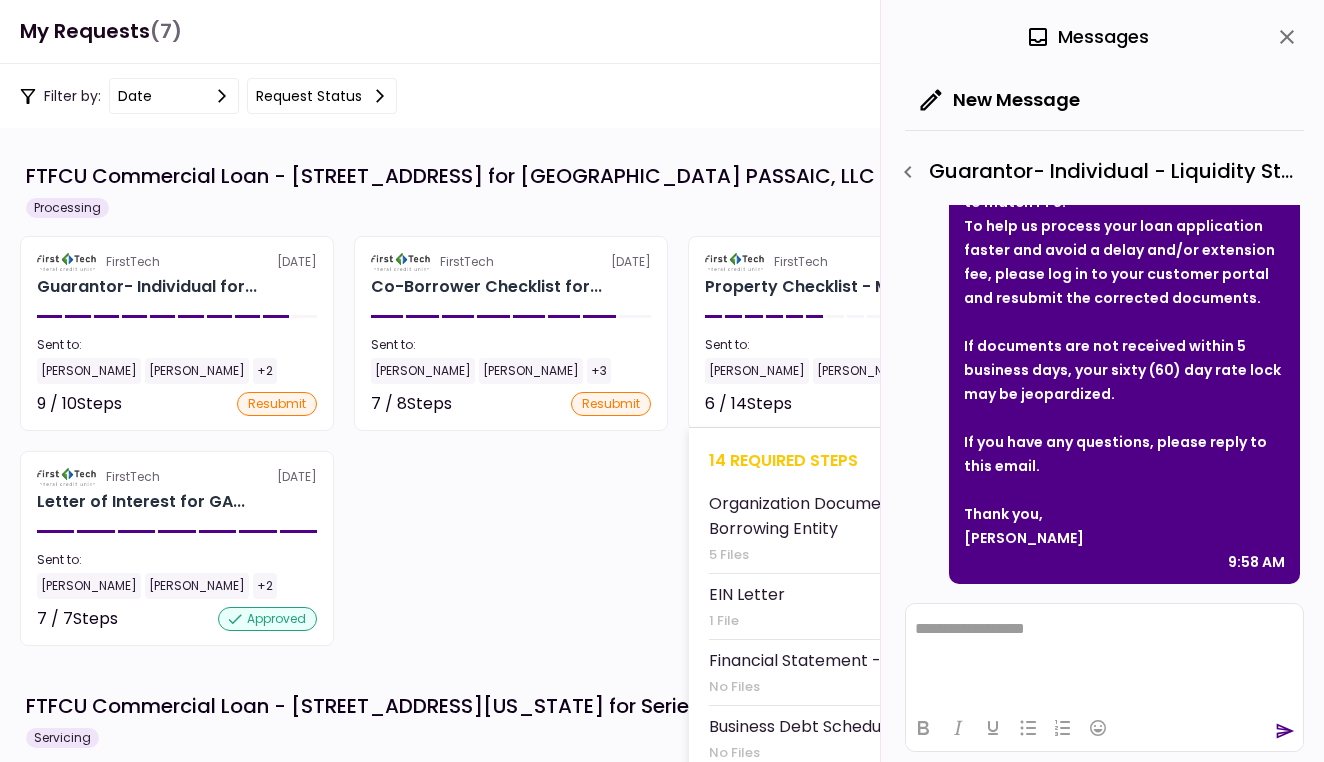 click on "FirstTech 10 Jul Property Checklist - Mult... Sent to: Steve Muller Kamron Aghevli +2 6 / 14  Steps resubmit 14   required steps Organization Documents for Borrowing Entity 5 Files EIN Letter 1 File Financial Statement - Borrower No Files Business Debt Schedule No Files Tax Return - Borrower No Files IRS Form 4506-T Borrower No Files COFSA- Borrower No Files Property Operating Statements 1 File Current Rent Roll 1 File Copy(s) of Lease(s) and Amendment(s) 12 Files Property Survey No Files Prior Environmental Phase I and/or Phase II No Files Property Hazard Insurance Policy and Liability Insurance Policy 2 Files Rent Roll and Past Due Affidavit No Files" at bounding box center [845, 333] 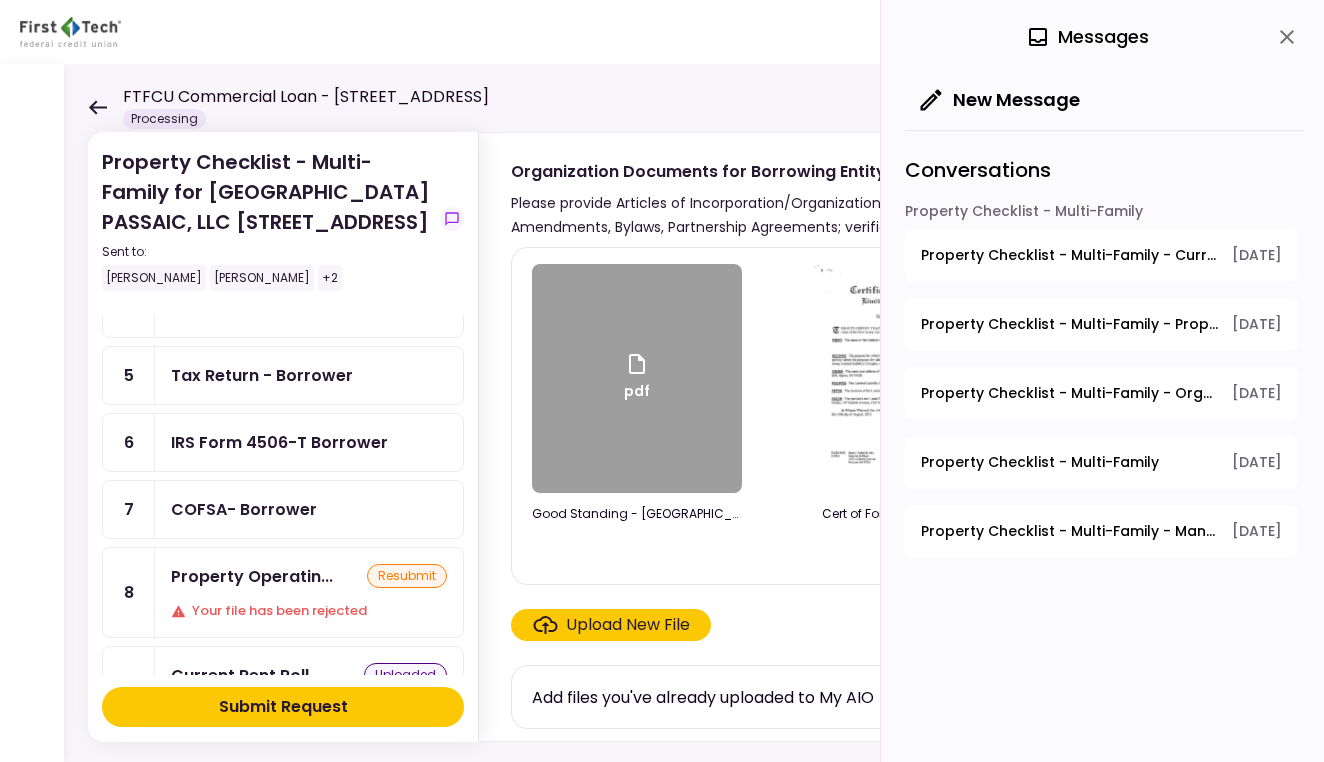 scroll, scrollTop: 246, scrollLeft: 0, axis: vertical 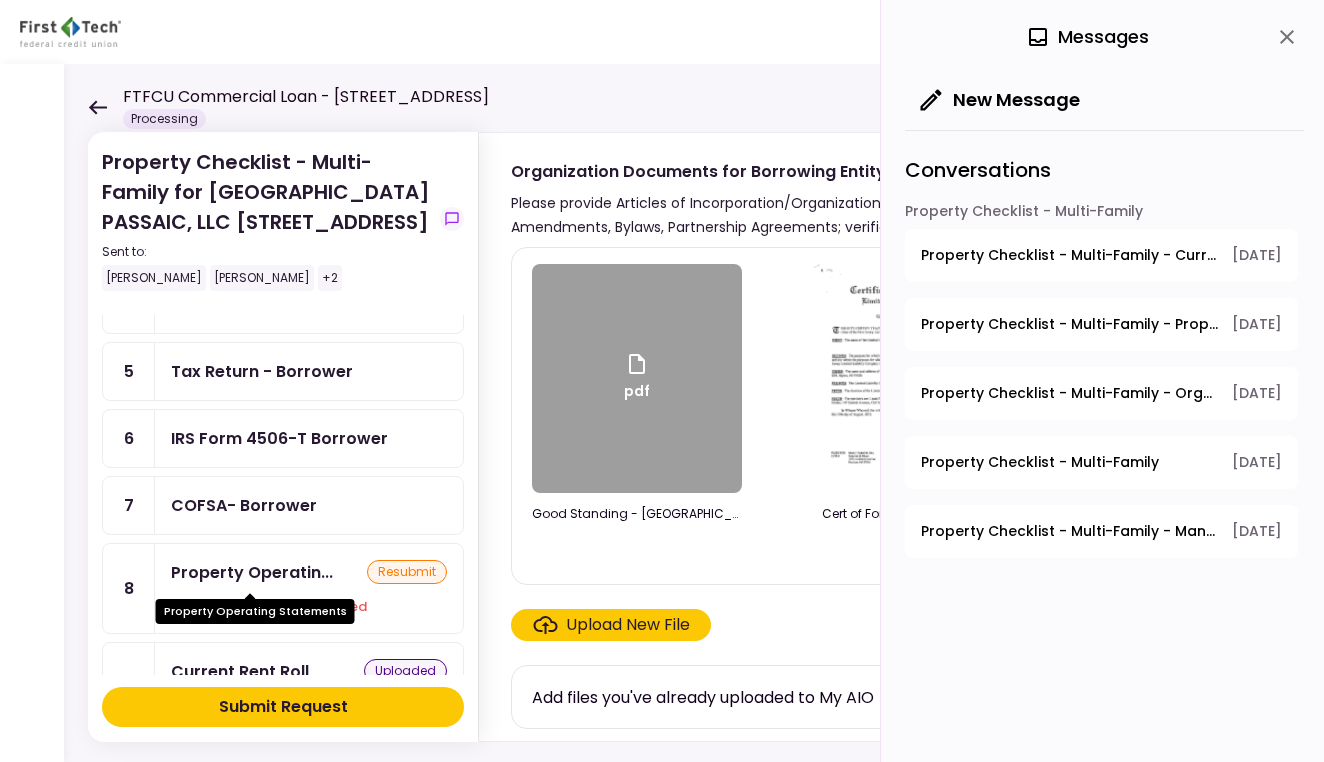 click on "Property Operatin..." at bounding box center [252, 572] 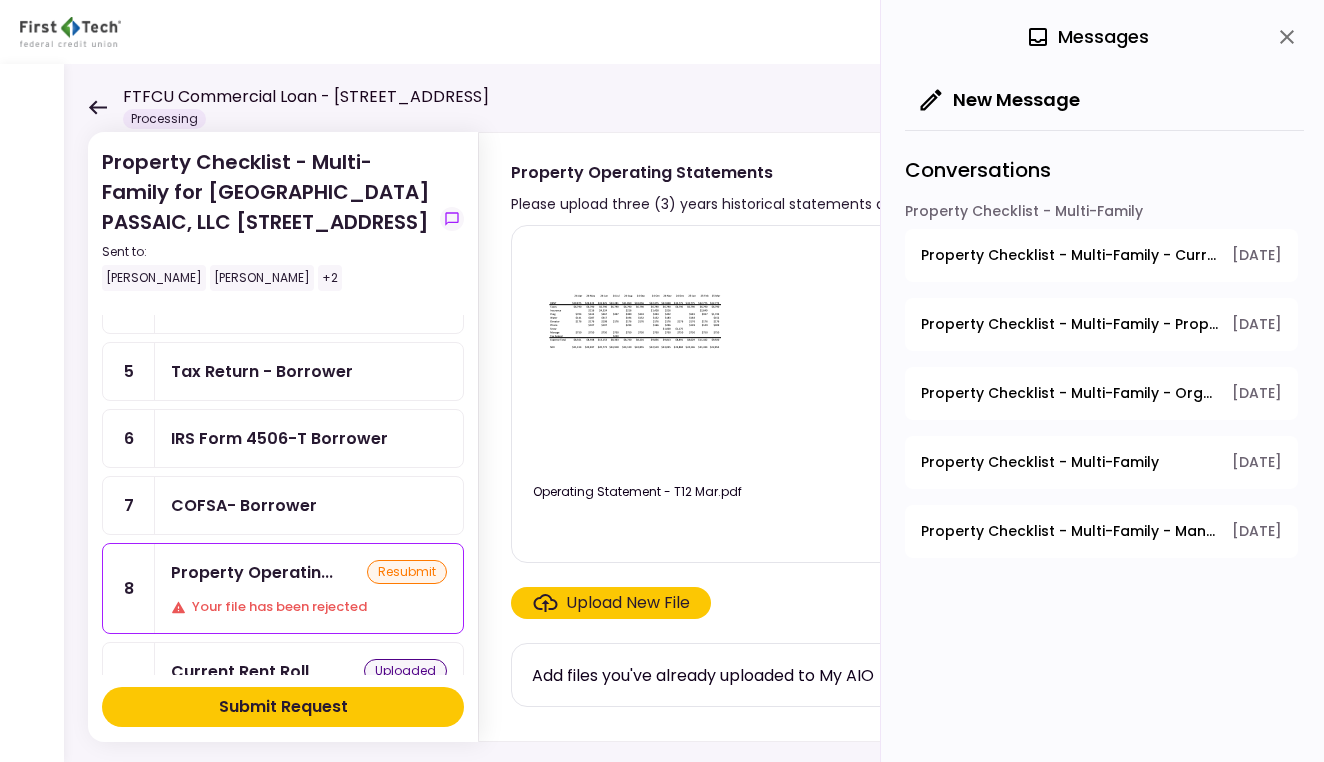 click at bounding box center [637, 357] 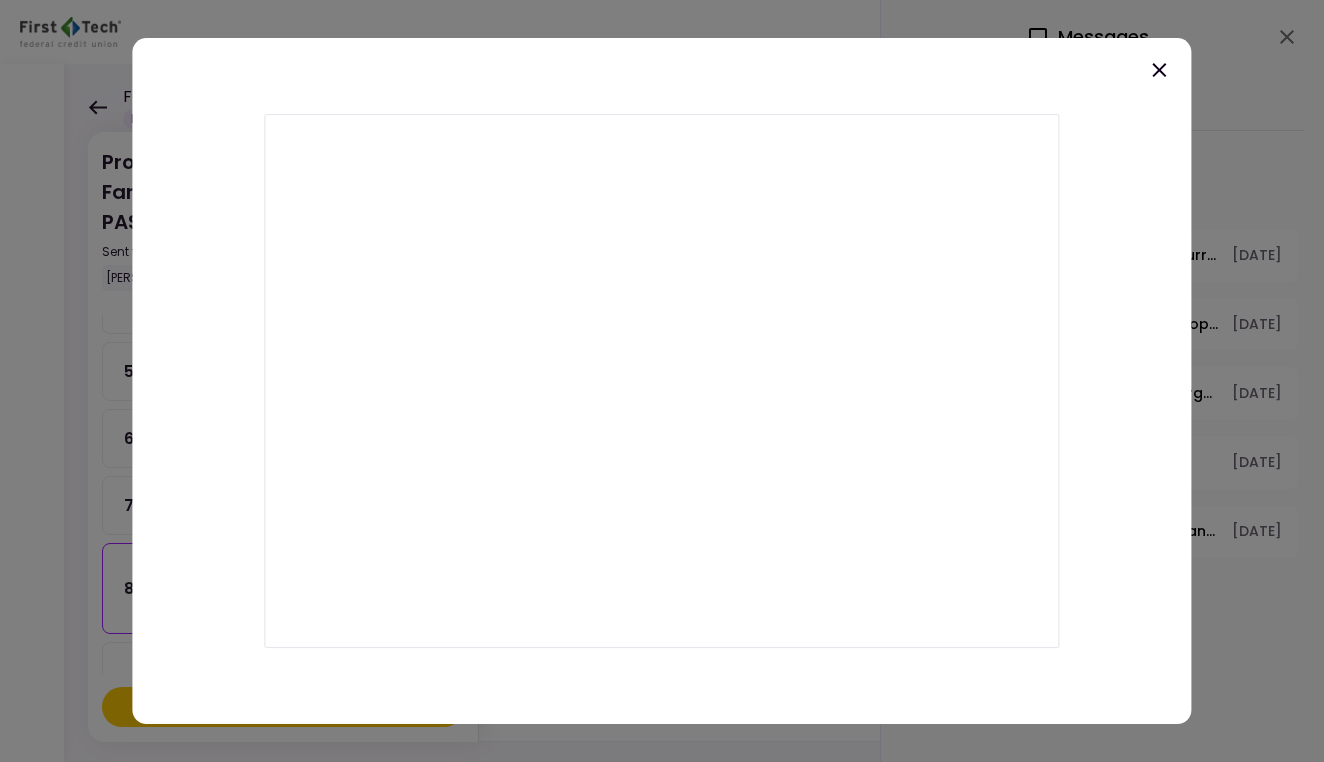 click 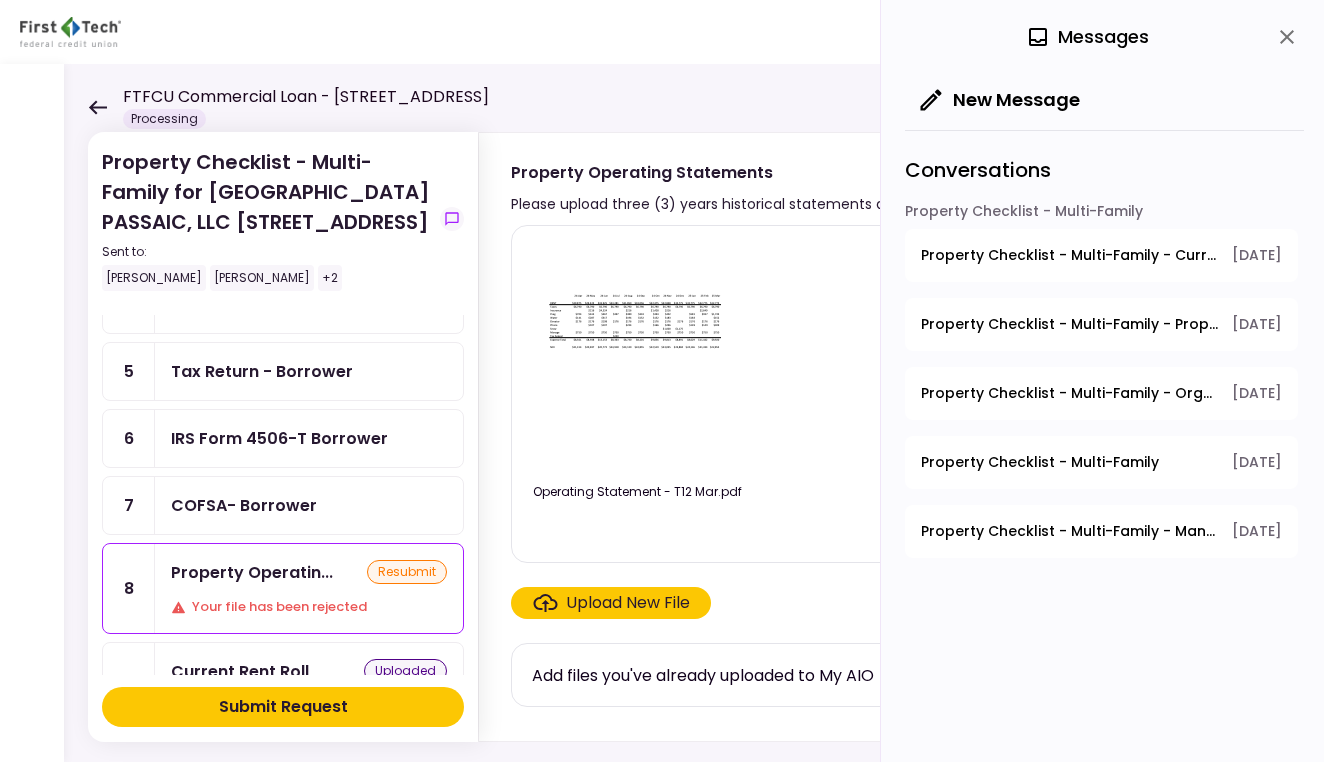 click 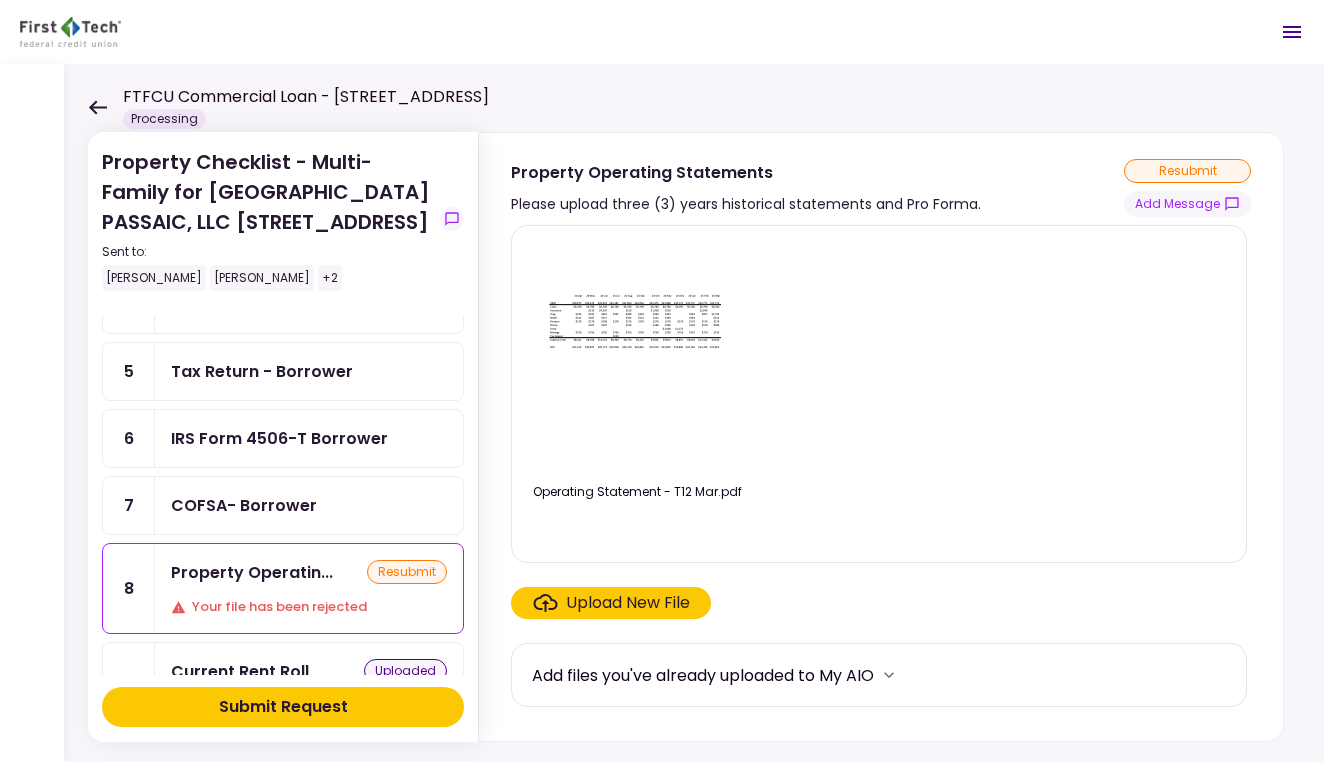 click on "Upload New File" at bounding box center (628, 603) 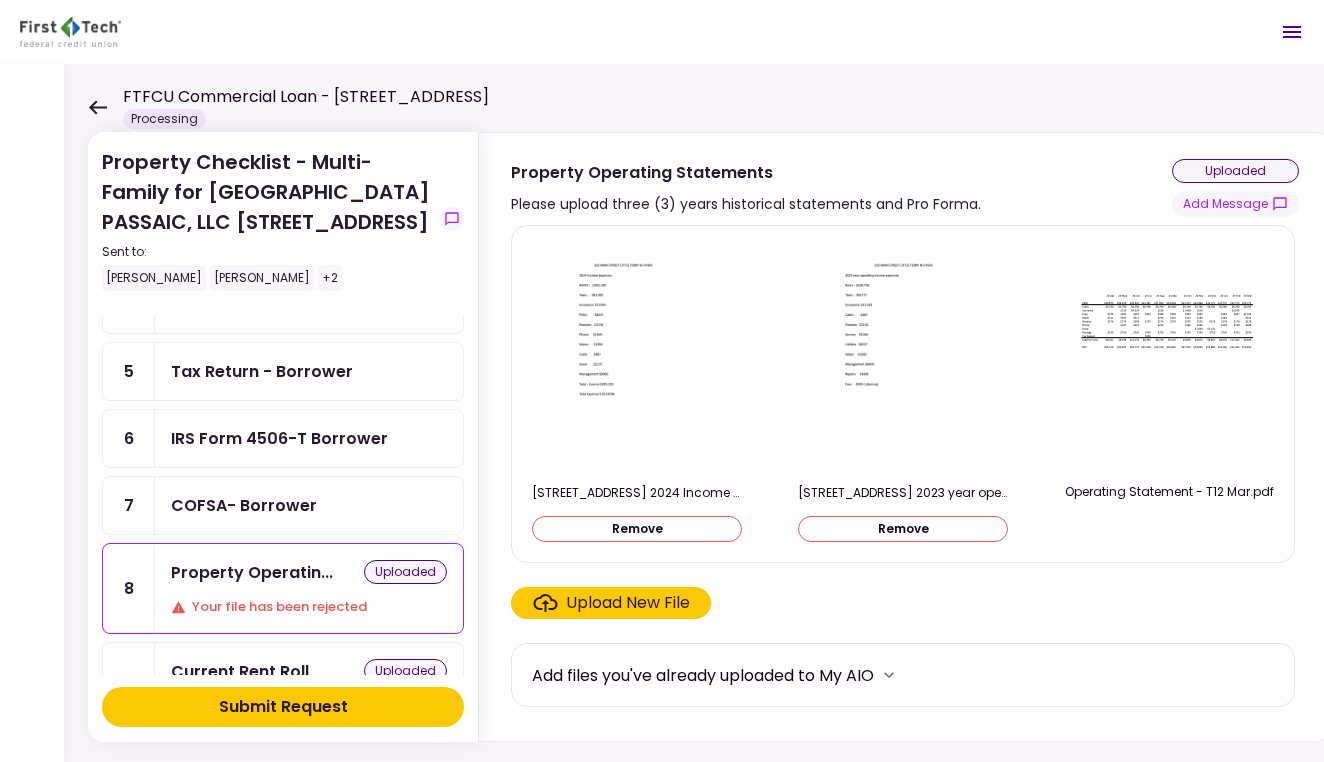 click on "Submit Request" at bounding box center [283, 707] 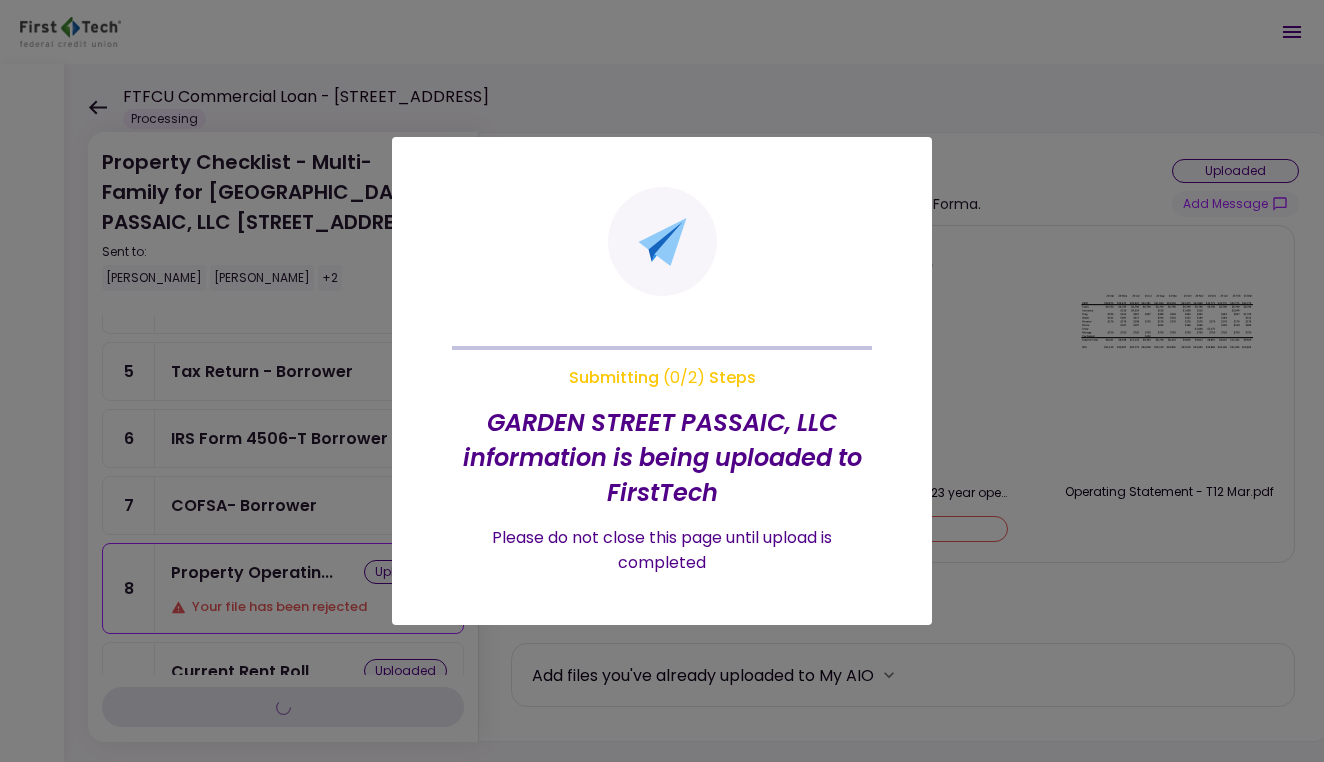 click at bounding box center [662, 381] 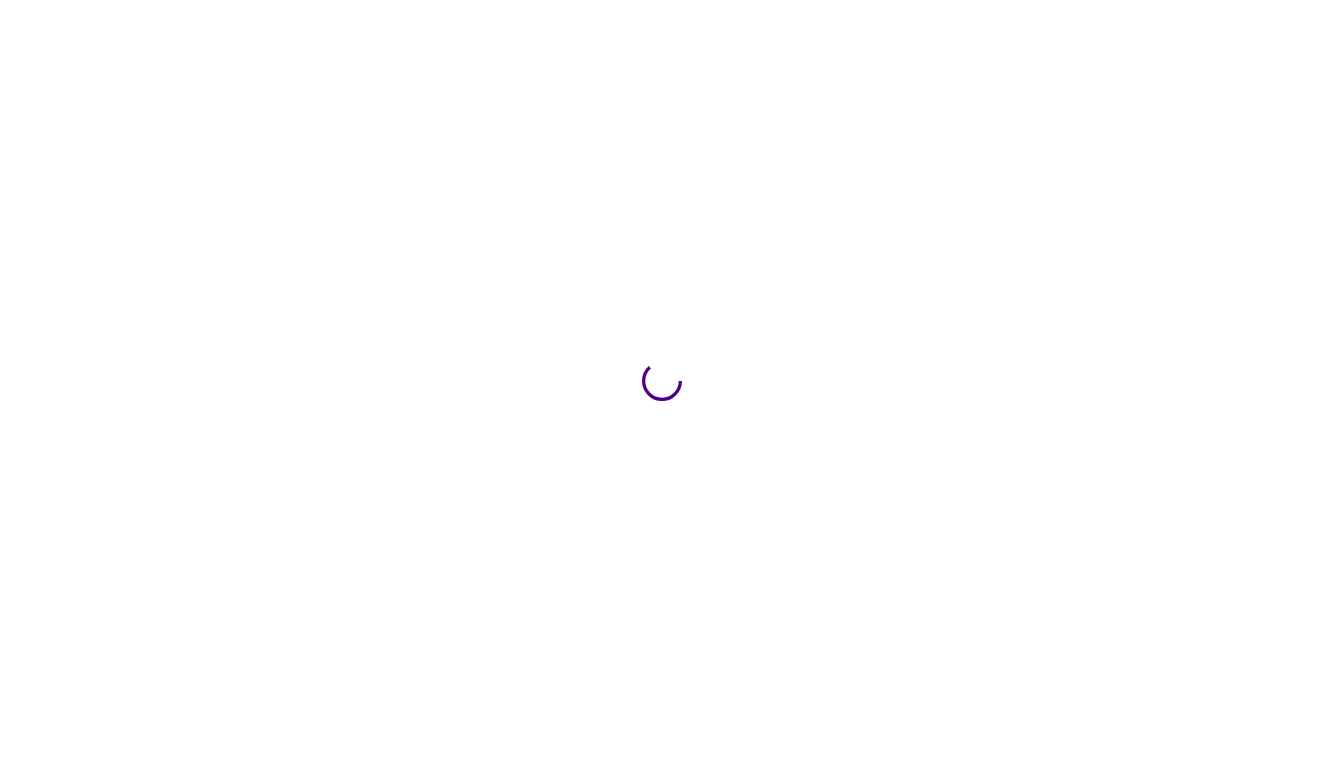scroll, scrollTop: 0, scrollLeft: 0, axis: both 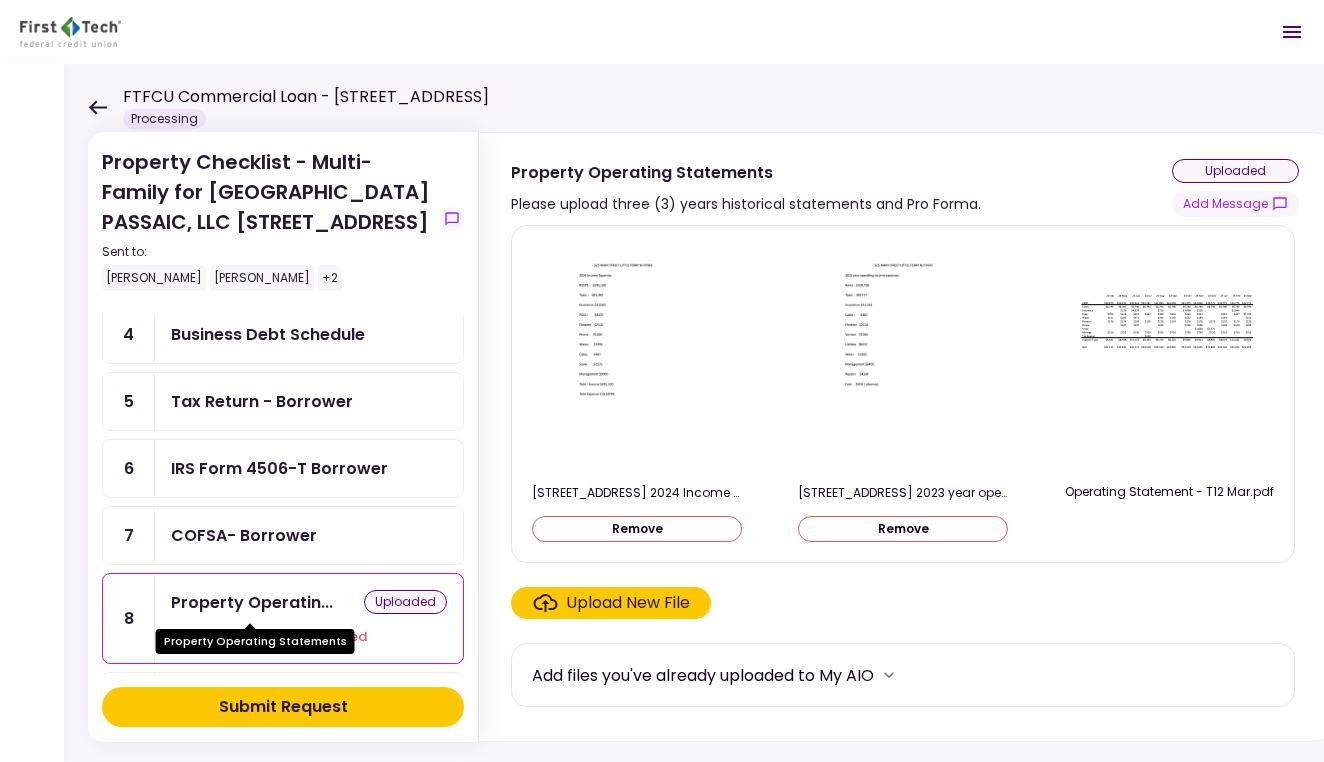 click on "Property Operatin..." at bounding box center [252, 602] 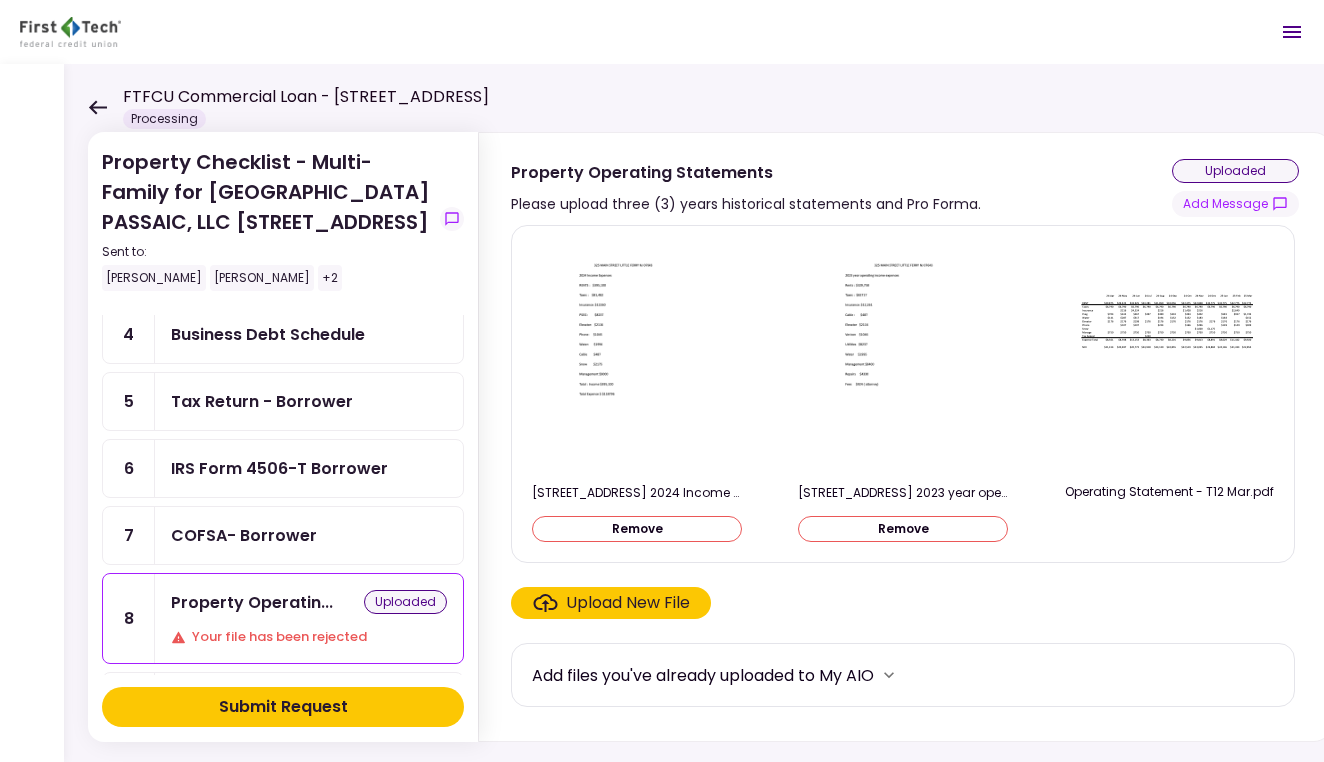 click on "Submit Request" at bounding box center [283, 707] 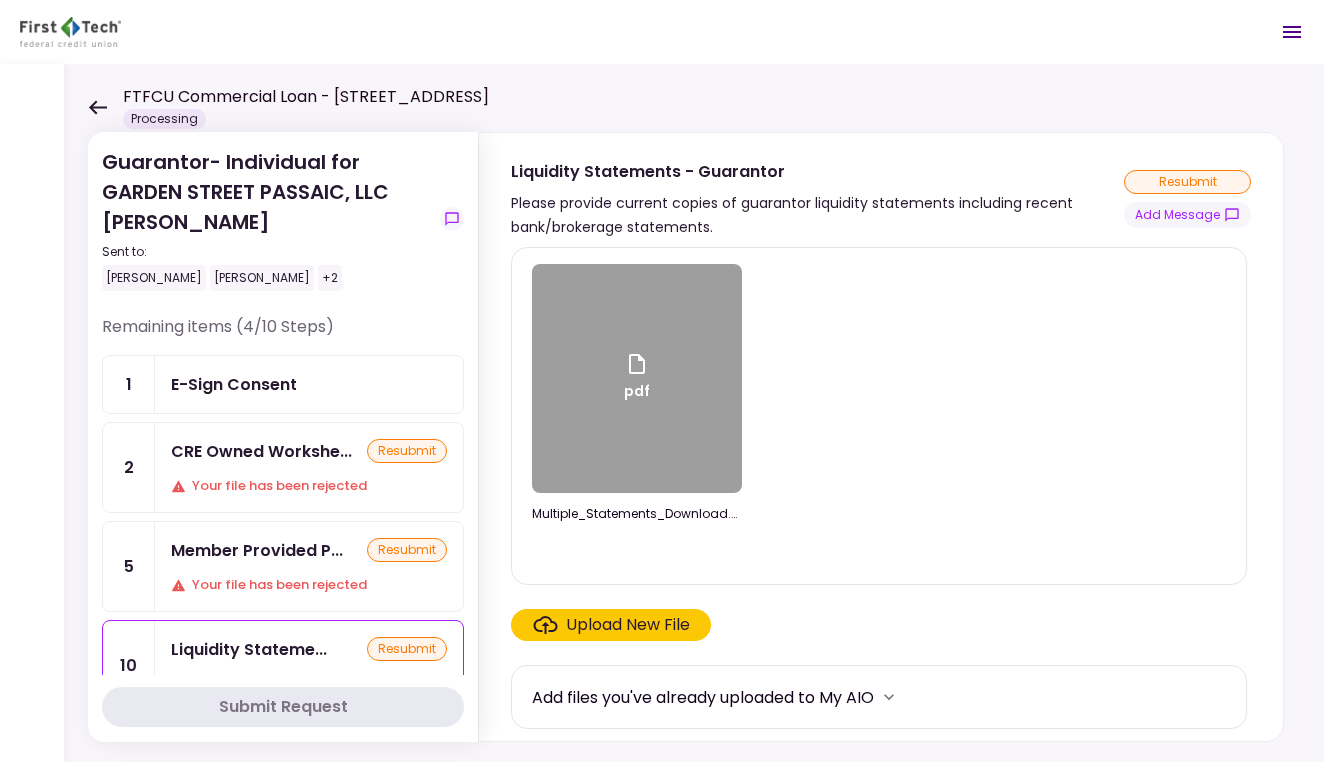scroll, scrollTop: 0, scrollLeft: 0, axis: both 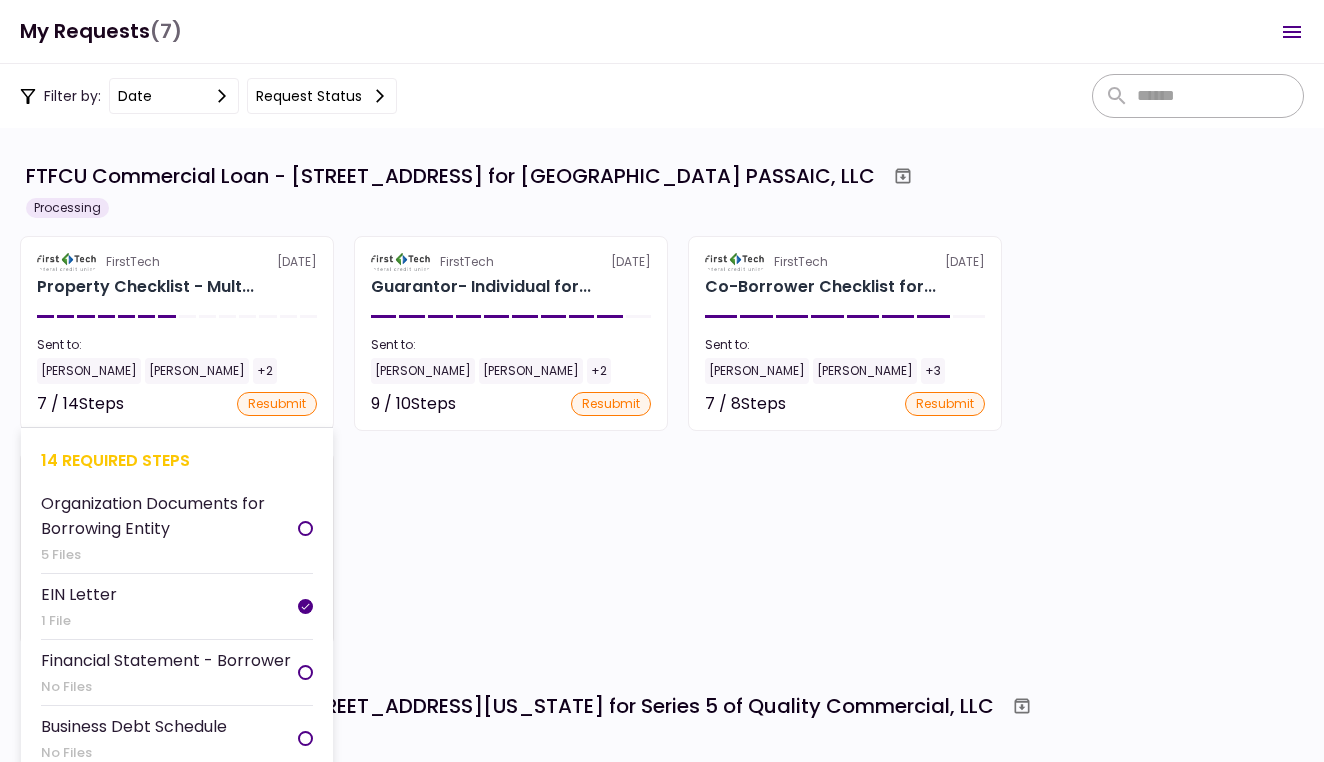 click on "FirstTech 11 Jul Property Checklist - Mult... Sent to: Steve Muller Kamron Aghevli +2 7 / 14  Steps resubmit 14   required steps Organization Documents for Borrowing Entity 5 Files EIN Letter 1 File Financial Statement - Borrower No Files Business Debt Schedule No Files Tax Return - Borrower No Files IRS Form 4506-T Borrower No Files COFSA- Borrower No Files Property Operating Statements 1 File Current Rent Roll 1 File Copy(s) of Lease(s) and Amendment(s) 12 Files Property Survey 1 File Prior Environmental Phase I and/or Phase II No Files Property Hazard Insurance Policy and Liability Insurance Policy 2 Files Rent Roll and Past Due Affidavit No Files" at bounding box center (177, 333) 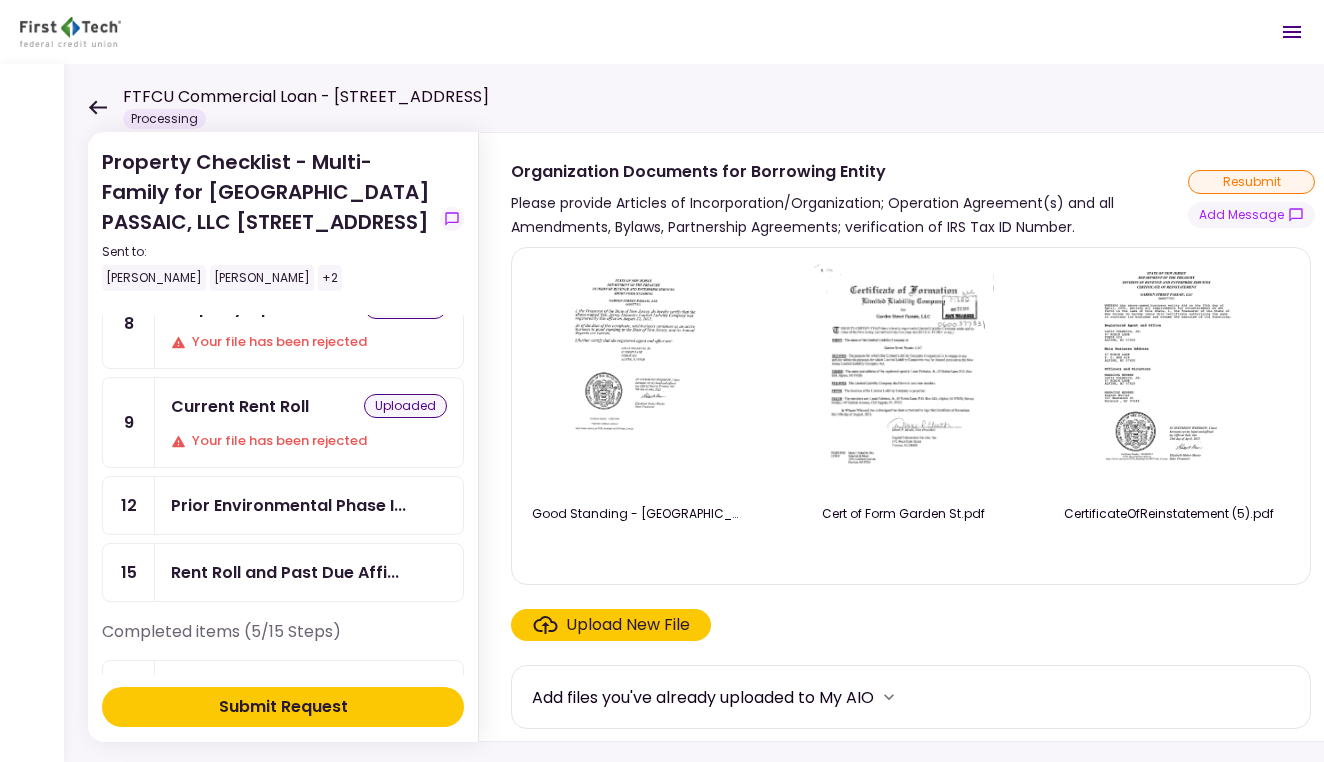 scroll, scrollTop: 510, scrollLeft: 0, axis: vertical 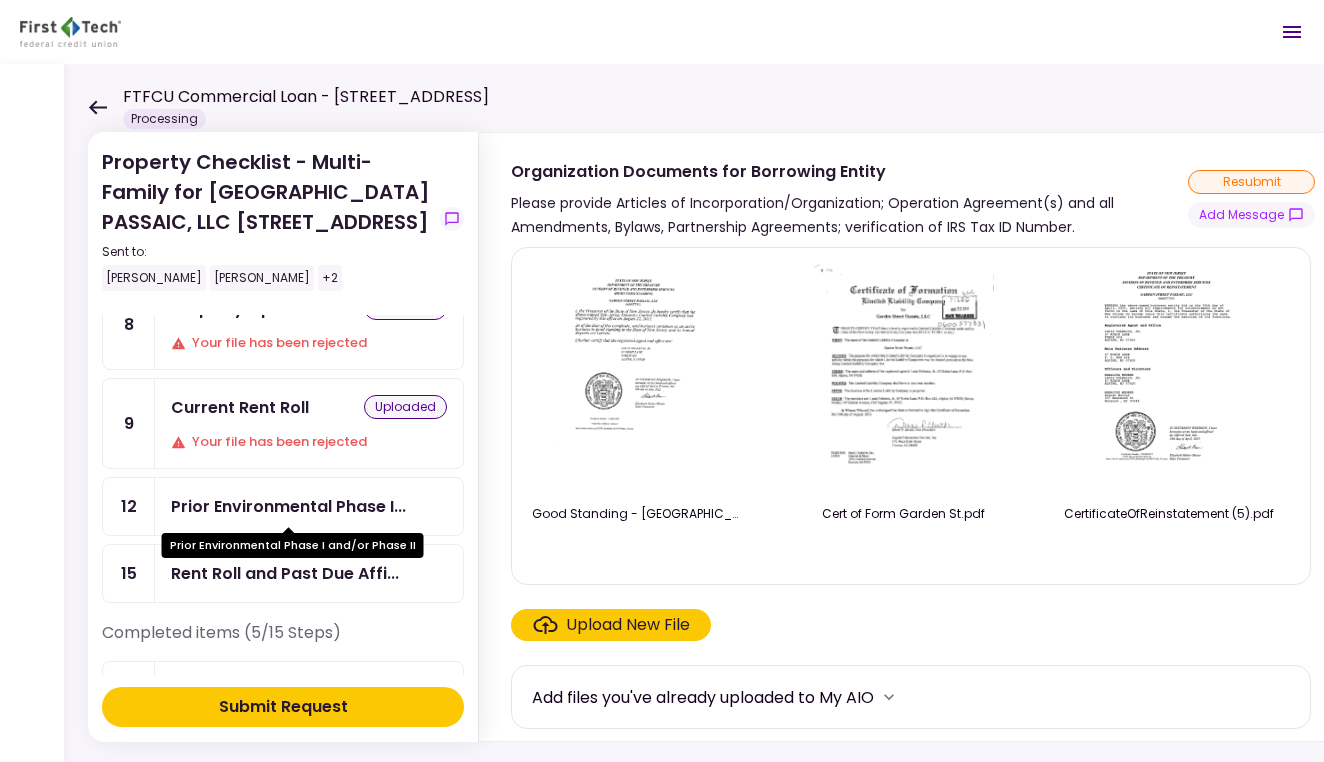 click on "Prior Environmental Phase I..." at bounding box center (288, 506) 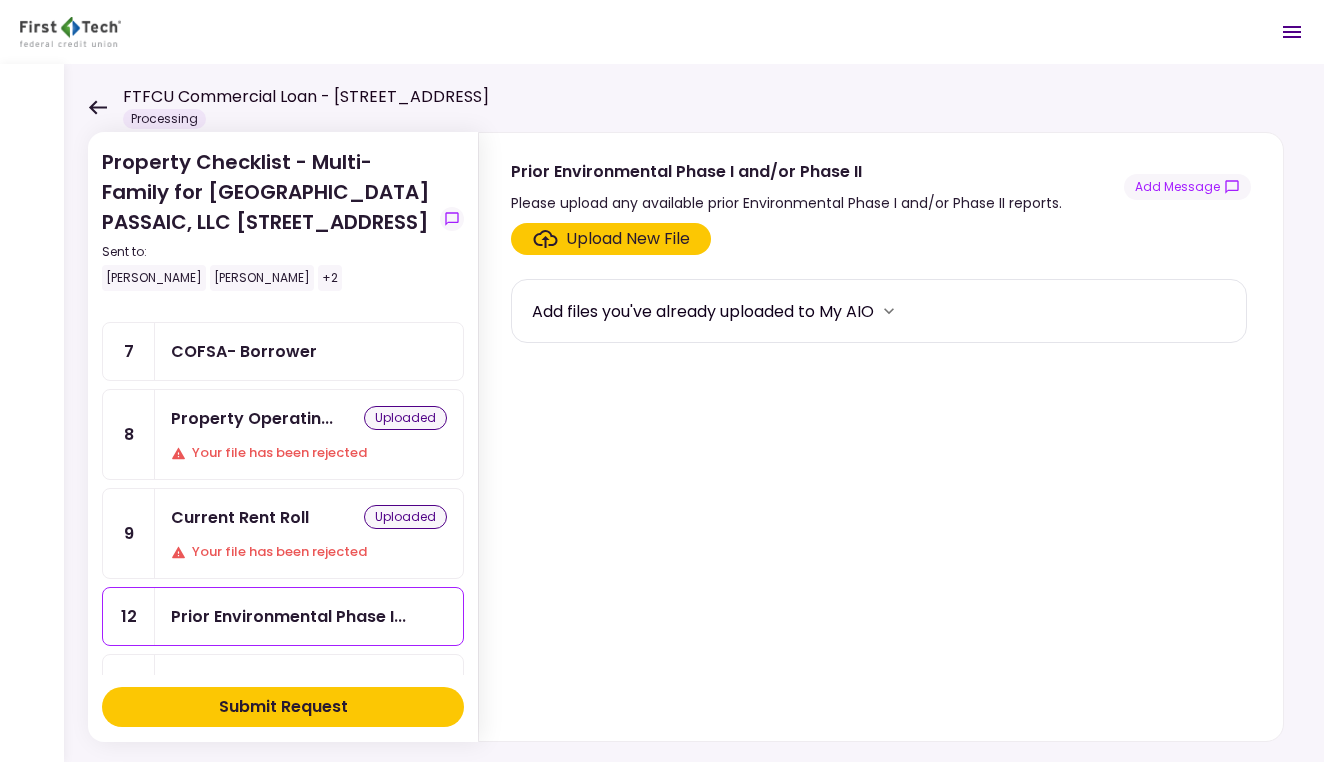 scroll, scrollTop: 407, scrollLeft: 0, axis: vertical 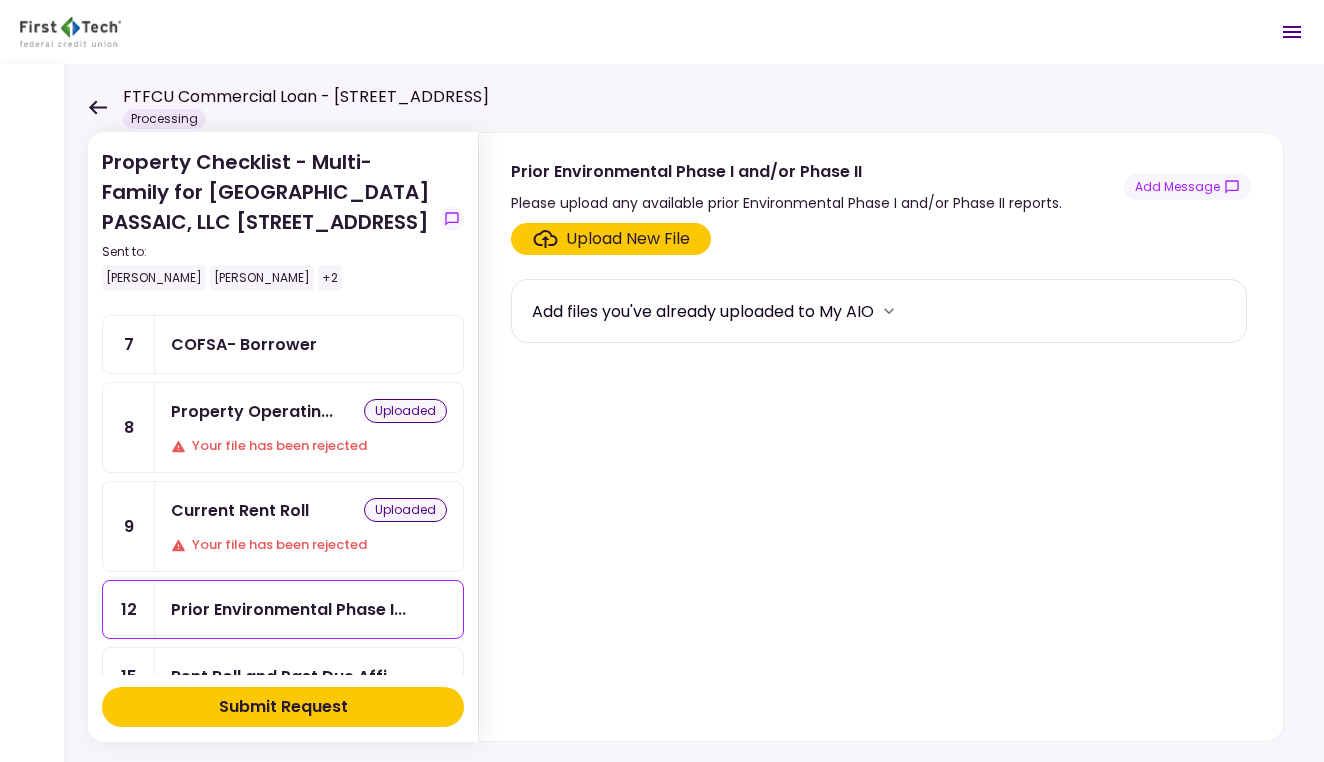 click on "Property Operatin... uploaded Your file has been rejected" at bounding box center [309, 427] 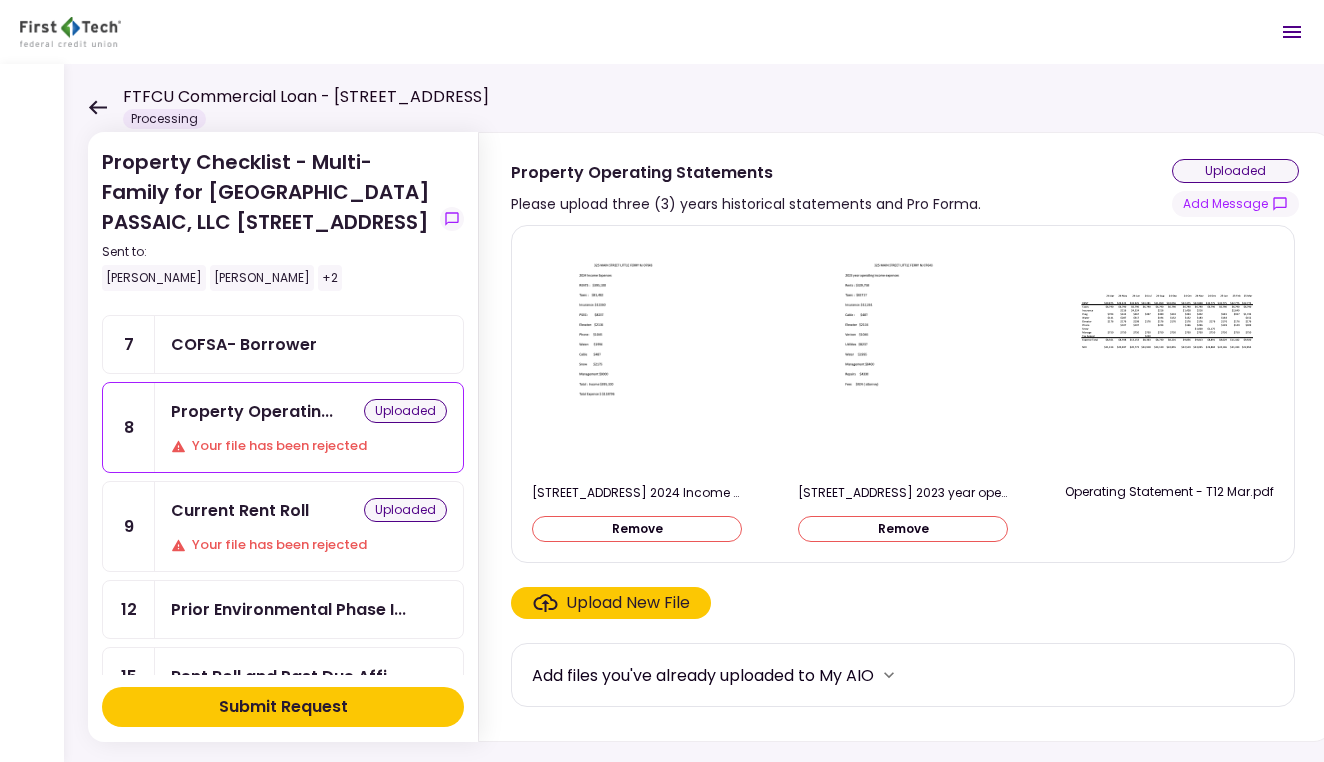 click on "Submit Request" at bounding box center (283, 707) 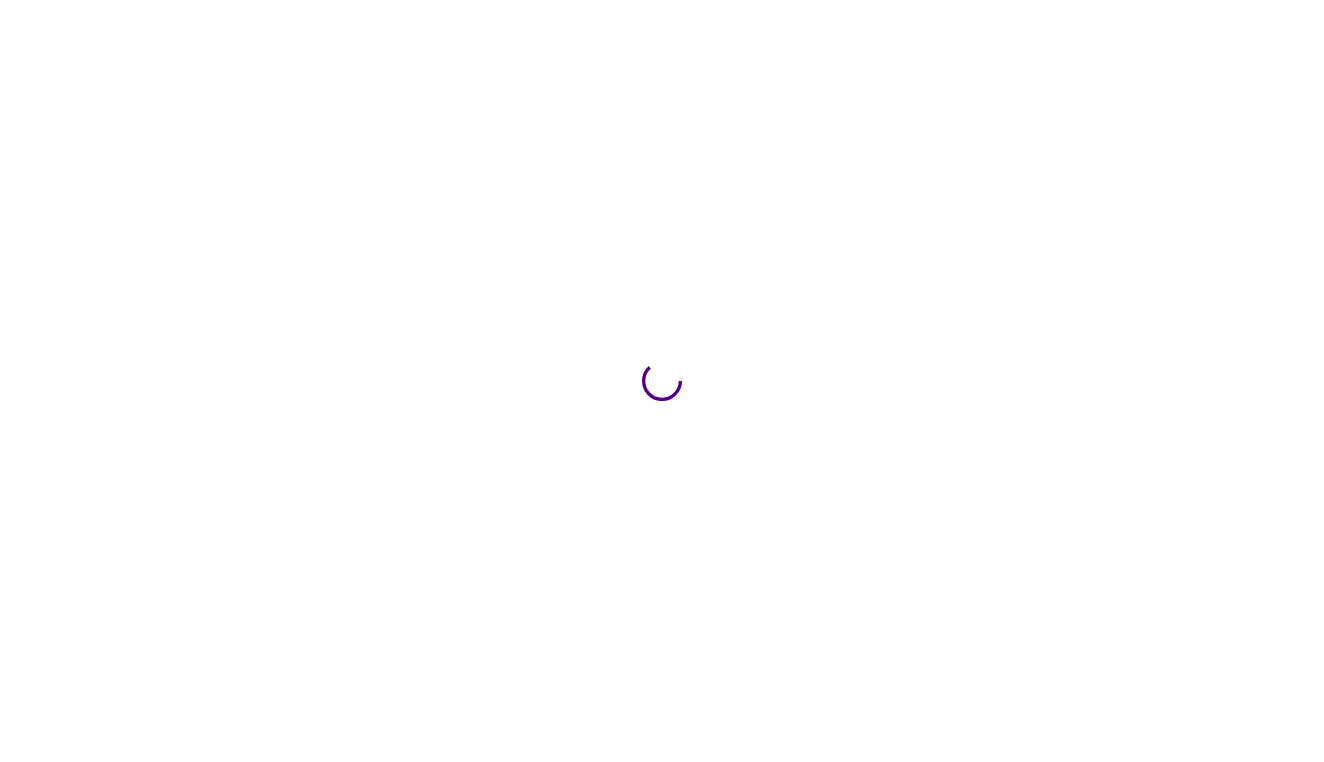 scroll, scrollTop: 0, scrollLeft: 0, axis: both 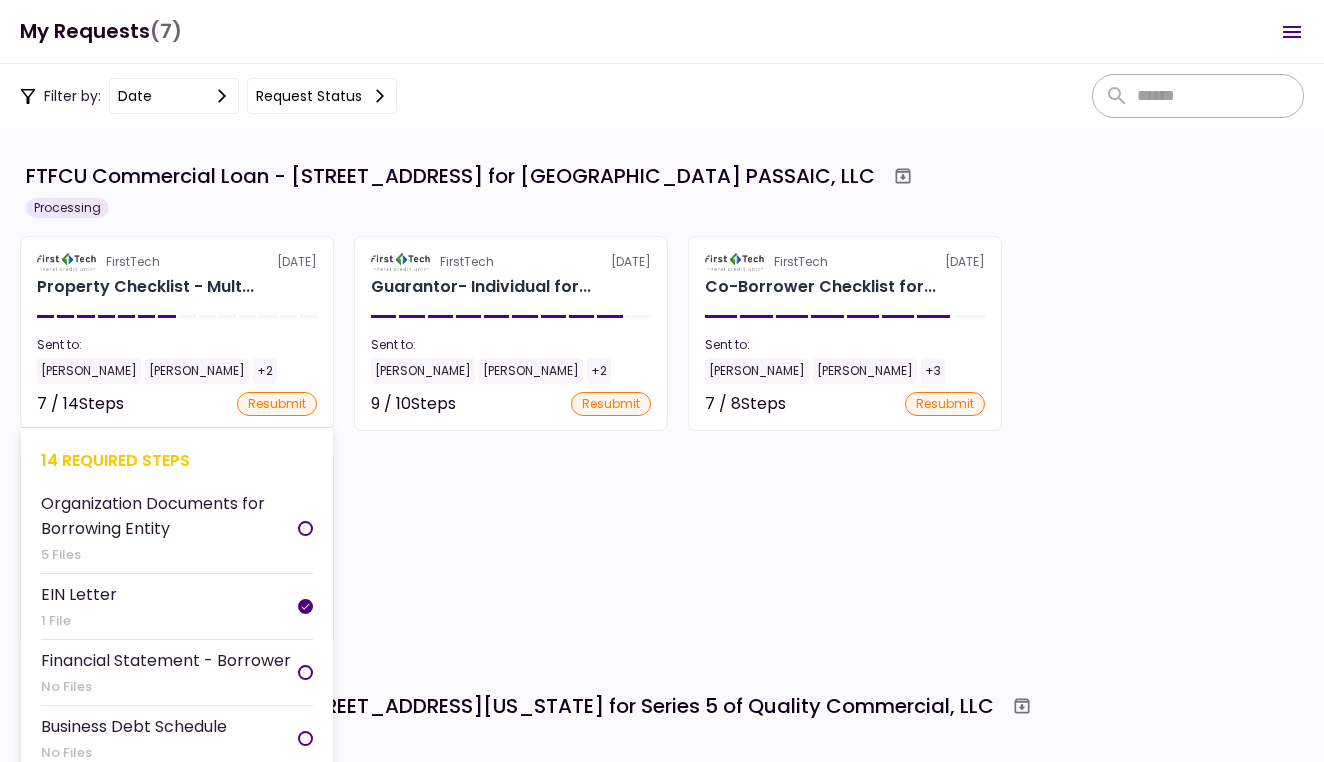 click on "Sent to:" at bounding box center [177, 345] 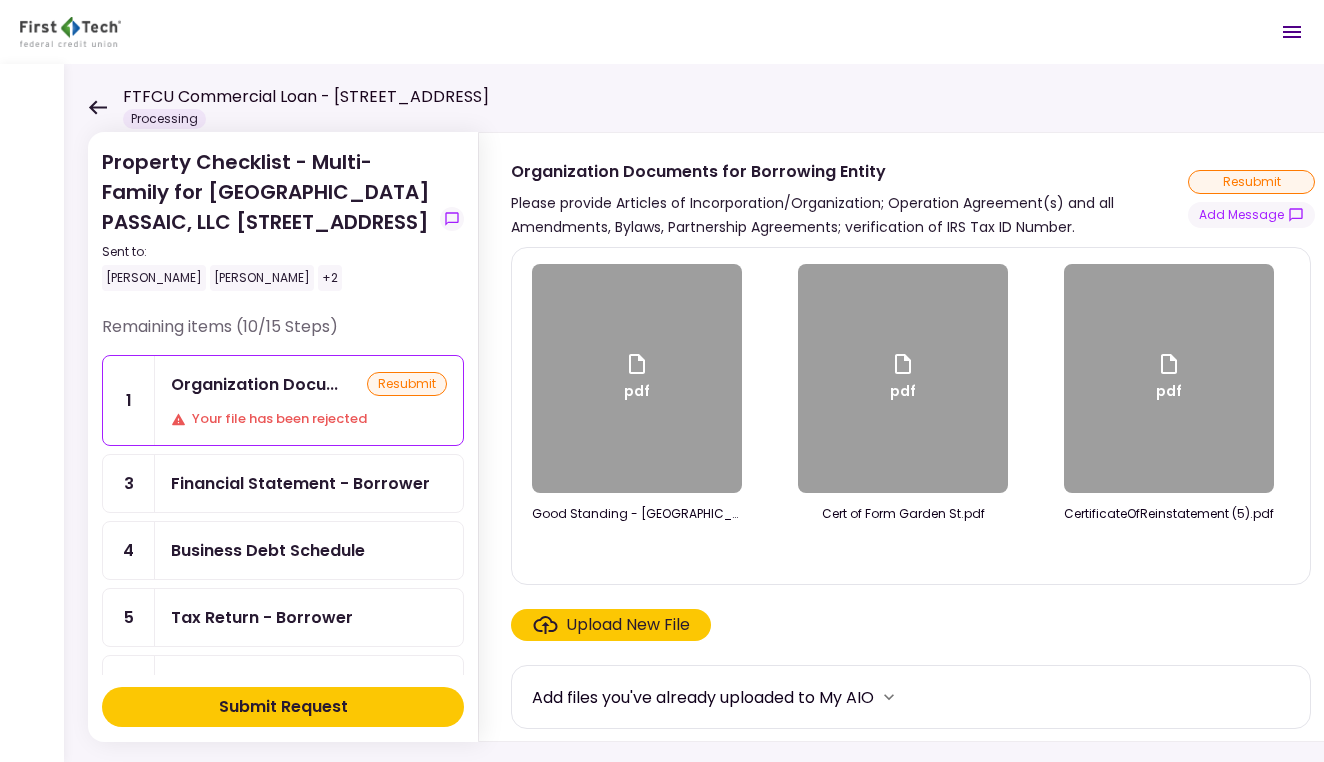 scroll, scrollTop: 318, scrollLeft: 0, axis: vertical 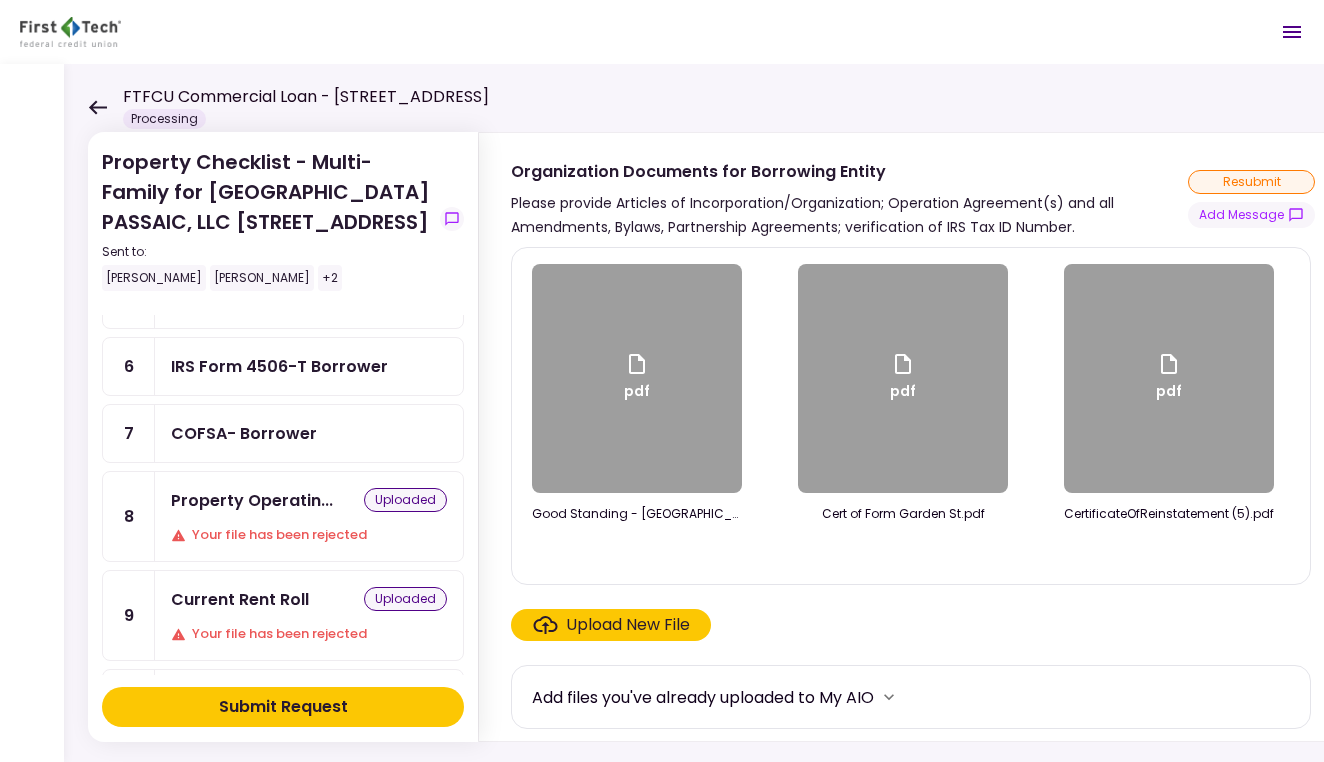 click on "Property Operatin..." at bounding box center (252, 500) 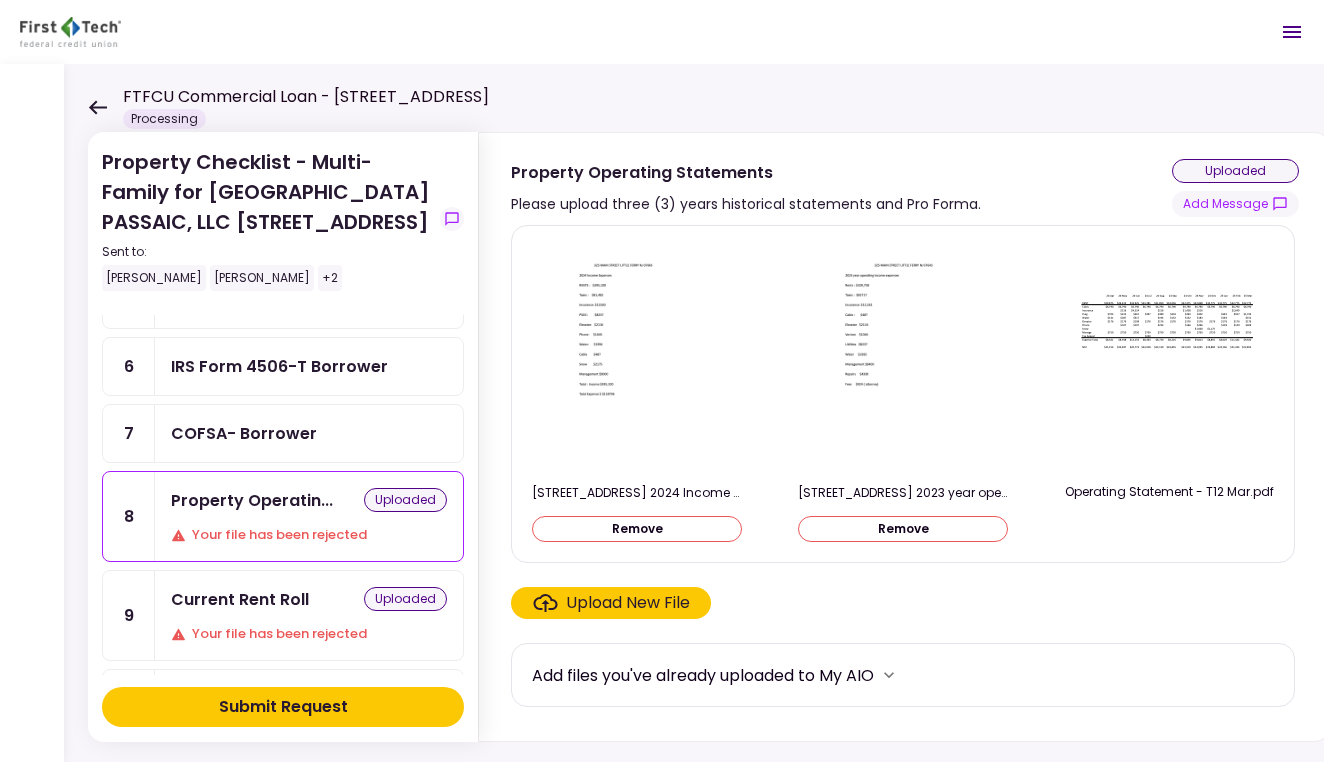 click on "Submit Request" at bounding box center (283, 707) 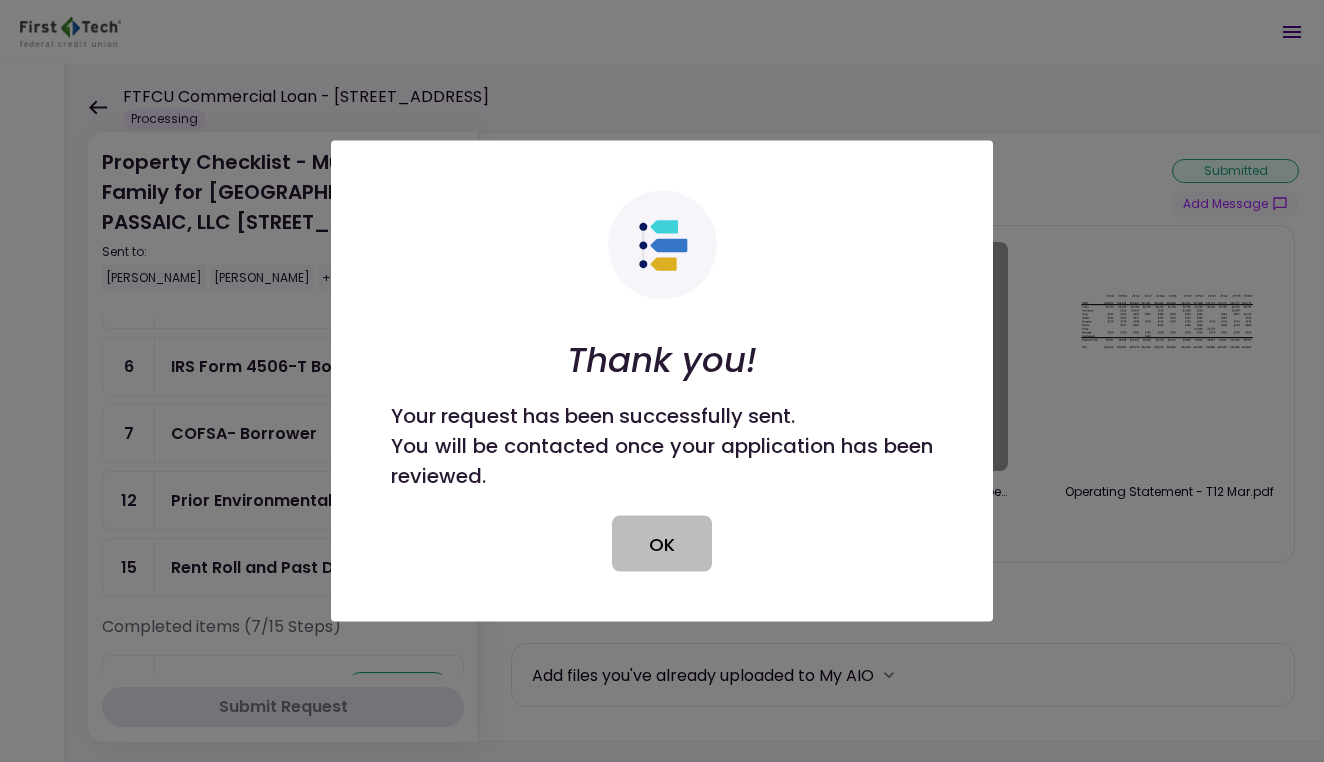 click on "OK" at bounding box center [662, 544] 